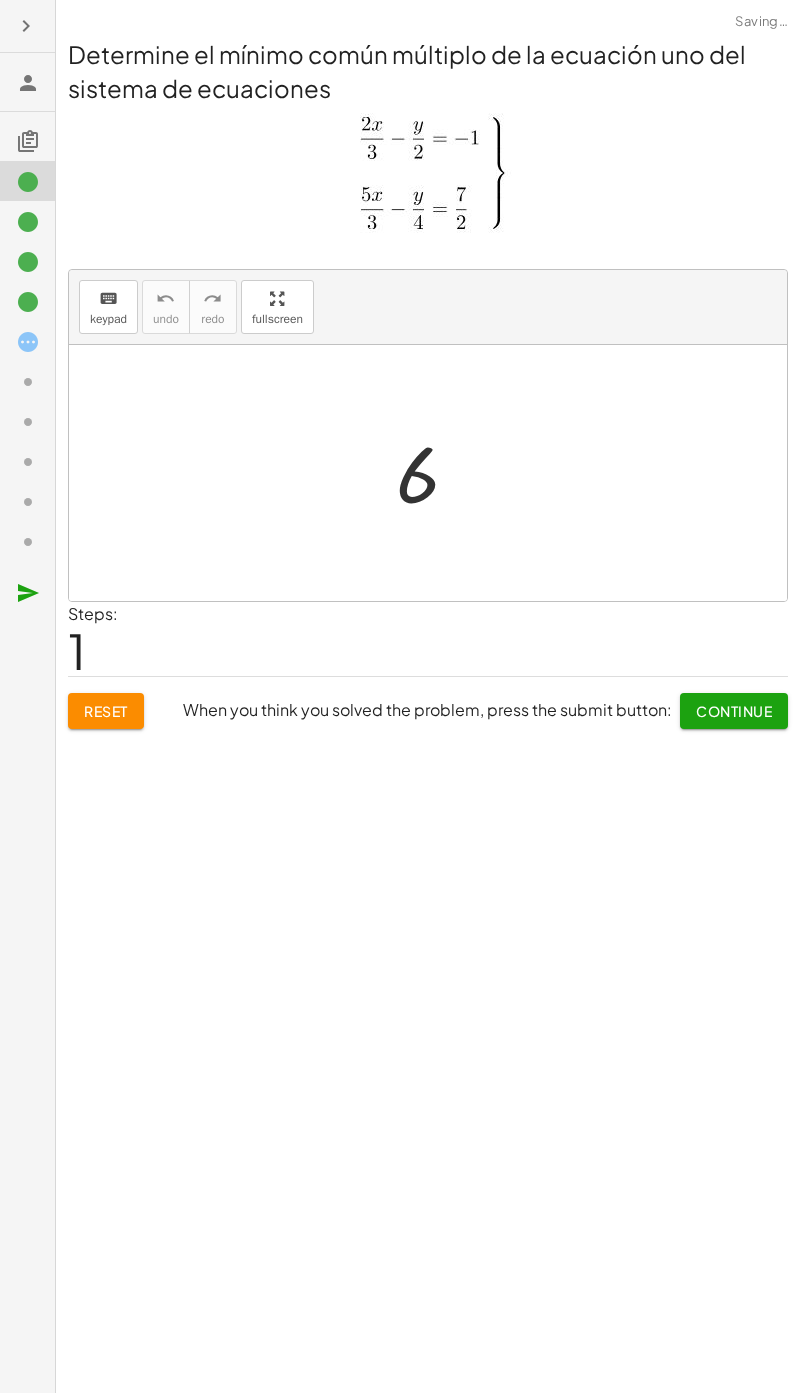scroll, scrollTop: 0, scrollLeft: 0, axis: both 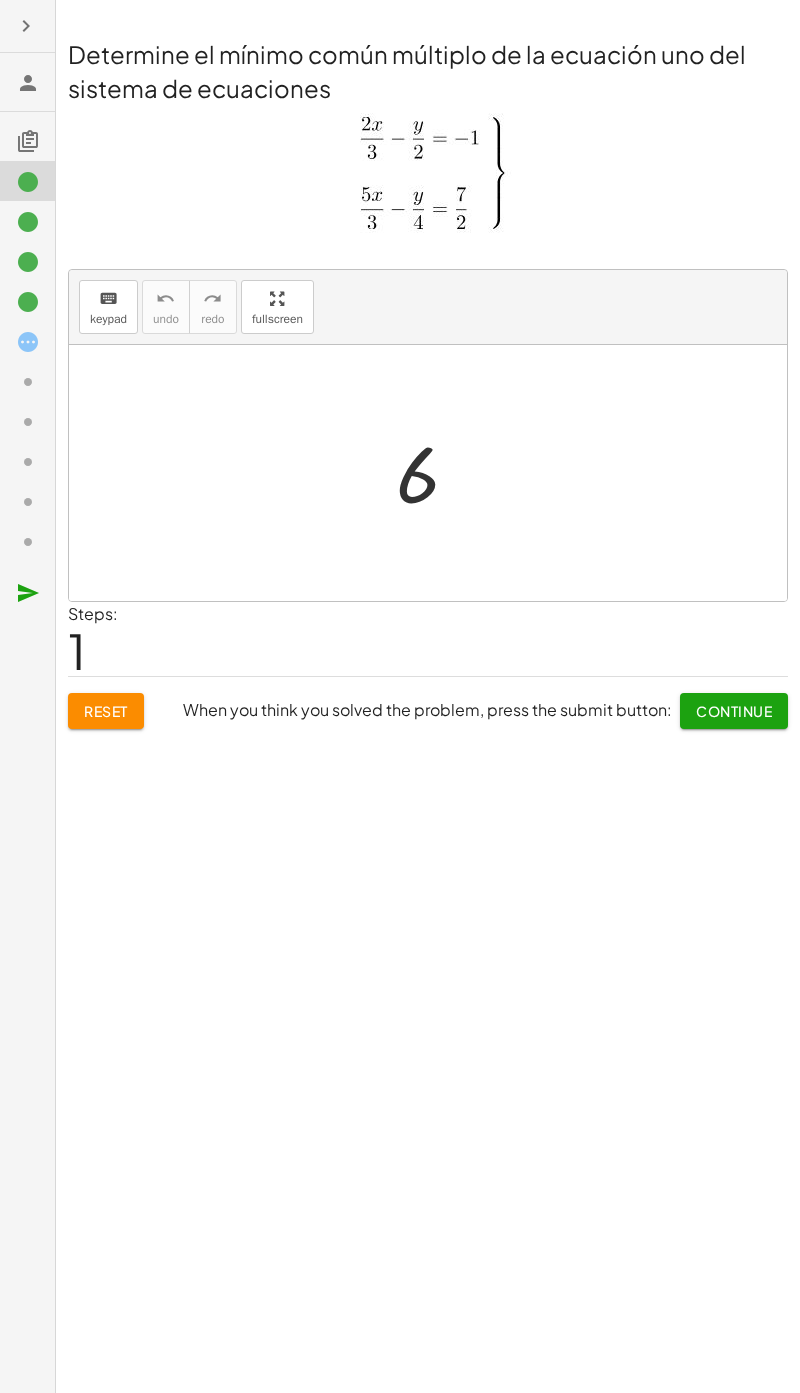 click 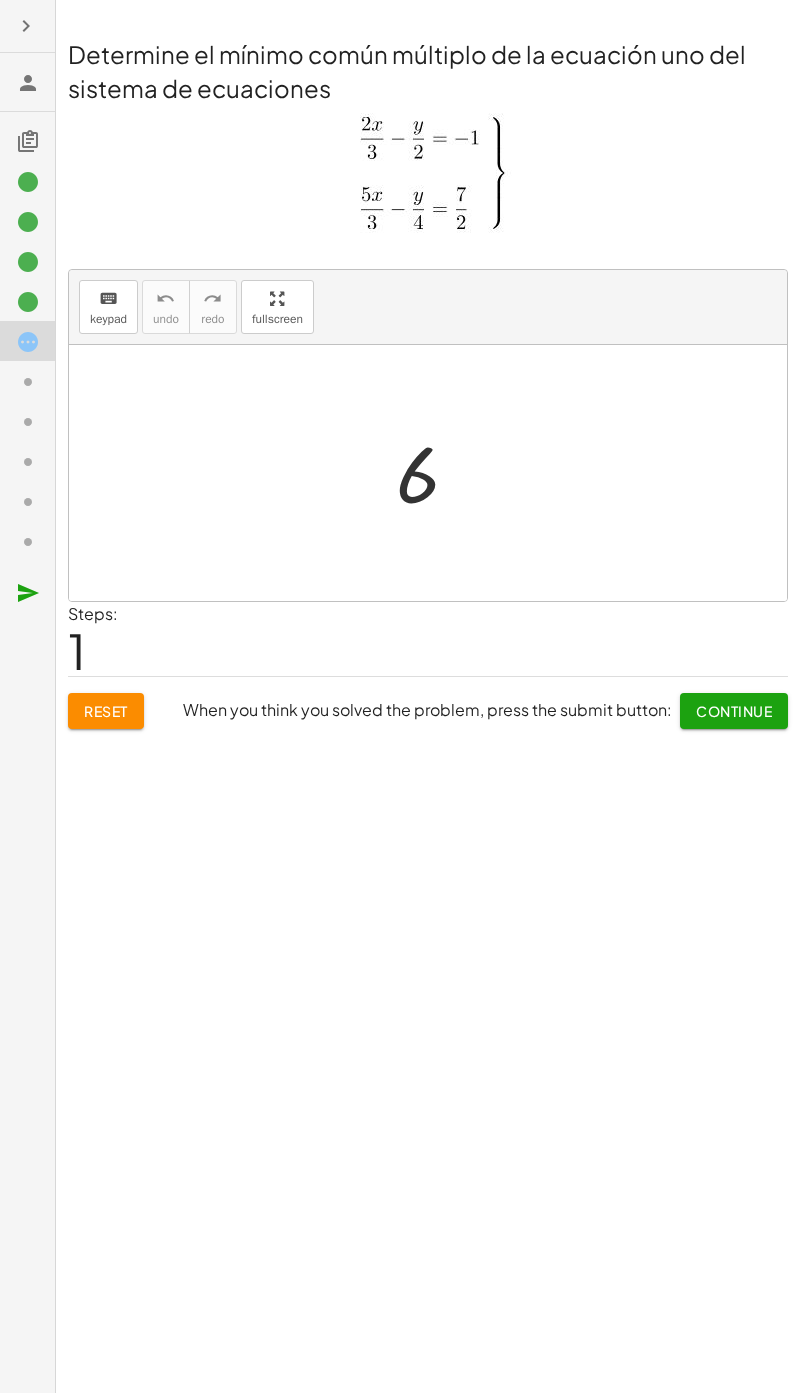 click 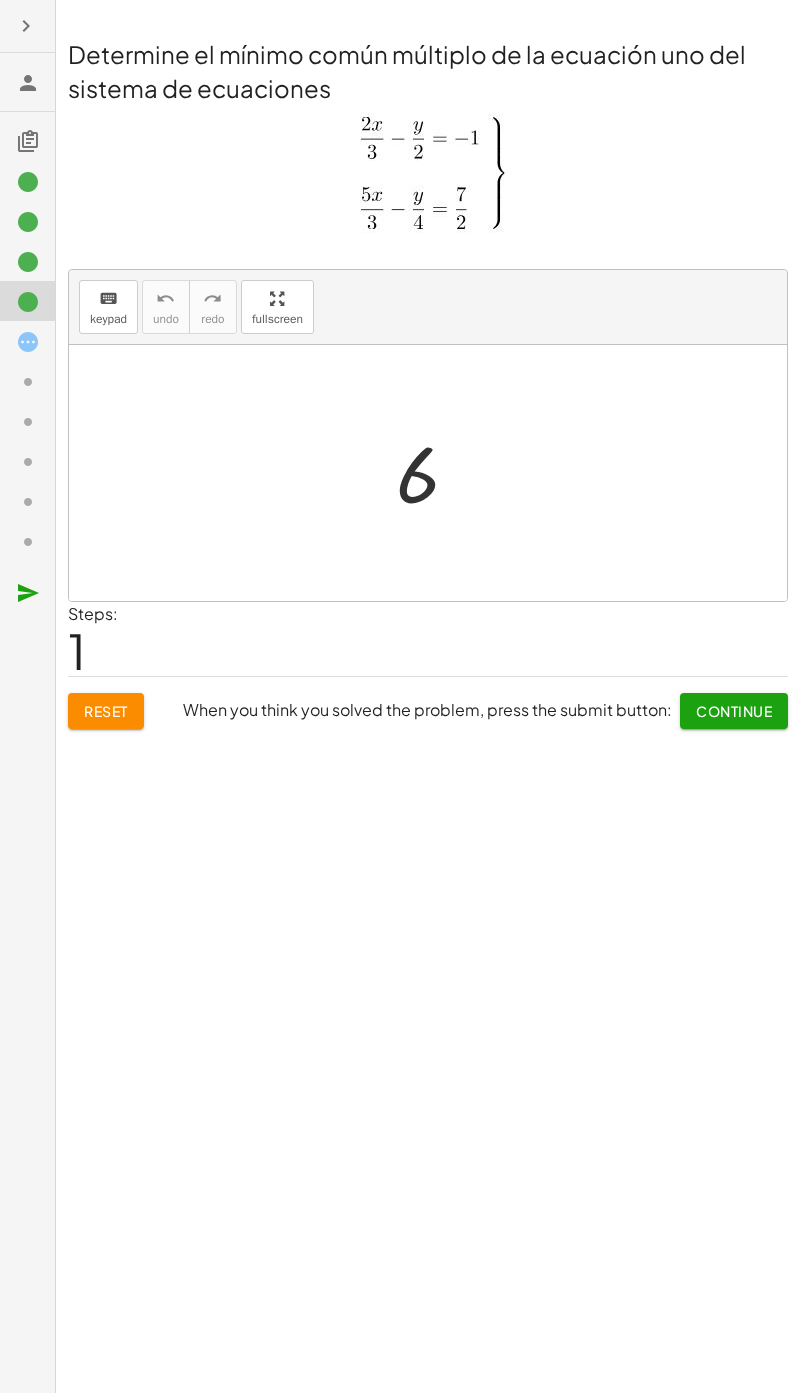 click 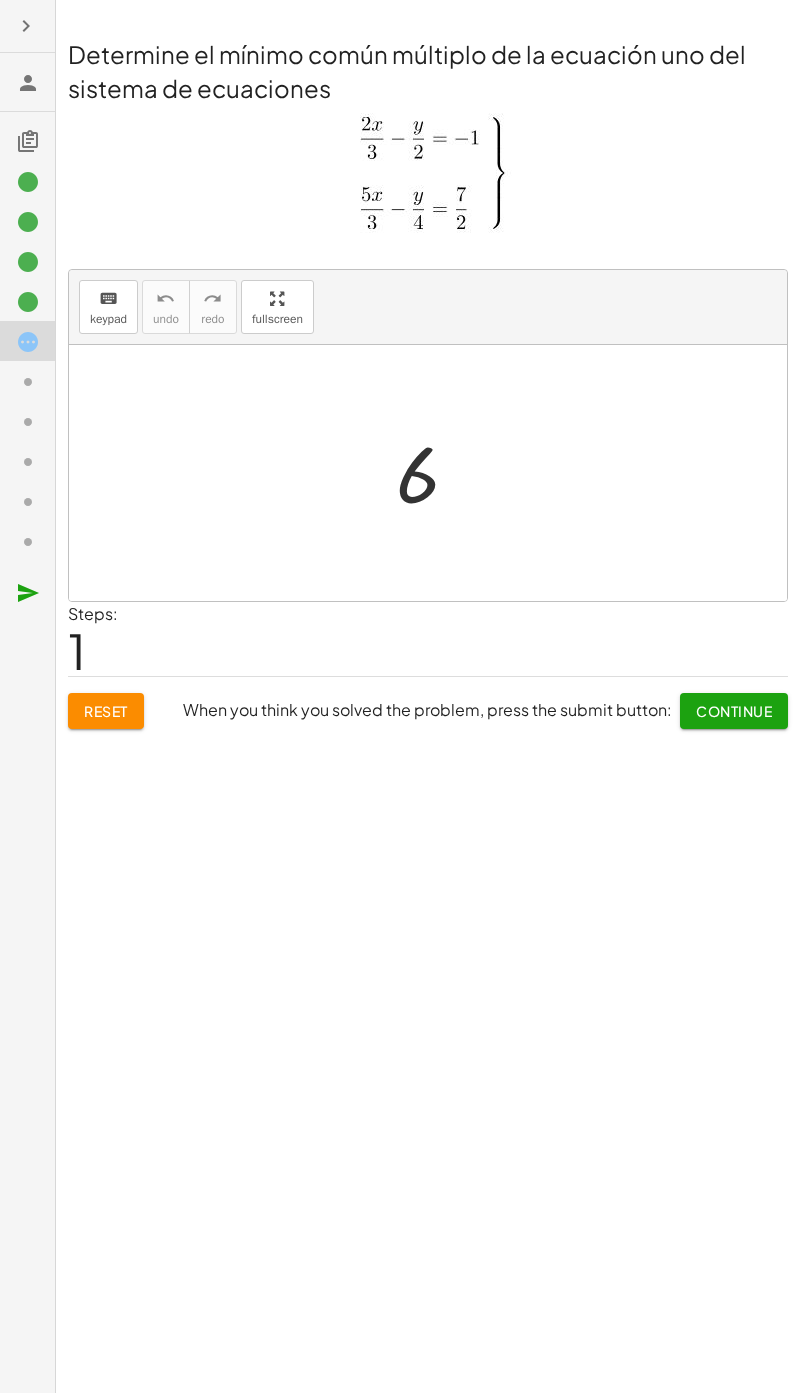 click 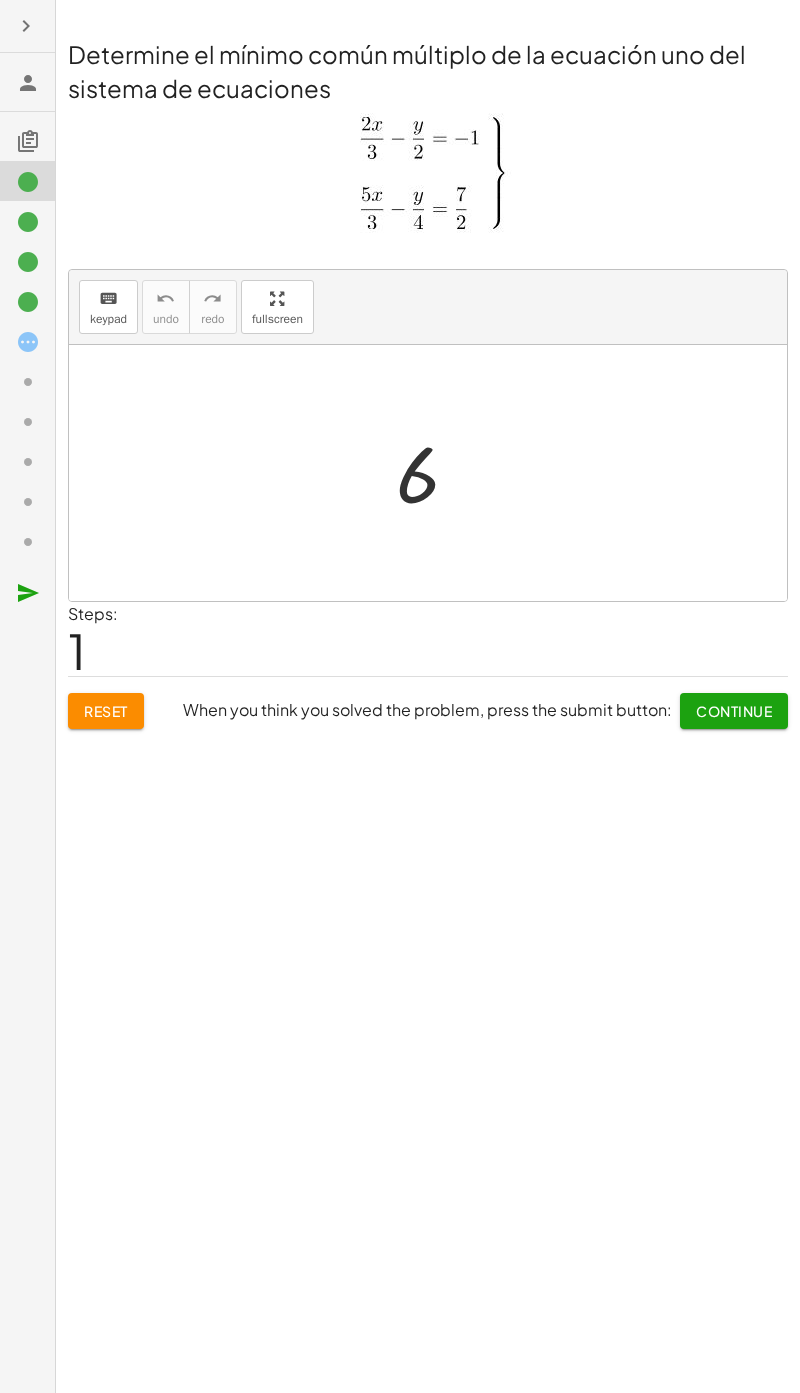 click on "Continue" at bounding box center [734, 711] 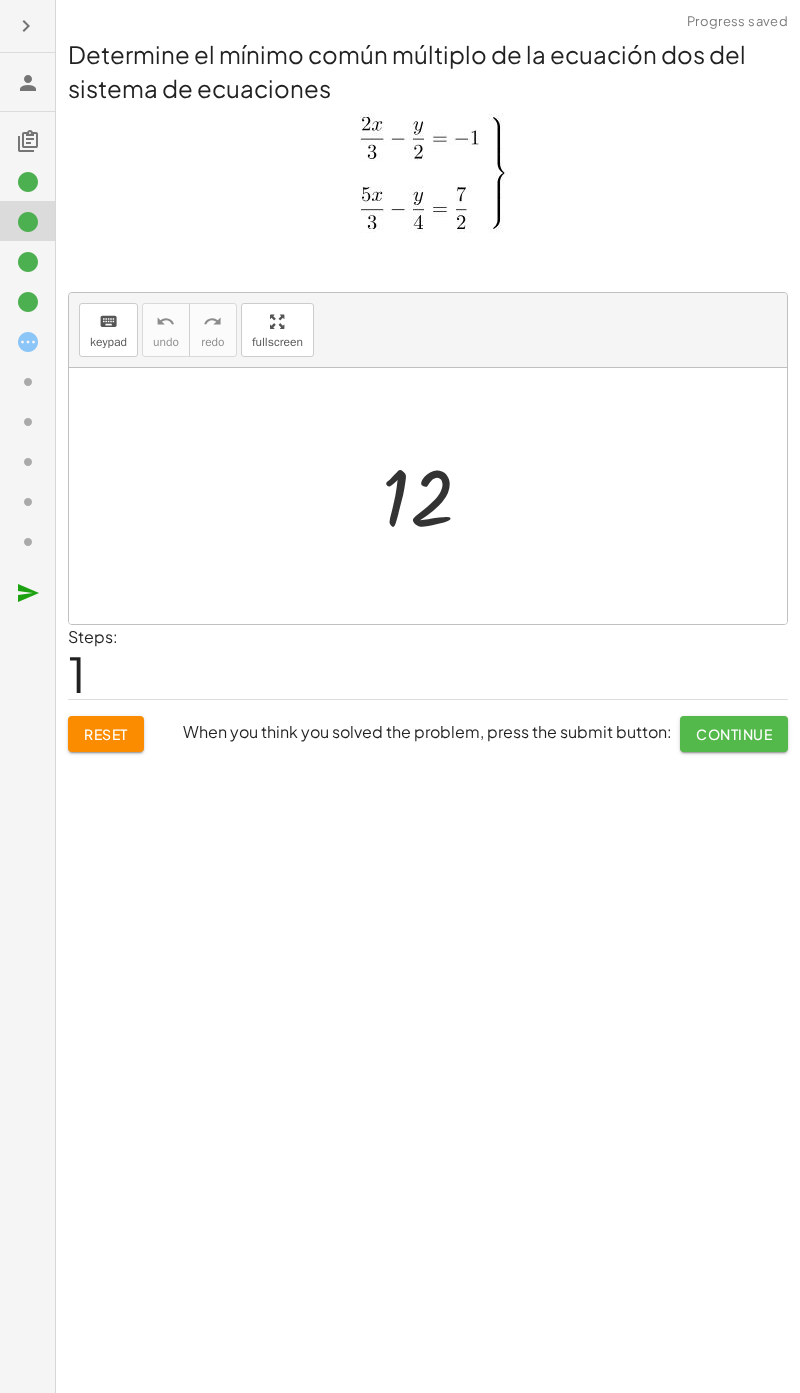 click on "Continue" 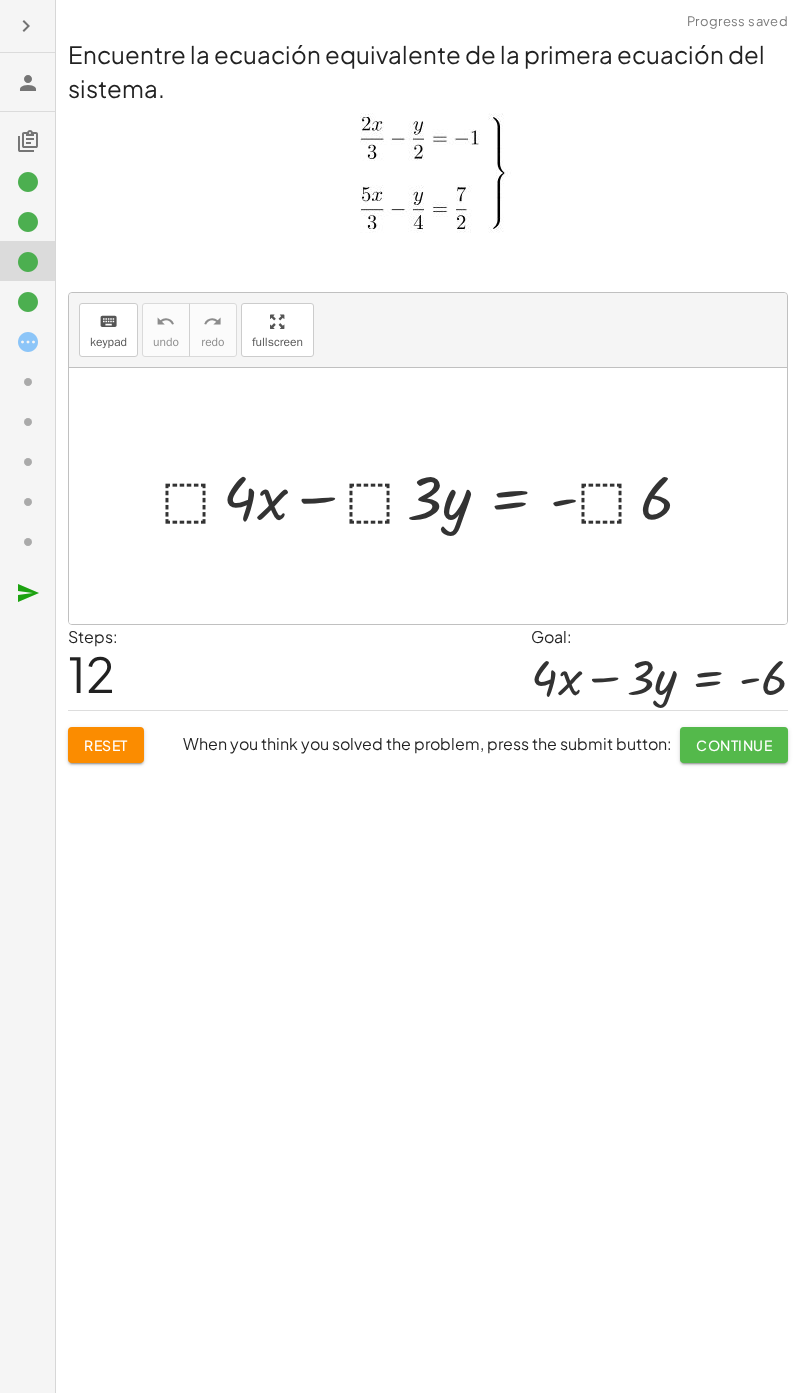 click on "Continue" 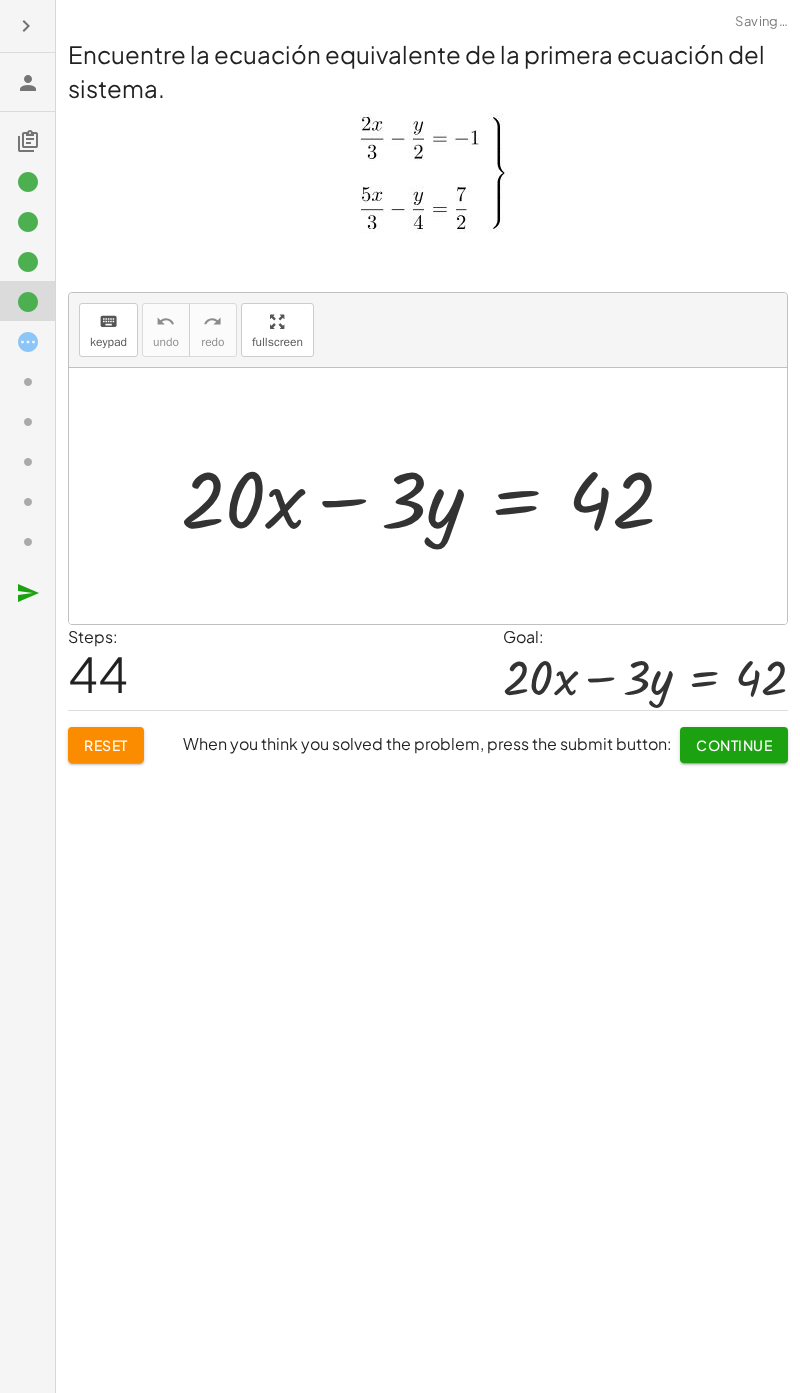 click on "Continue" 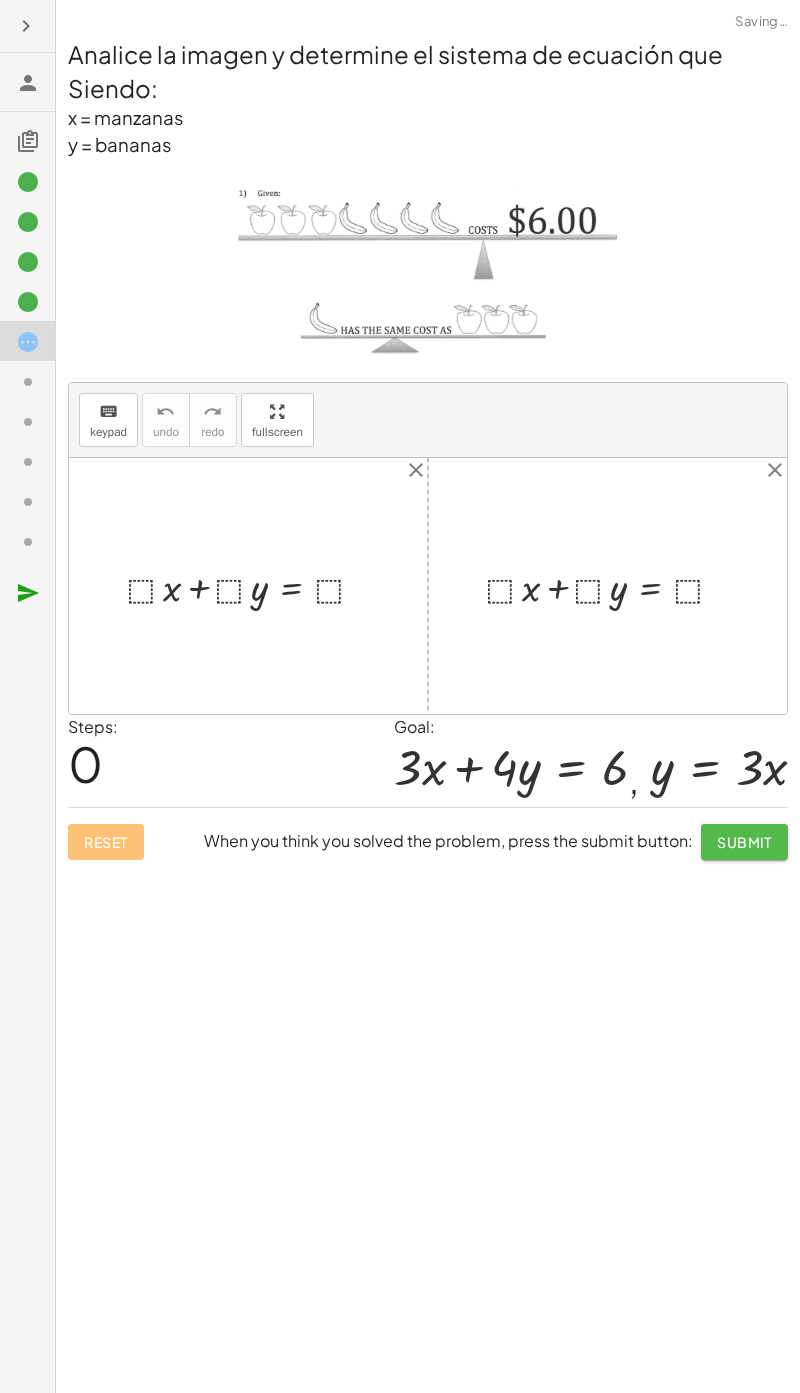 click on "Submit" 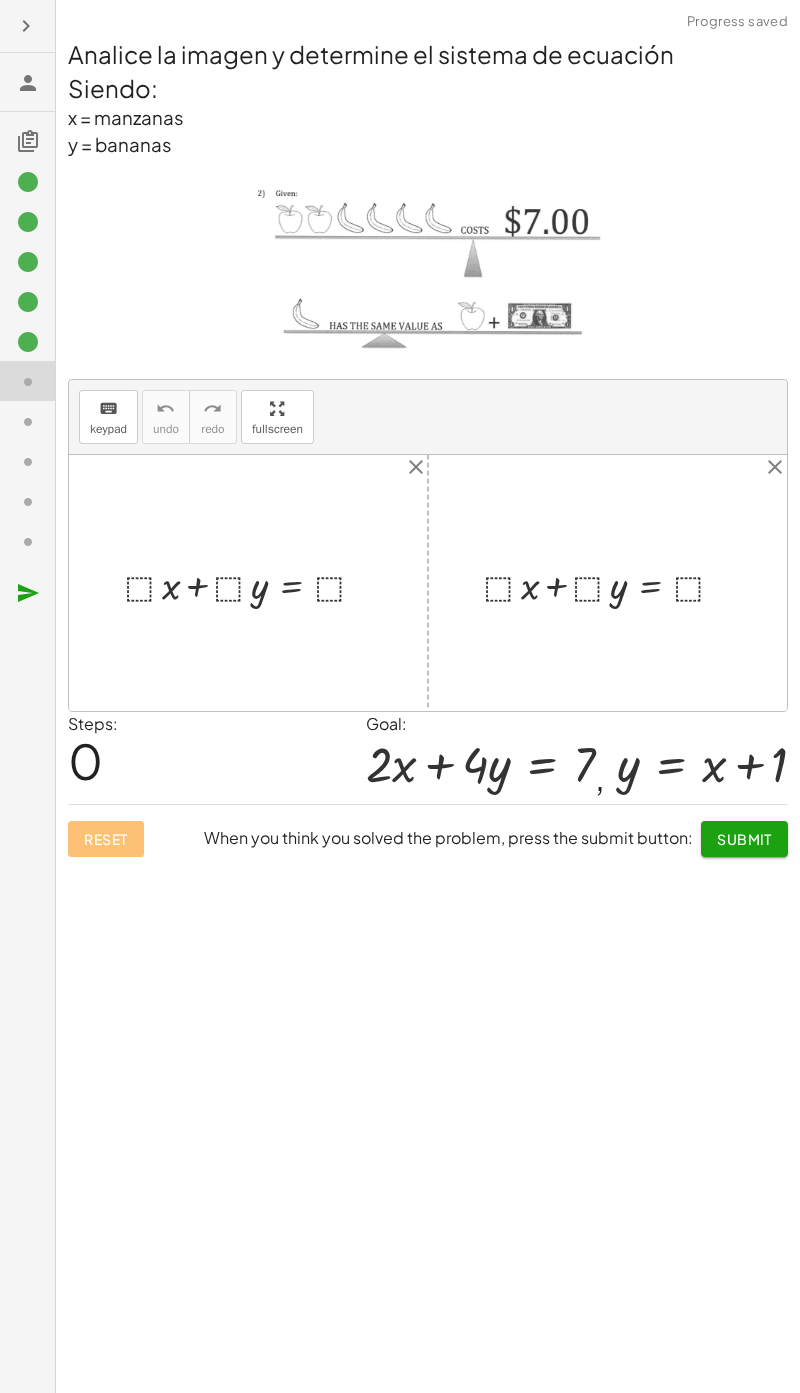 click 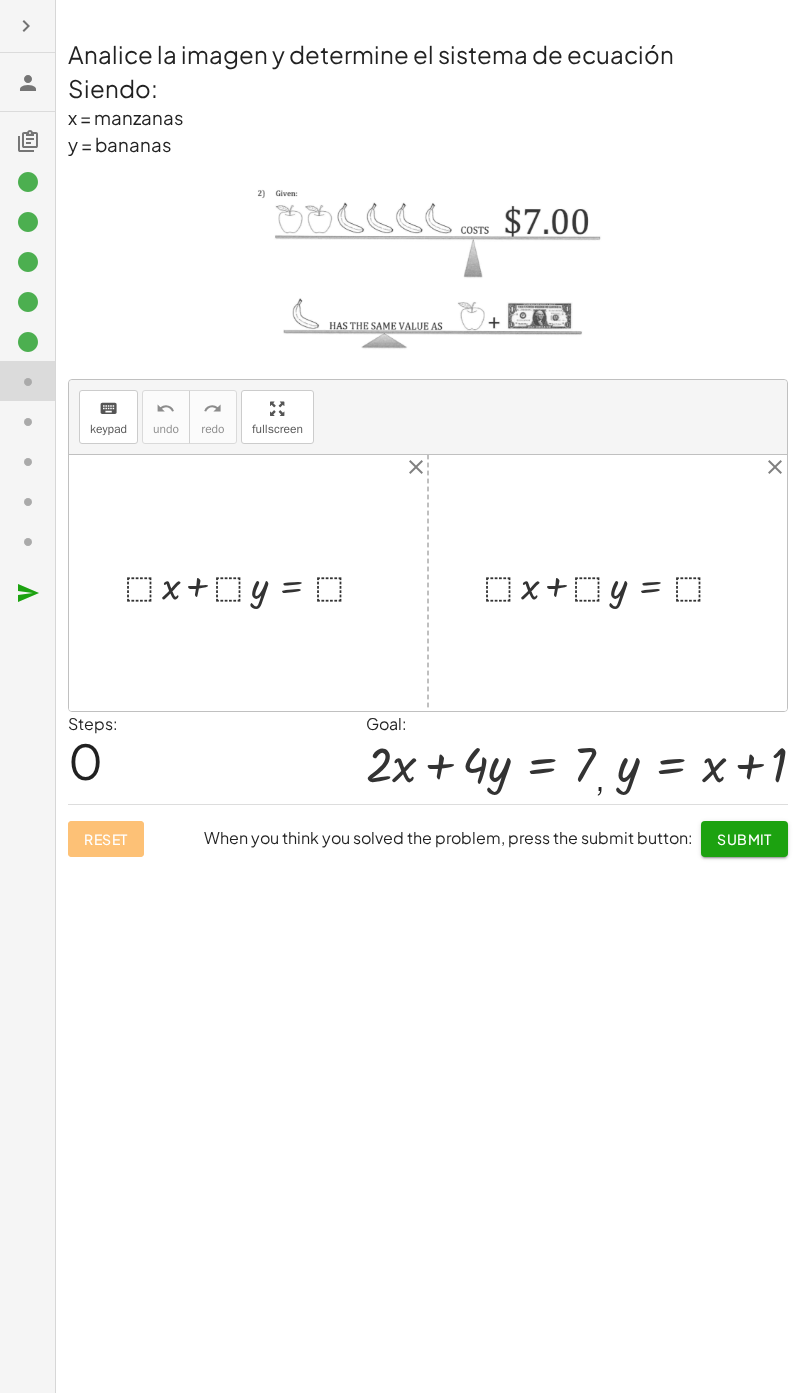 click 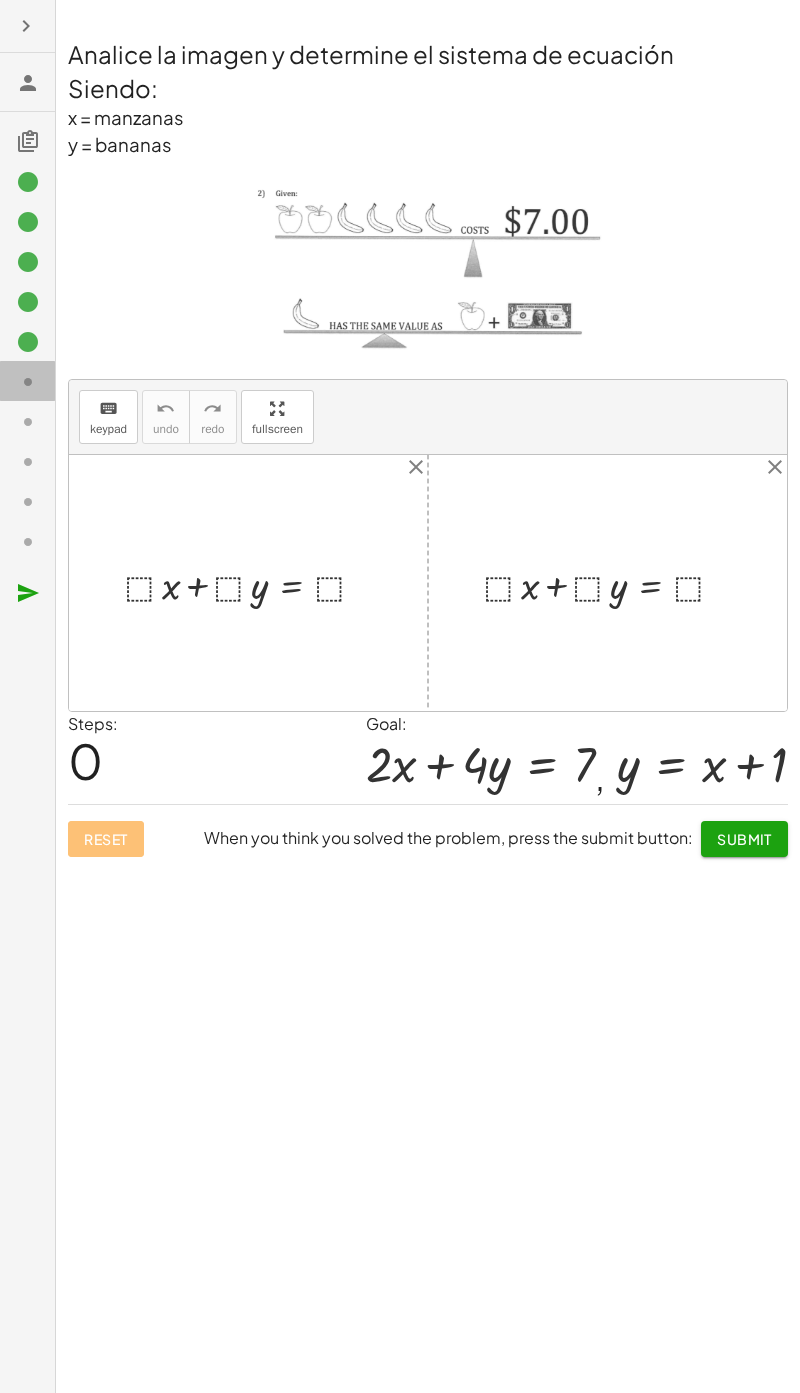 click 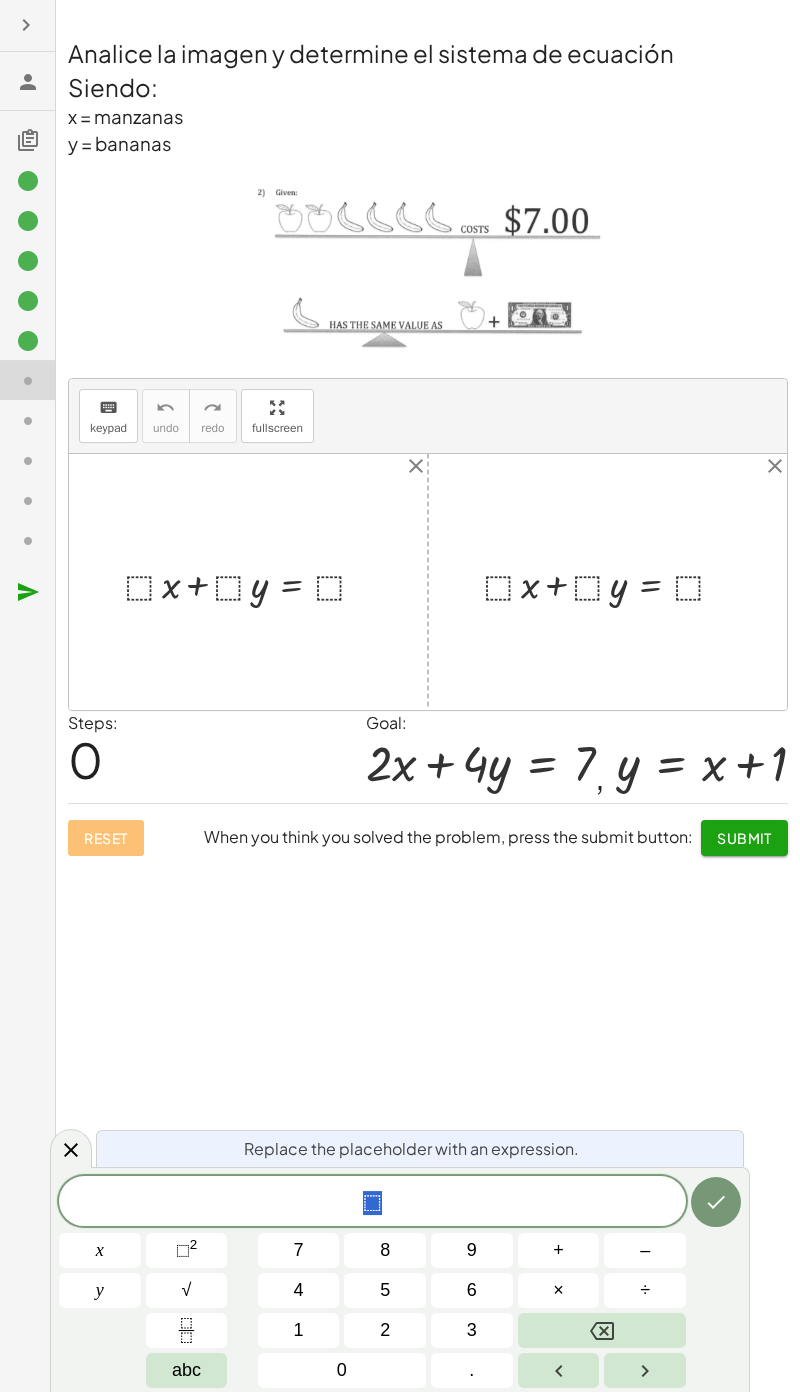 scroll, scrollTop: 16, scrollLeft: 0, axis: vertical 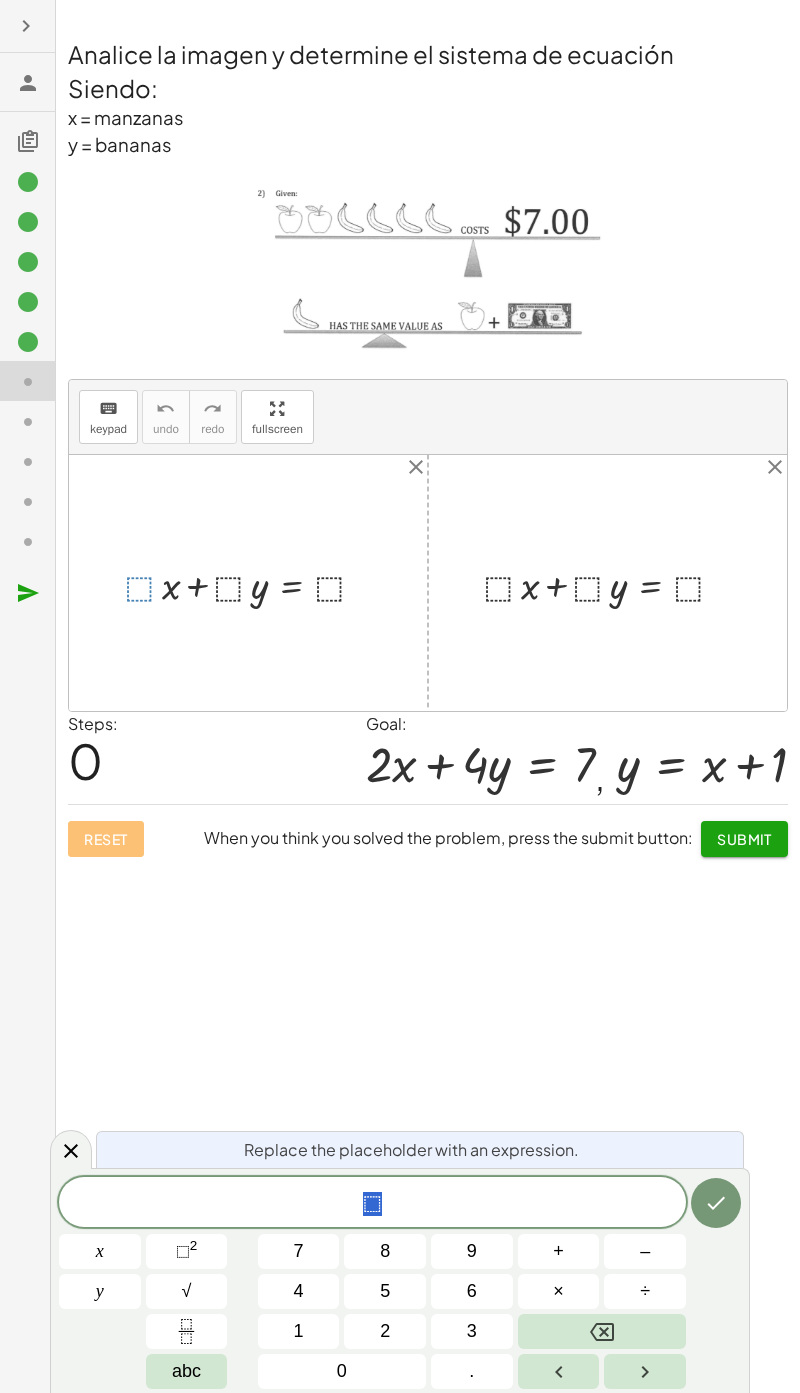 click on "2" at bounding box center (385, 1331) 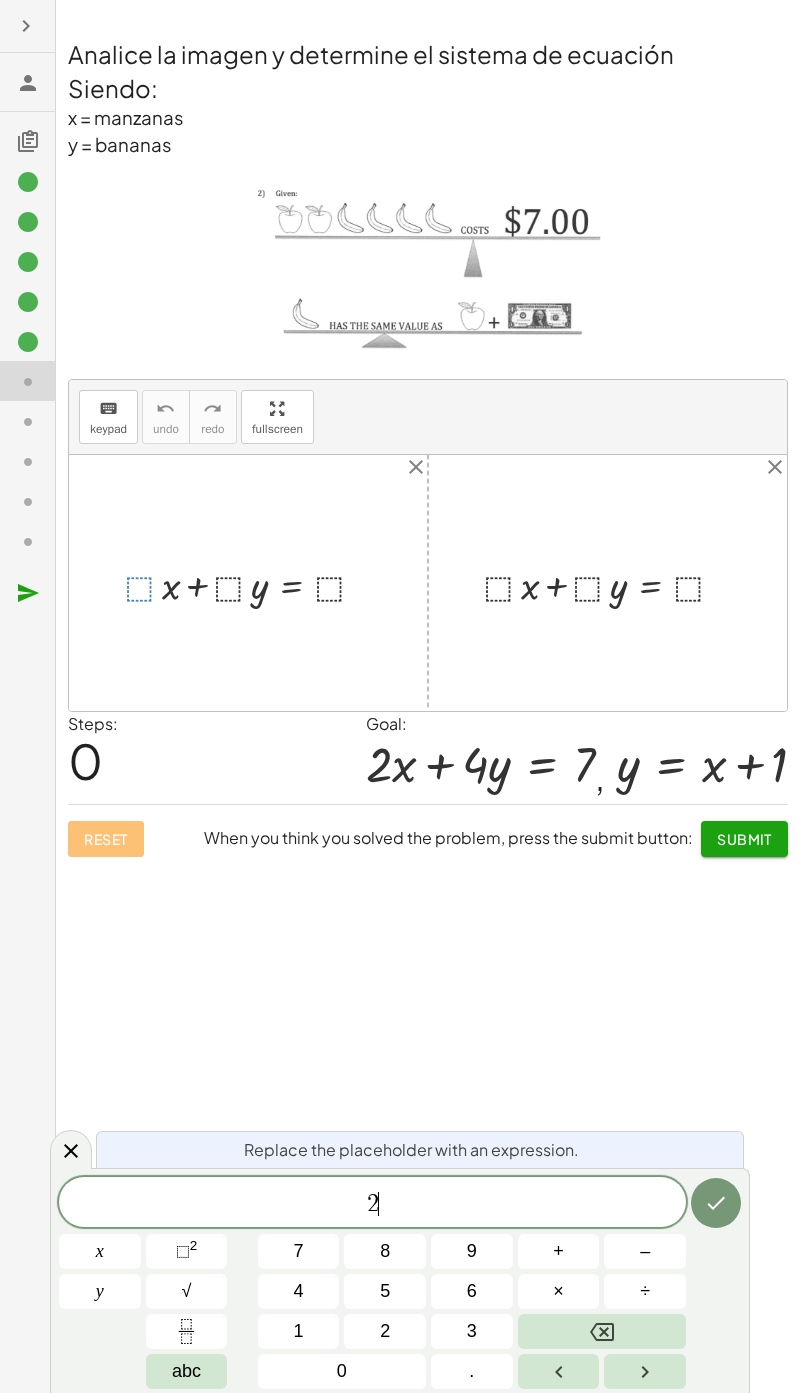 click at bounding box center (716, 1203) 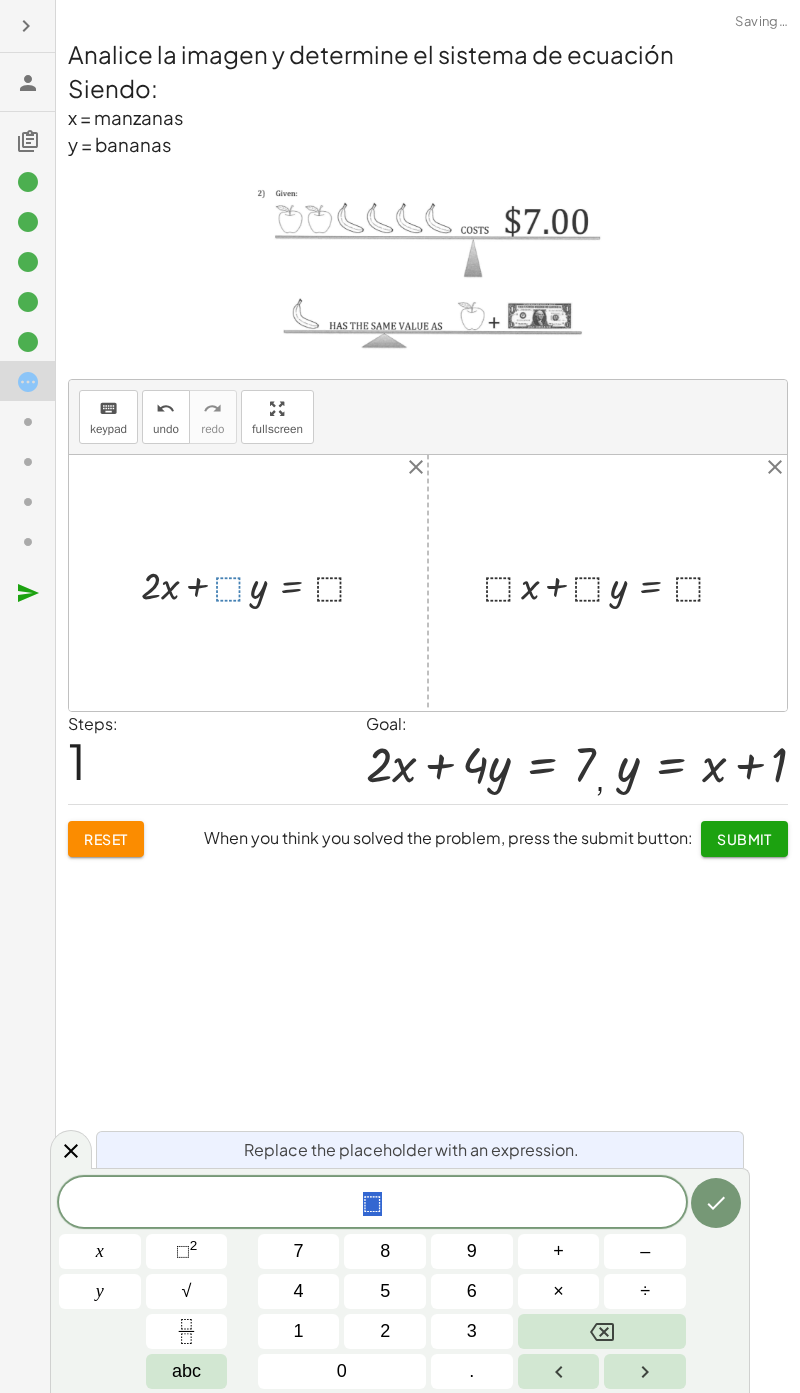 click on "4" at bounding box center [299, 1291] 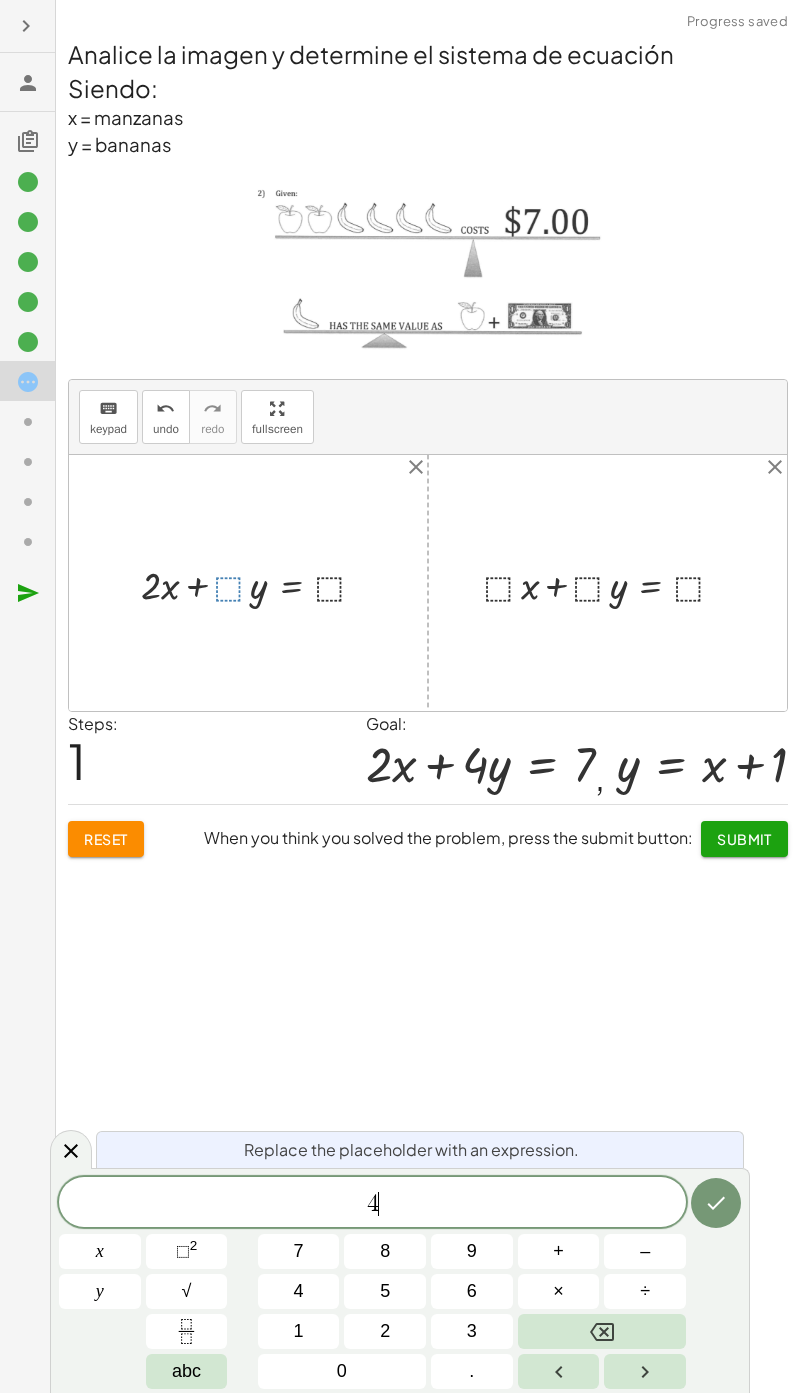 click on "4 ​" at bounding box center (372, 1204) 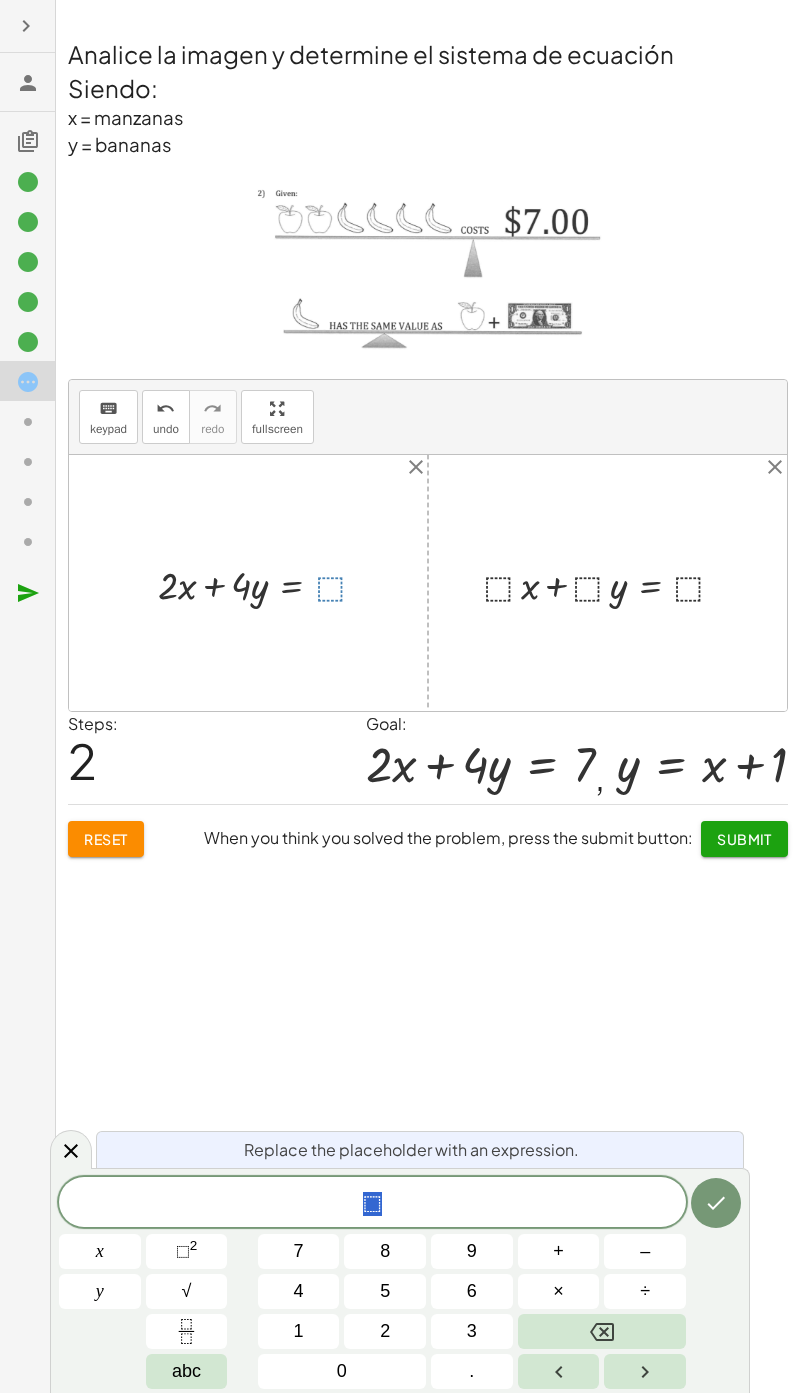 click on "7" at bounding box center [299, 1251] 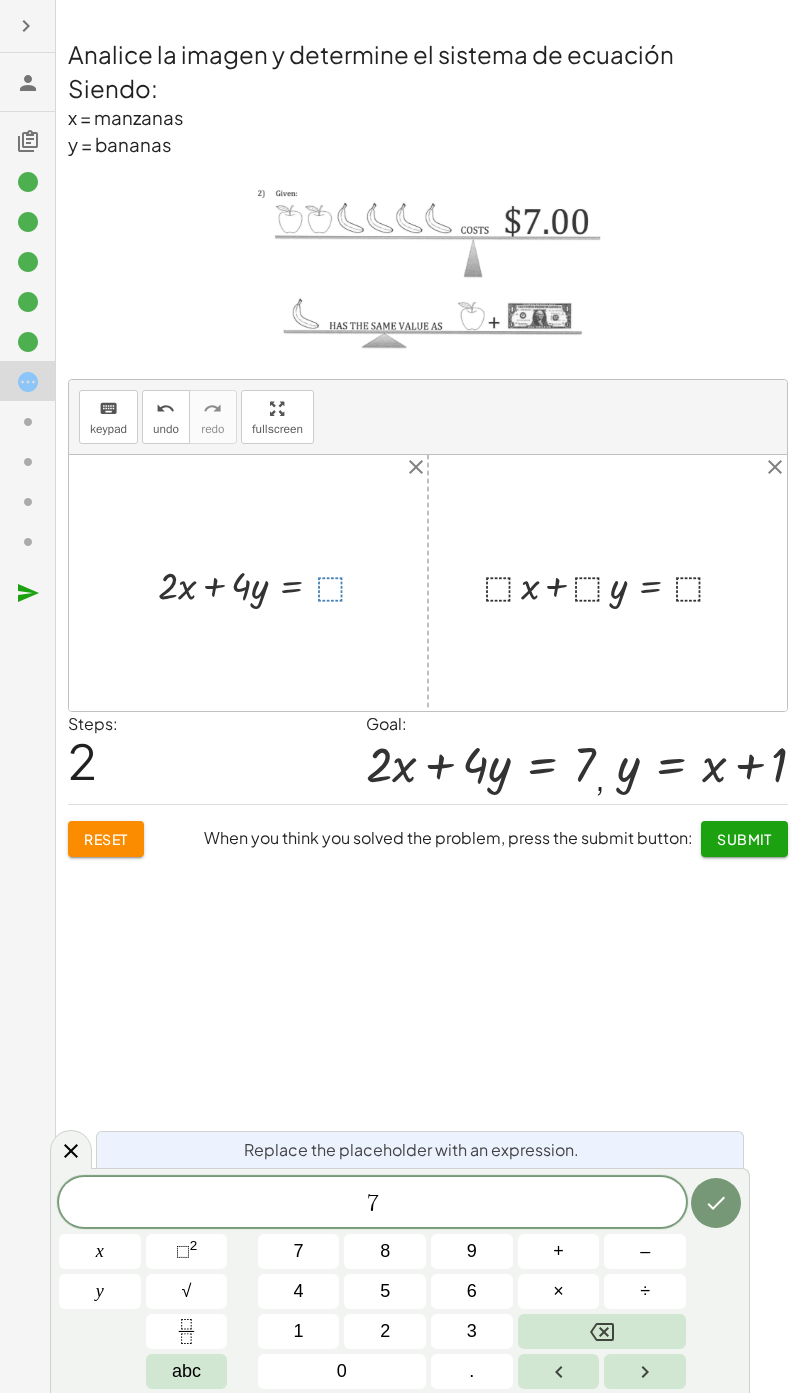 click at bounding box center [716, 1203] 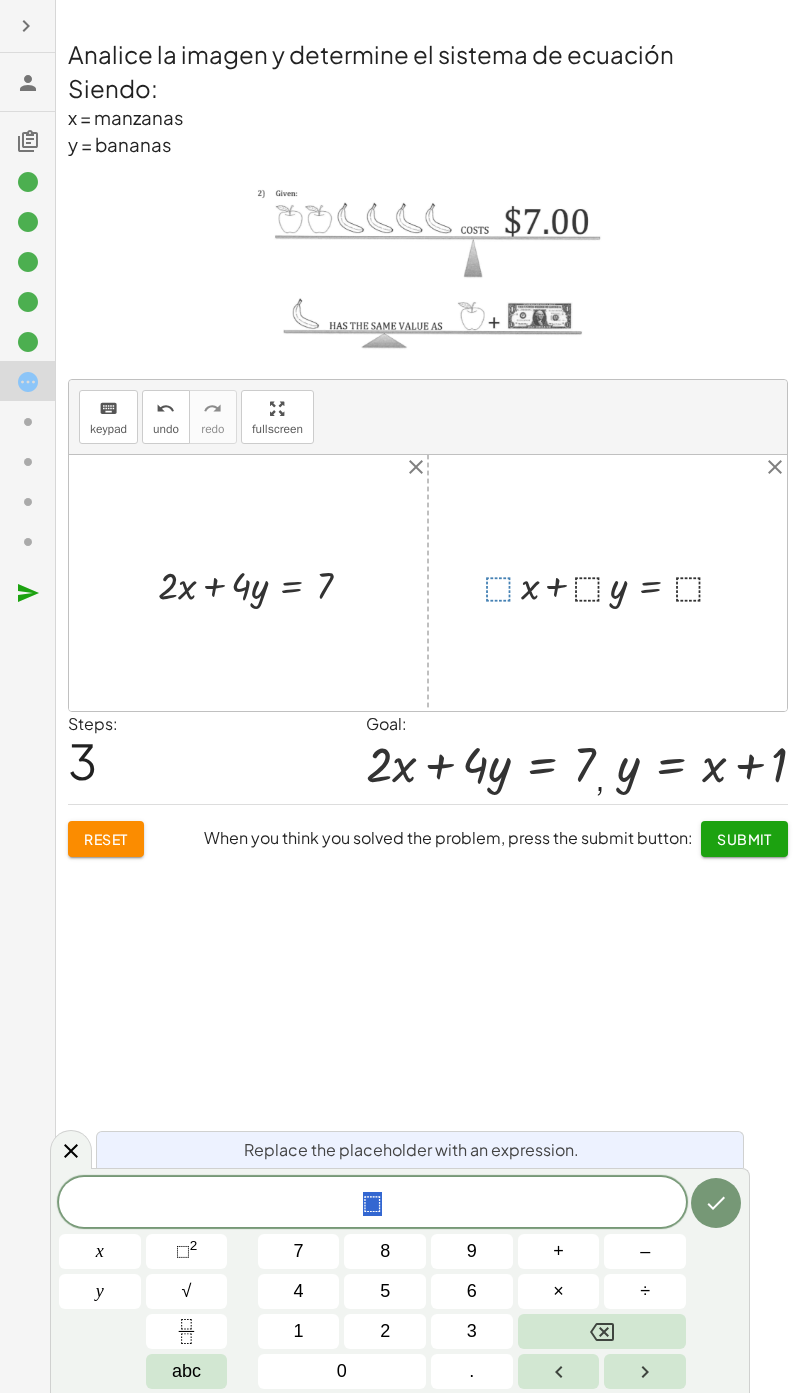click on "2" at bounding box center [385, 1331] 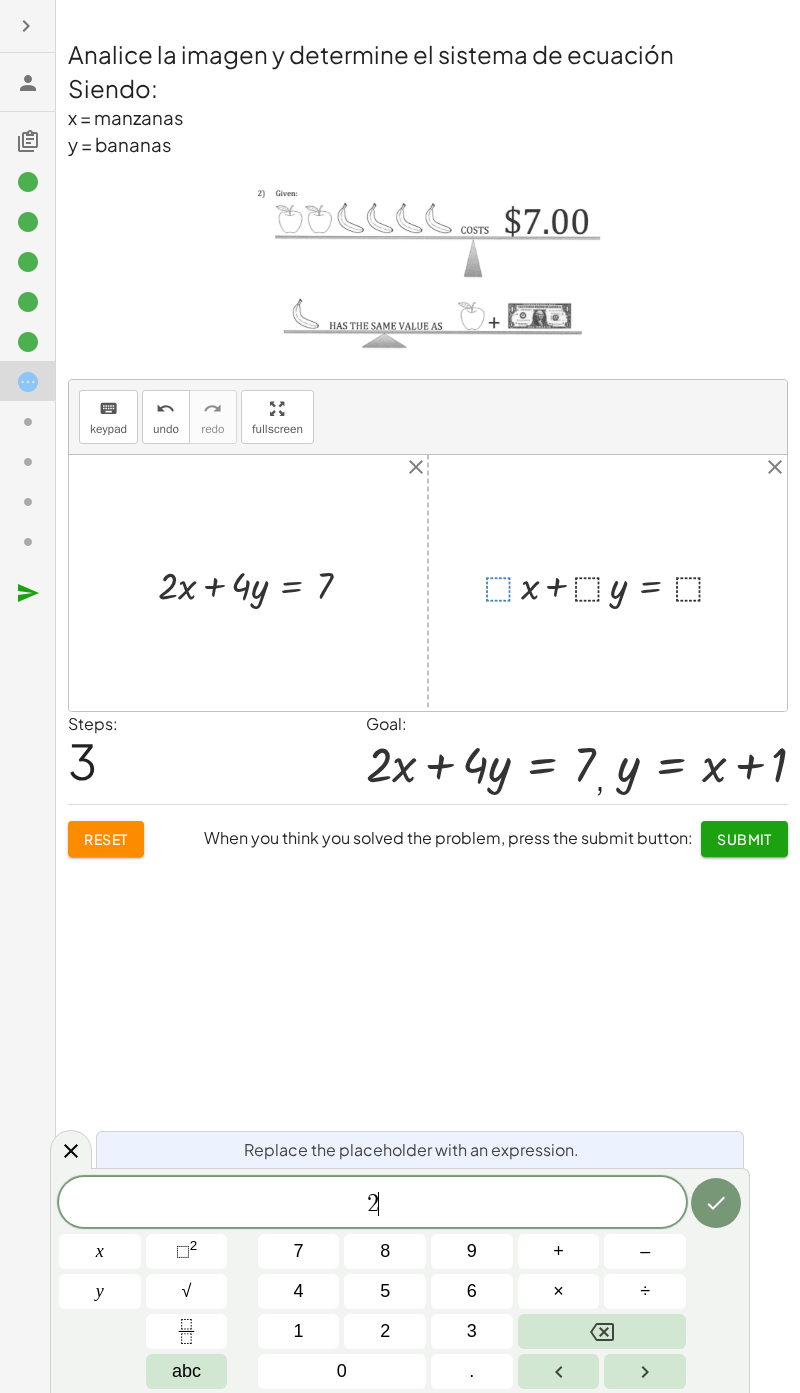 click at bounding box center (716, 1203) 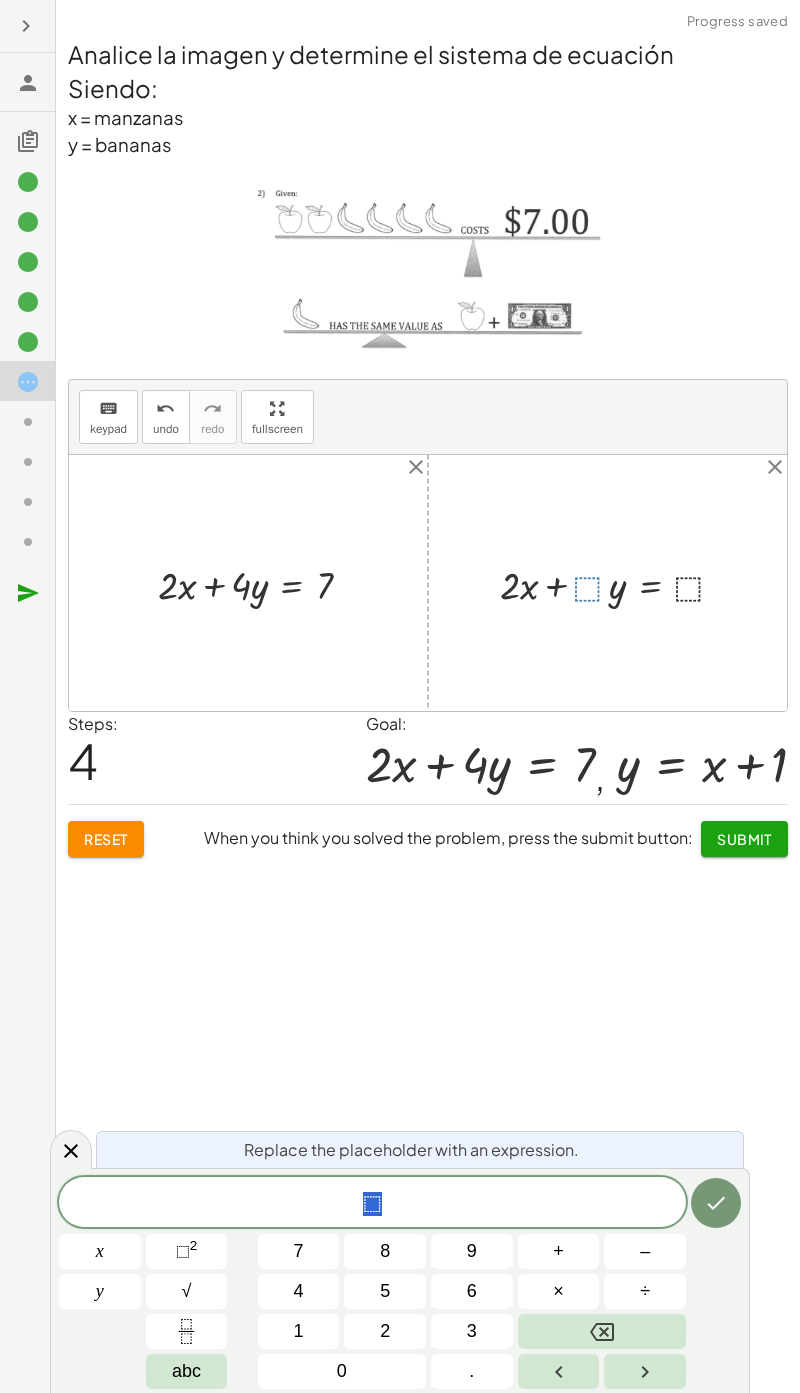 click on "4" at bounding box center (299, 1291) 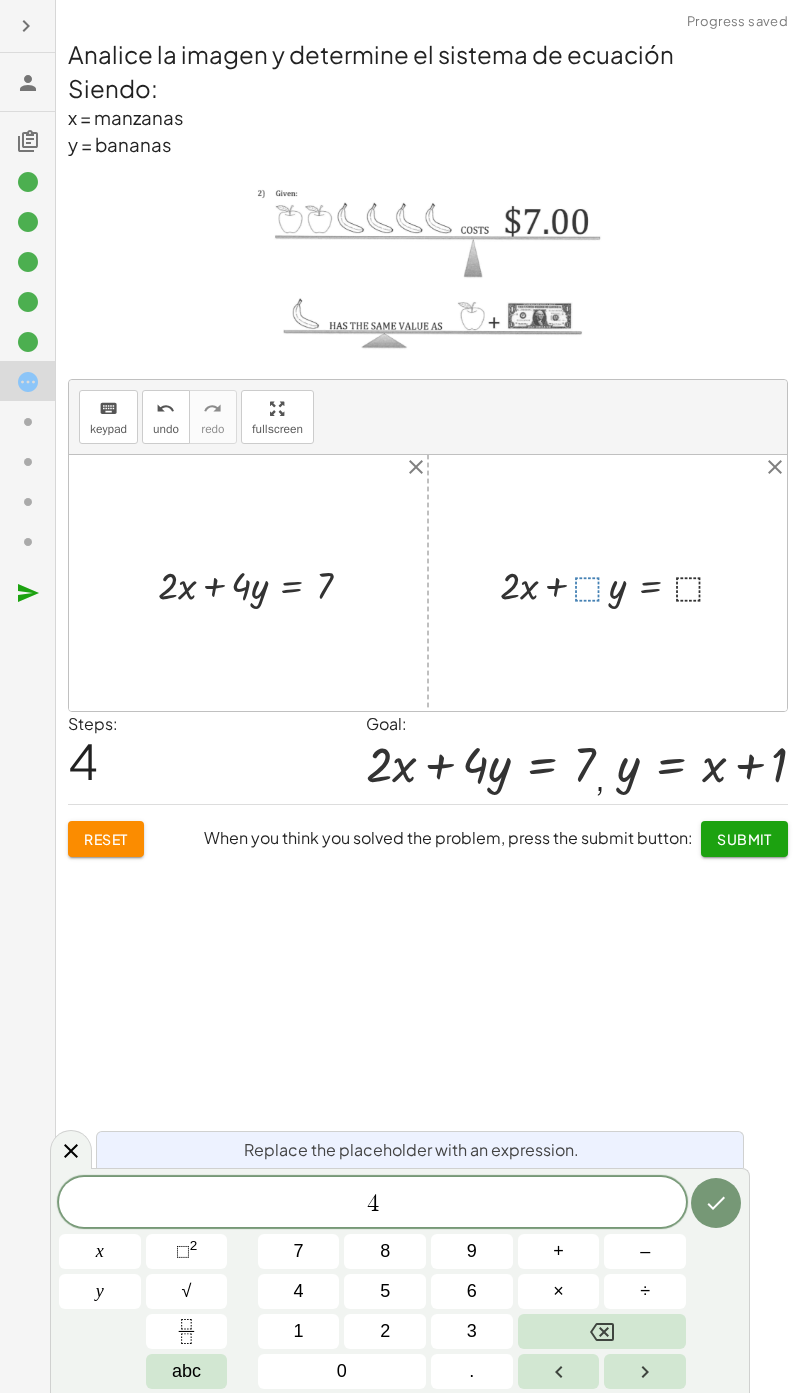 click at bounding box center (716, 1203) 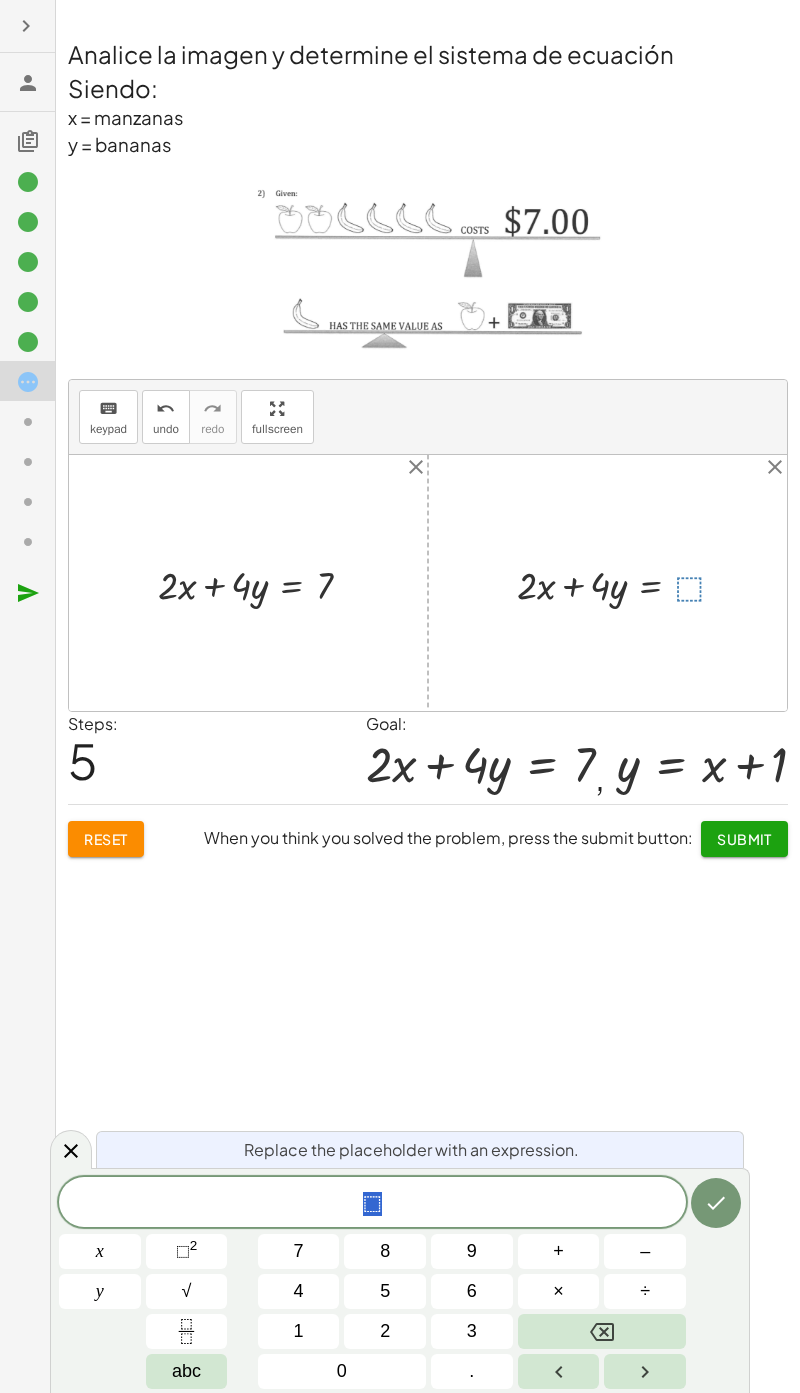 click on "7" at bounding box center (299, 1251) 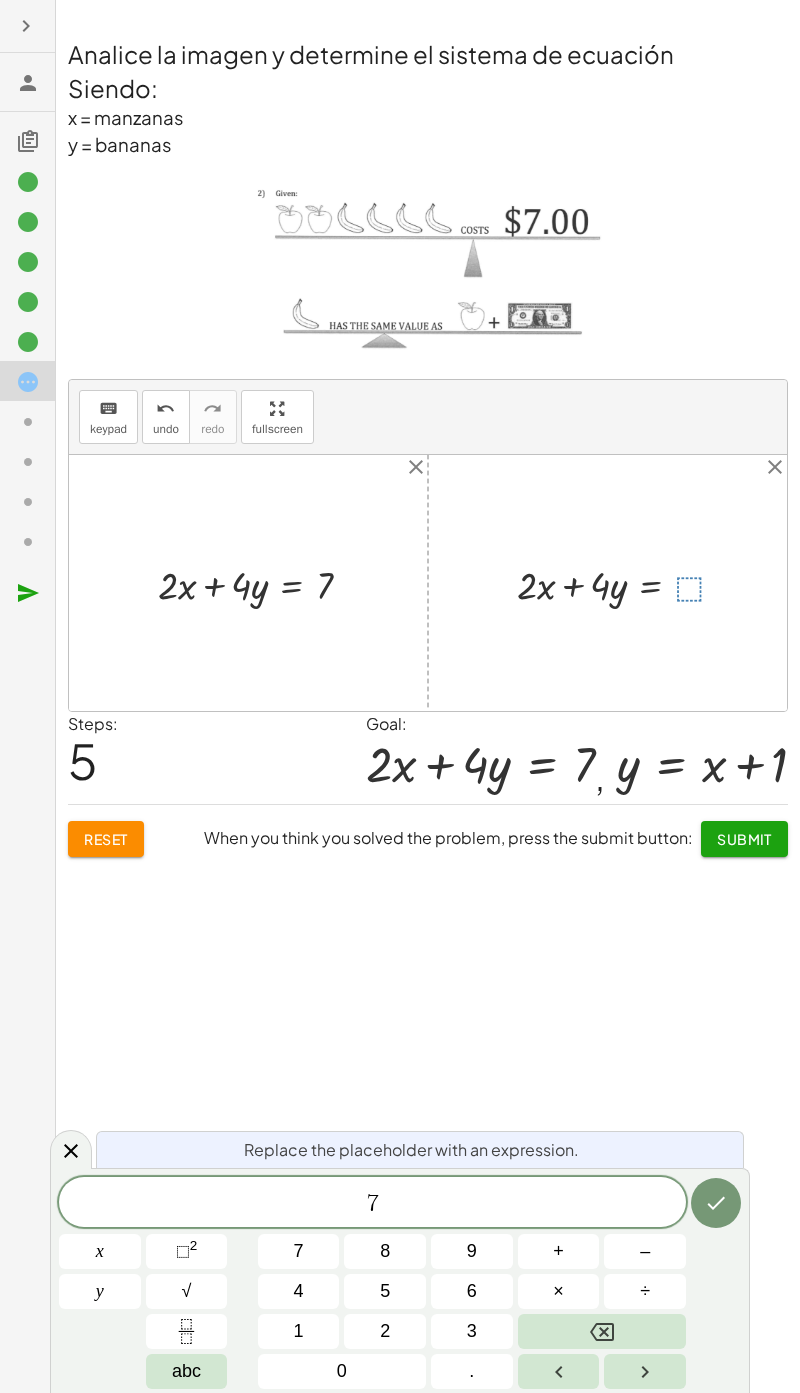 click at bounding box center [716, 1203] 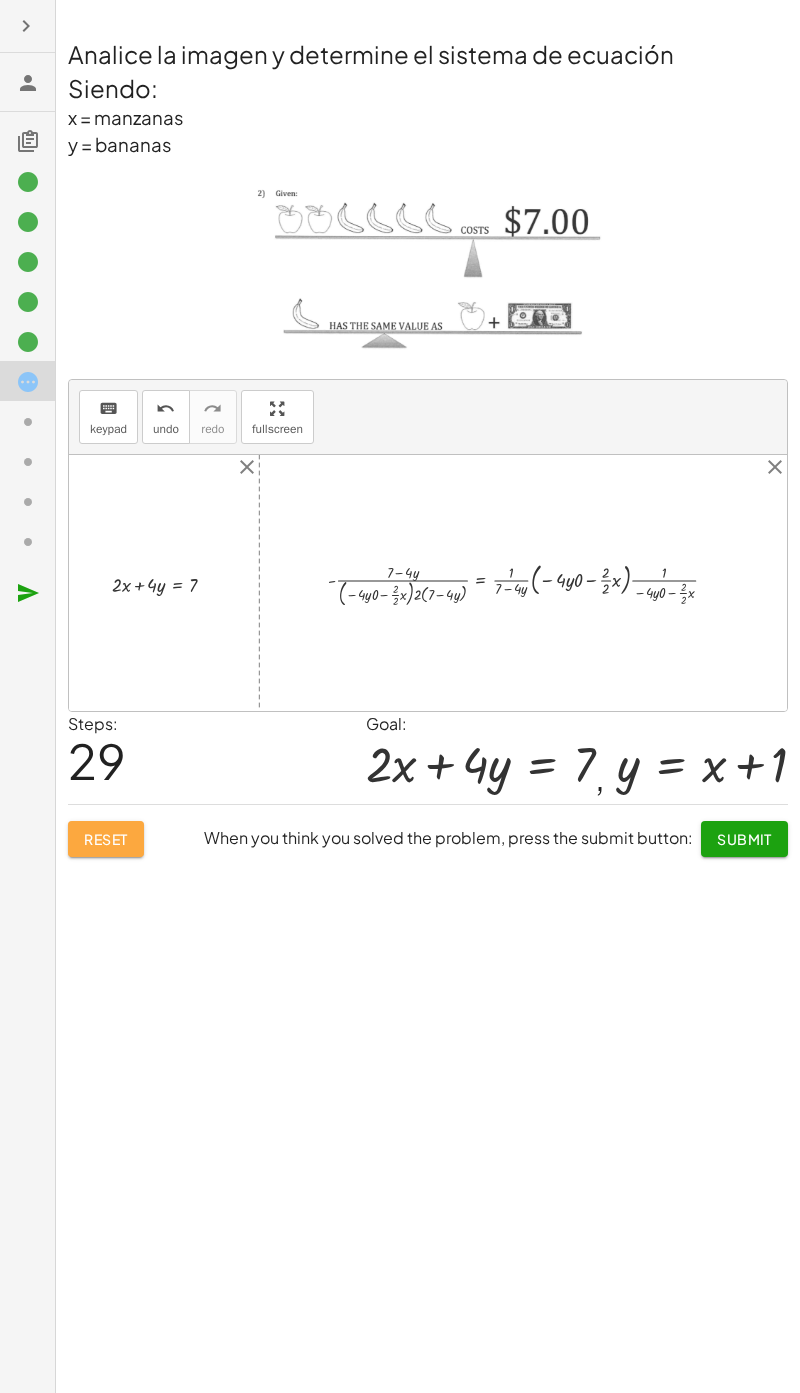 click on "Reset" at bounding box center (106, 839) 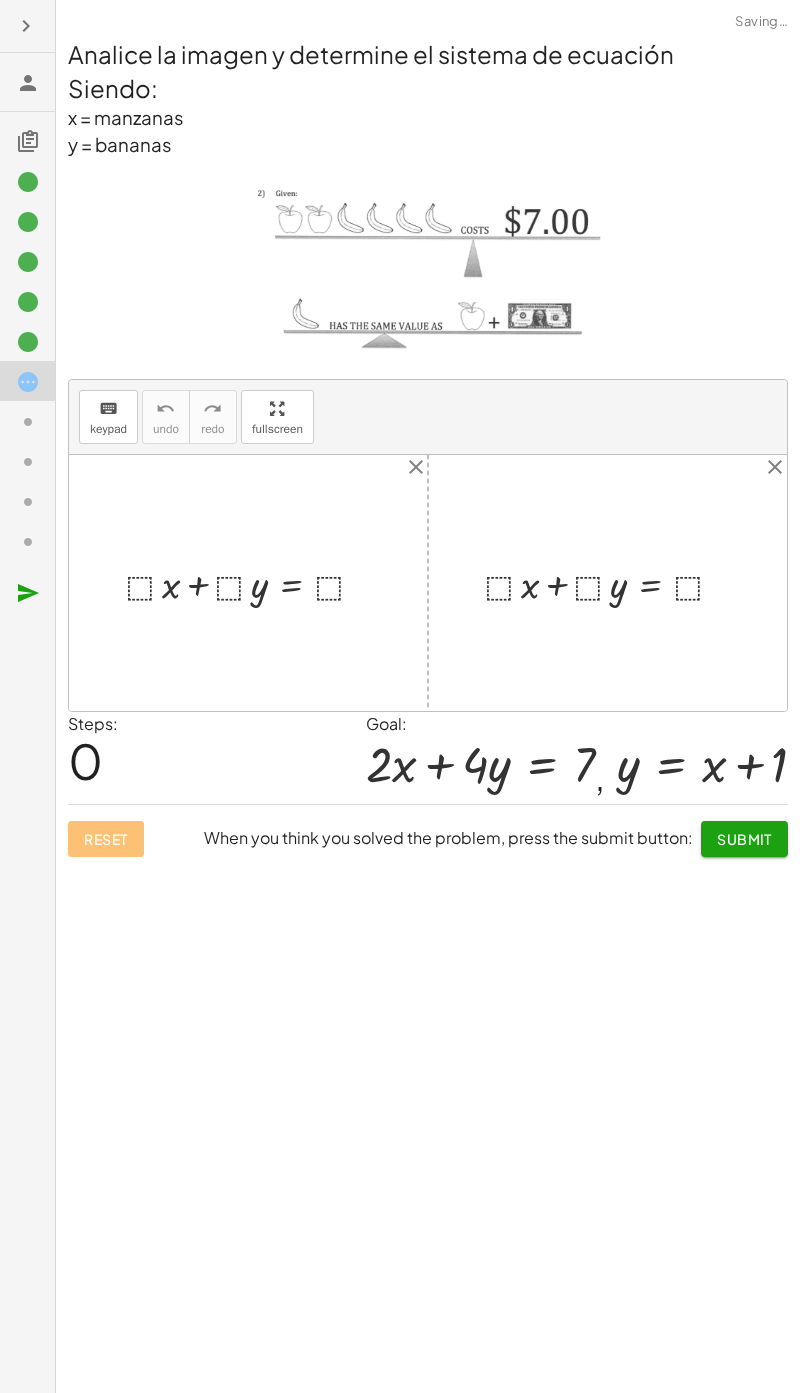 click on "Determine el mínimo común múltiplo de la ecuación uno del sistema de ecuaciones keyboard keypad undo undo redo redo fullscreen ⬚ 6 × Steps:  1 Reset  When you think you solved the problem, press the submit button:  Continue  Determine el mínimo común múltiplo de la ecuación dos del sistema de ecuaciones keyboard keypad undo undo redo redo fullscreen ⬚ 12 × Steps:  1 Reset  When you think you solved the problem, press the submit button:  Continue  Encuentre la ecuación equivalente de la primera ecuación del sistema. keyboard keypad undo undo redo redo fullscreen + · ⬚ · · 2 · x · 3 − · ⬚ · · y · 2 = · ⬚ · - 1 + · 2 · ⬚ · · x · 3 − · ⬚ · · y · 2 = · ⬚ · - 1 + · 2 · ⬚ · · x · 3 · 3 − · ⬚ · · y · 2 · 3 = · ⬚ · 3 · - 1 + · 2 · ⬚ · · x · 3 · 3 − · ⬚ · · y · 2 · 3 = · ⬚ · - 3 + · 2 · ⬚ · · x · 3 · 3 · 2 − · ⬚ · · y · 2 · 2 · 3 = · ⬚ · 2 · - 3 + · 2 · ⬚ · · x · 3 · 3 · 2 − · ⬚ · y" 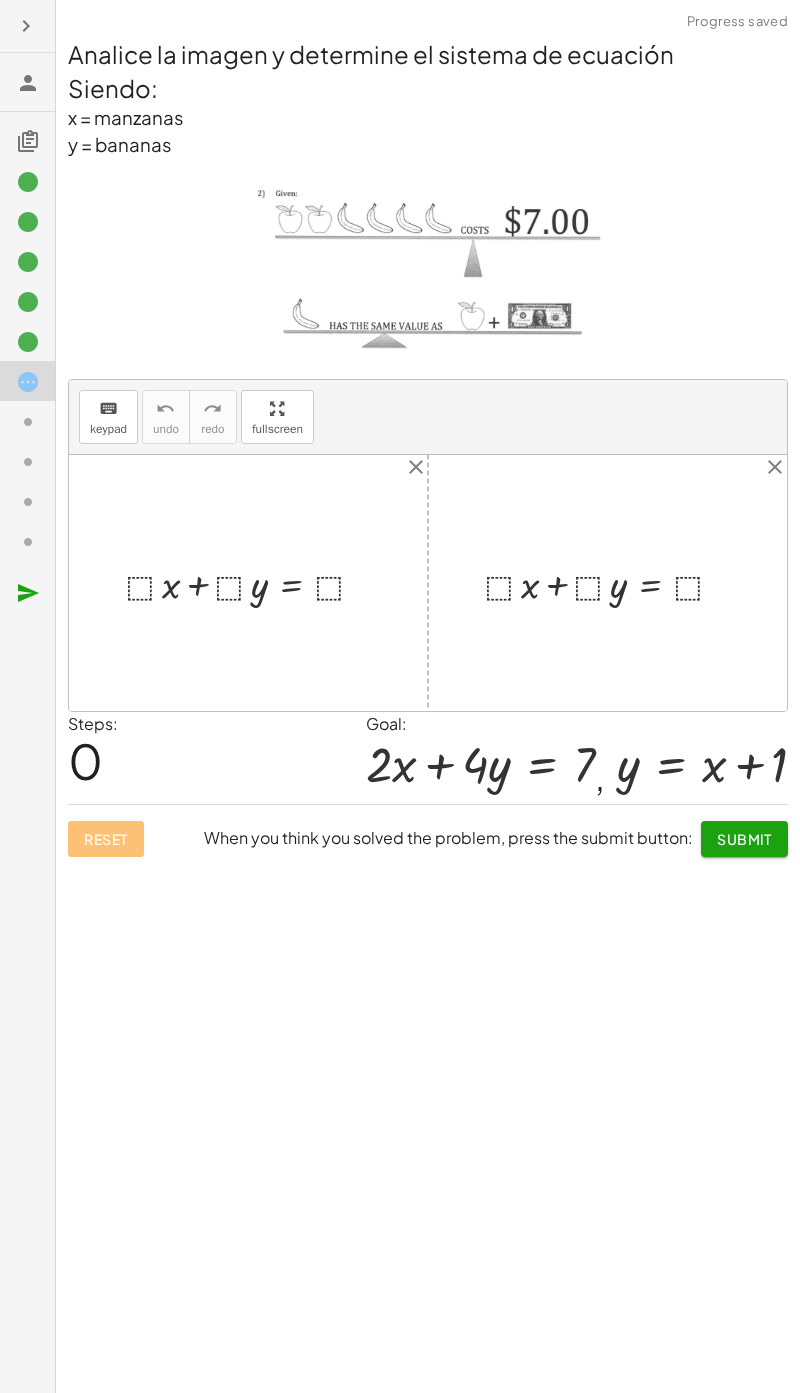 click on "Determine el mínimo común múltiplo de la ecuación uno del sistema de ecuaciones keyboard keypad undo undo redo redo fullscreen ⬚ 6 × Steps:  1 Reset  When you think you solved the problem, press the submit button:  Continue  Determine el mínimo común múltiplo de la ecuación dos del sistema de ecuaciones keyboard keypad undo undo redo redo fullscreen ⬚ 12 × Steps:  1 Reset  When you think you solved the problem, press the submit button:  Continue  Encuentre la ecuación equivalente de la primera ecuación del sistema. keyboard keypad undo undo redo redo fullscreen + · ⬚ · · 2 · x · 3 − · ⬚ · · y · 2 = · ⬚ · - 1 + · 2 · ⬚ · · x · 3 − · ⬚ · · y · 2 = · ⬚ · - 1 + · 2 · ⬚ · · x · 3 · 3 − · ⬚ · · y · 2 · 3 = · ⬚ · 3 · - 1 + · 2 · ⬚ · · x · 3 · 3 − · ⬚ · · y · 2 · 3 = · ⬚ · - 3 + · 2 · ⬚ · · x · 3 · 3 · 2 − · ⬚ · · y · 2 · 2 · 3 = · ⬚ · 2 · - 3 + · 2 · ⬚ · · x · 3 · 3 · 2 − · ⬚ · y" 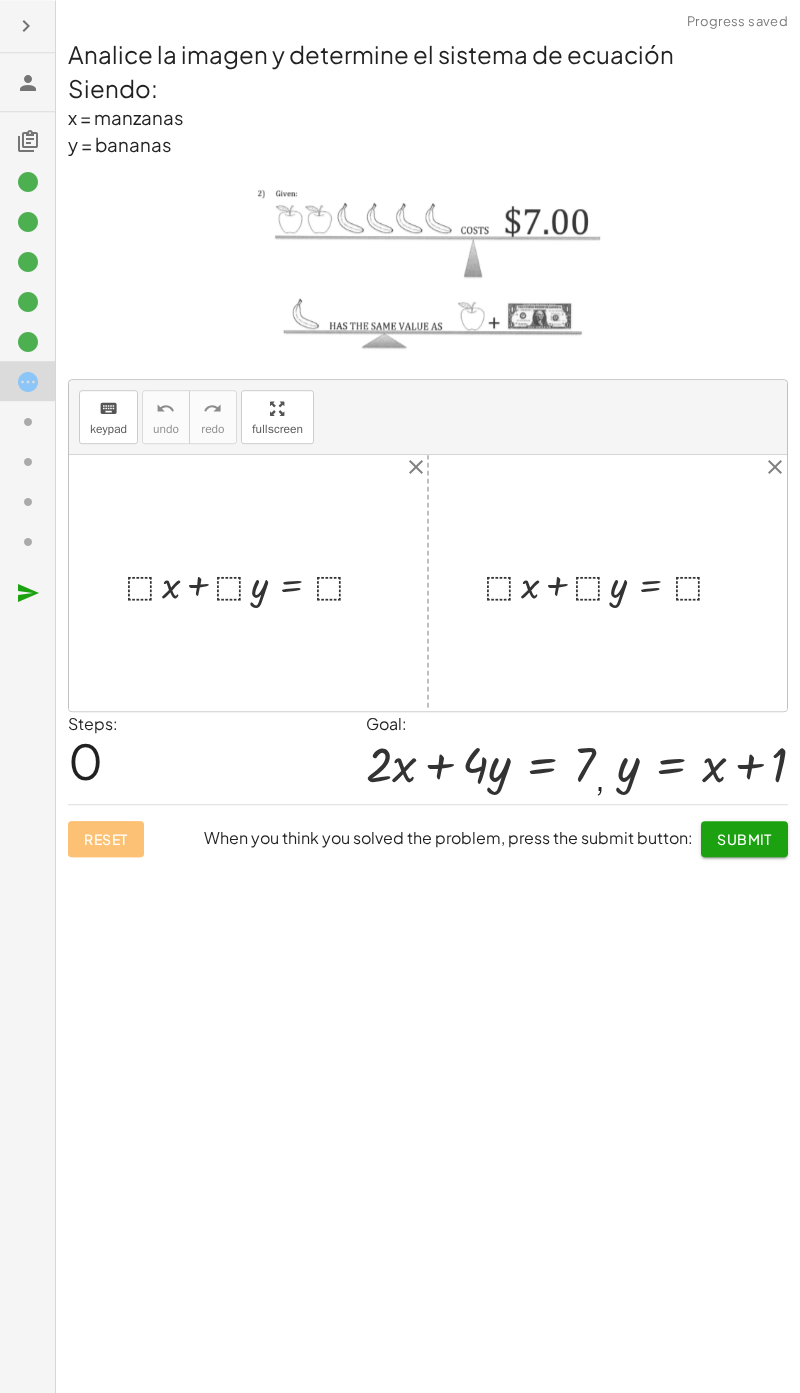 scroll, scrollTop: 0, scrollLeft: 0, axis: both 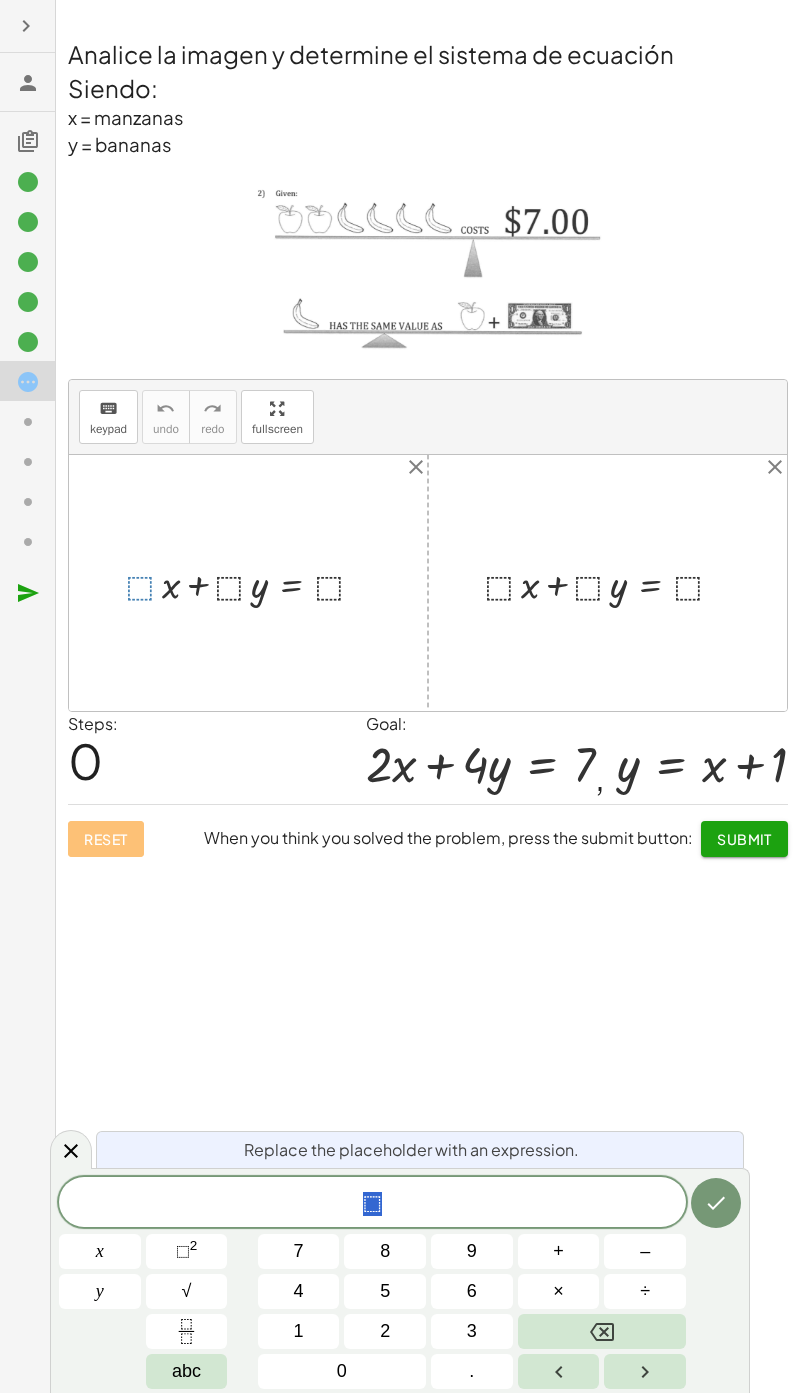click on "5" at bounding box center [385, 1291] 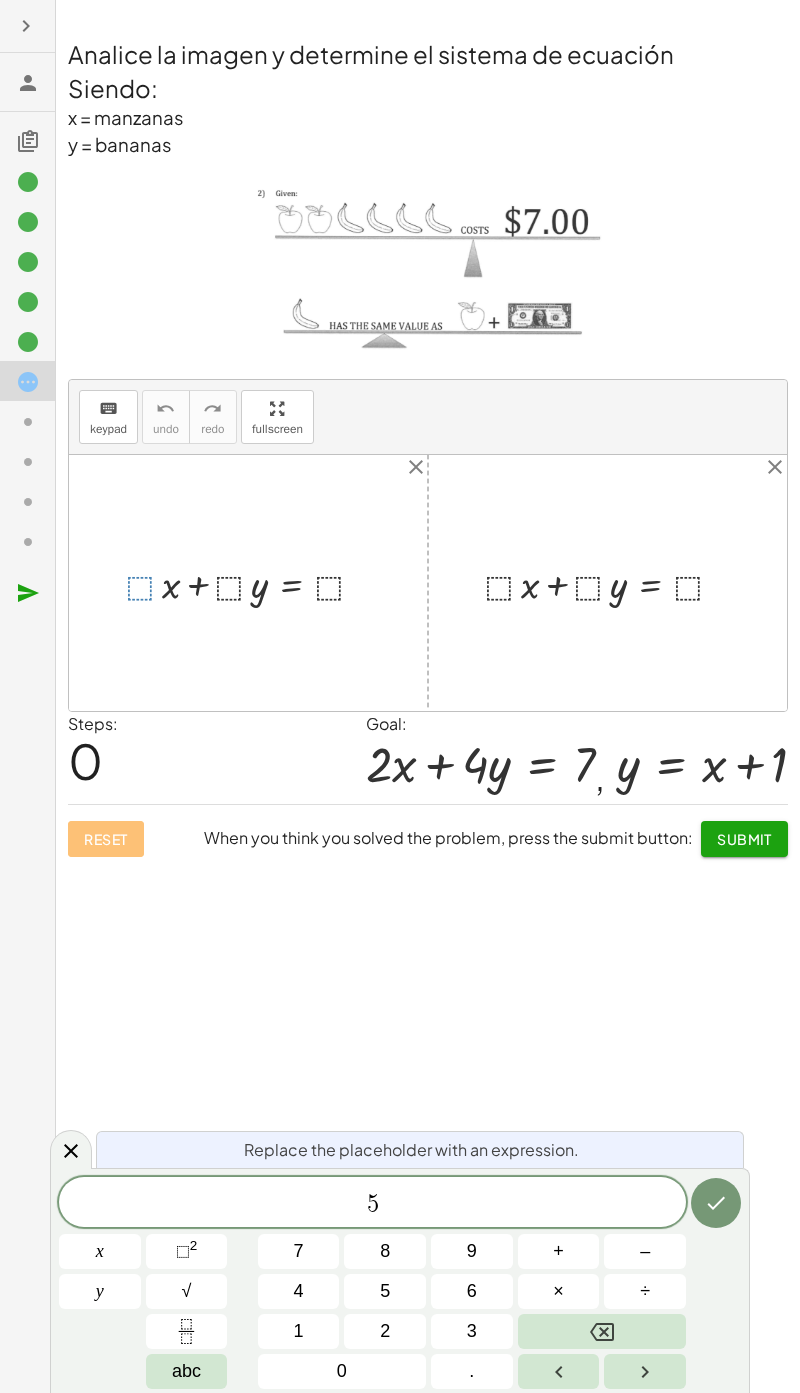 click 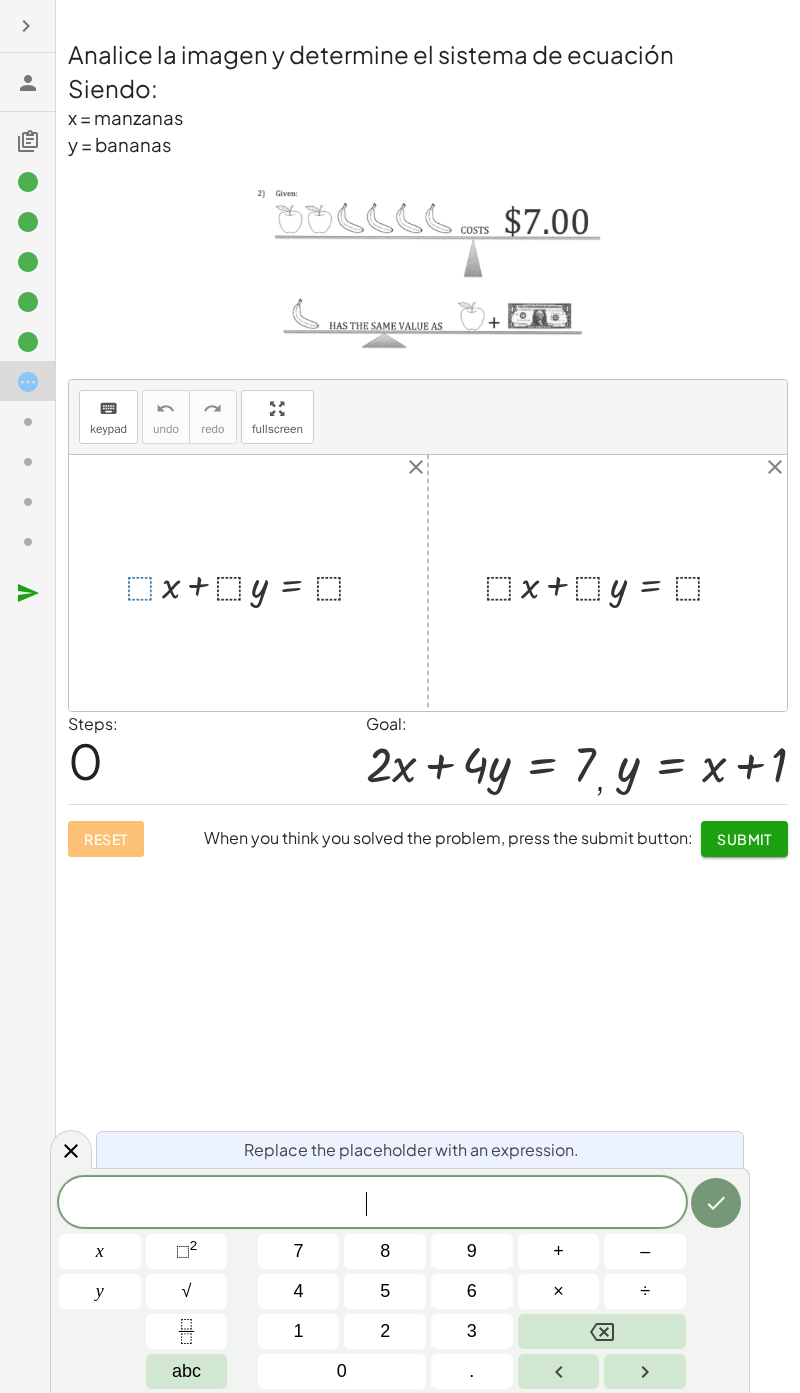 click on "2" at bounding box center [385, 1331] 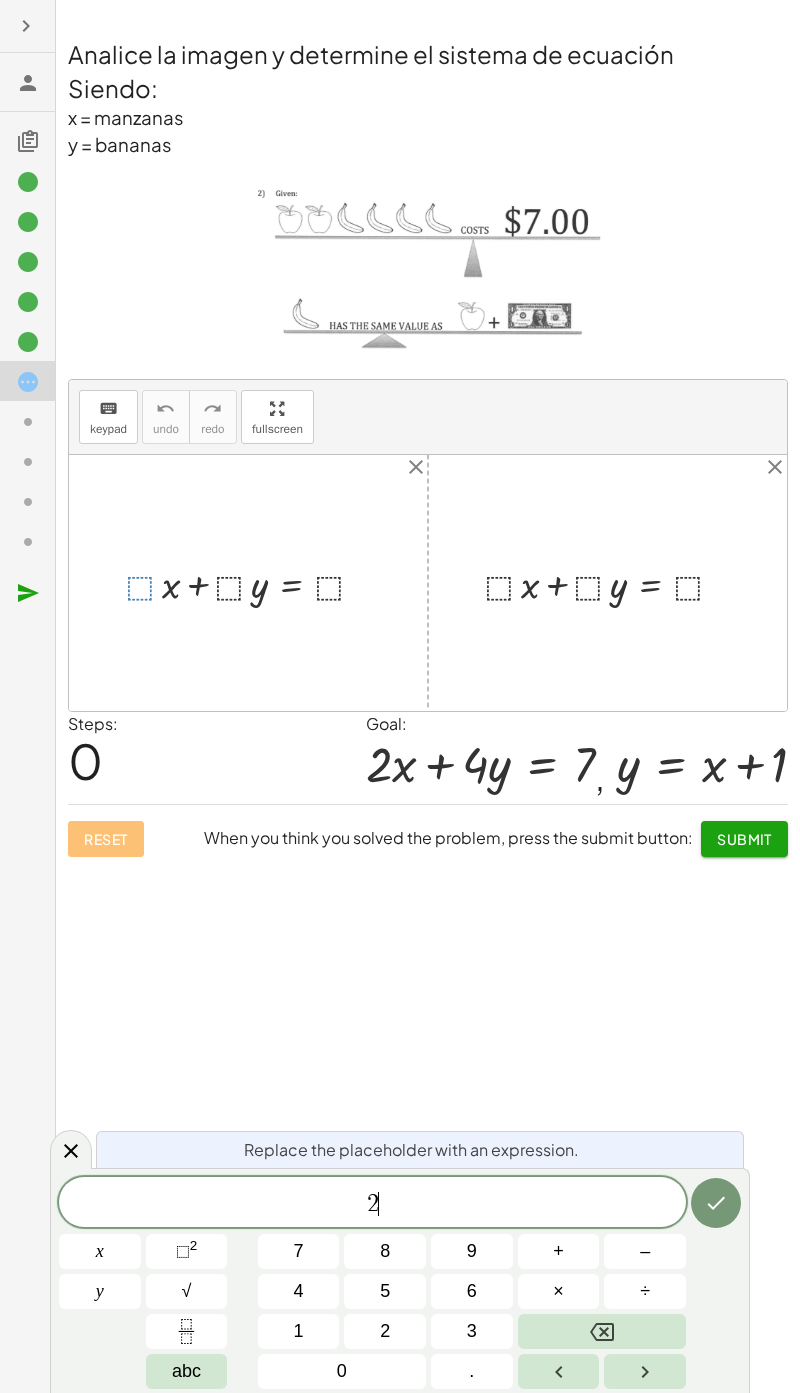 click 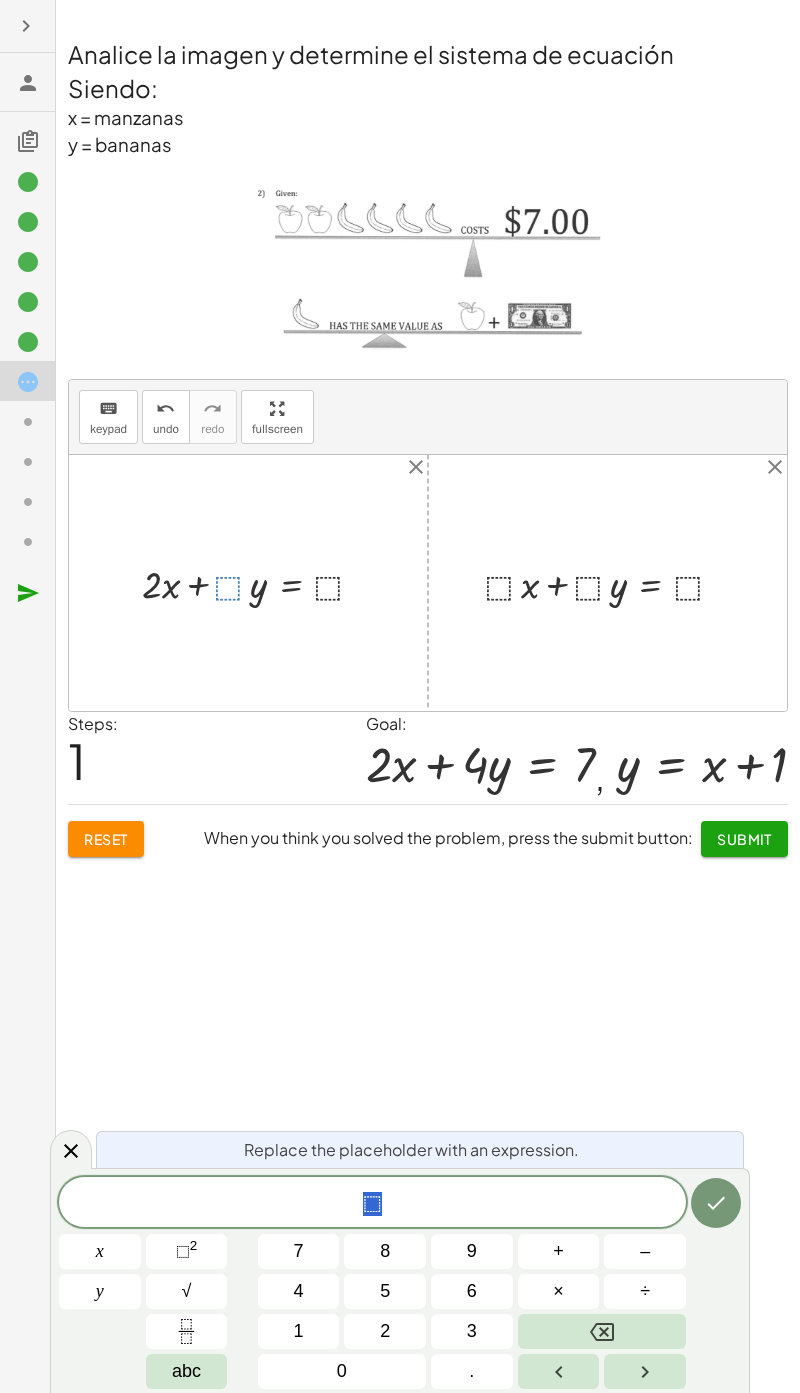 click on "4" at bounding box center (299, 1291) 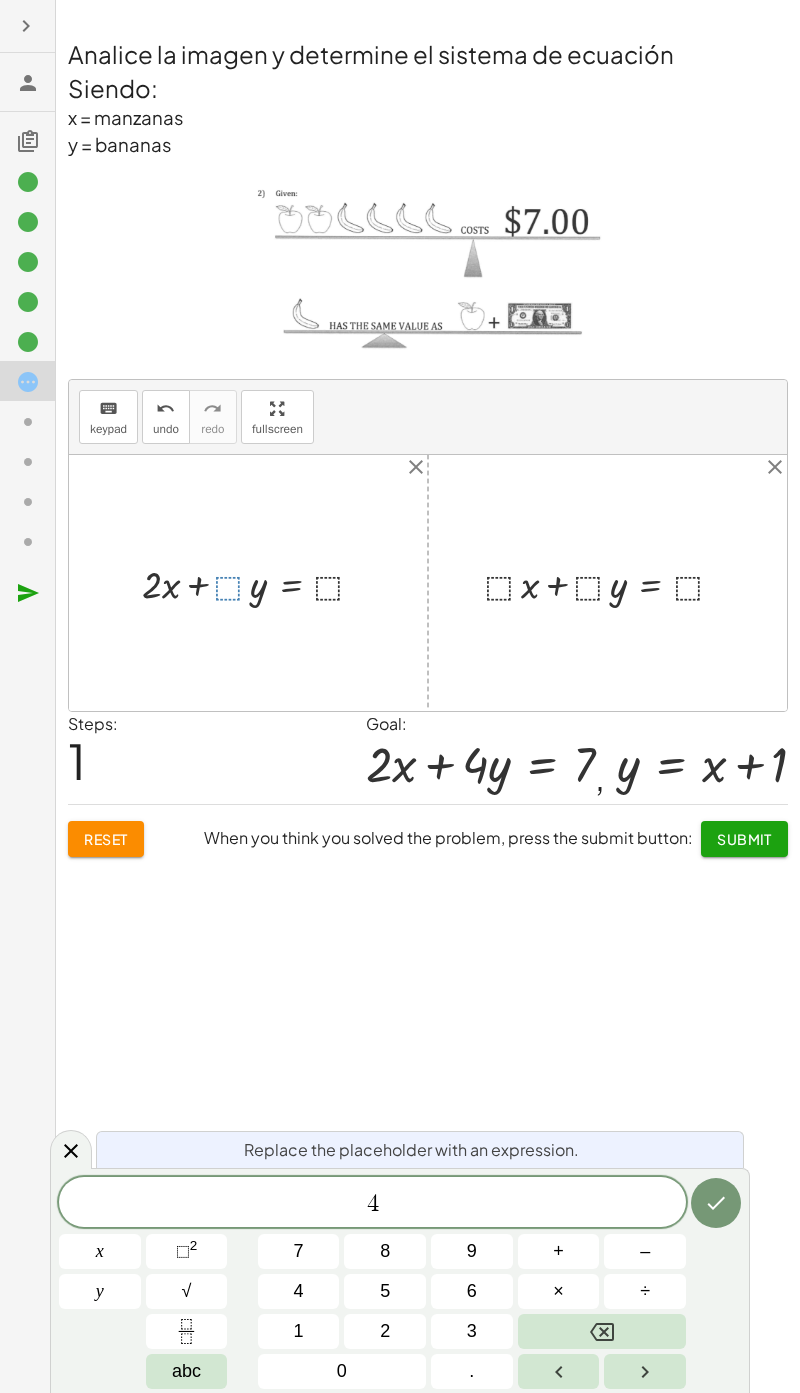 click at bounding box center (716, 1203) 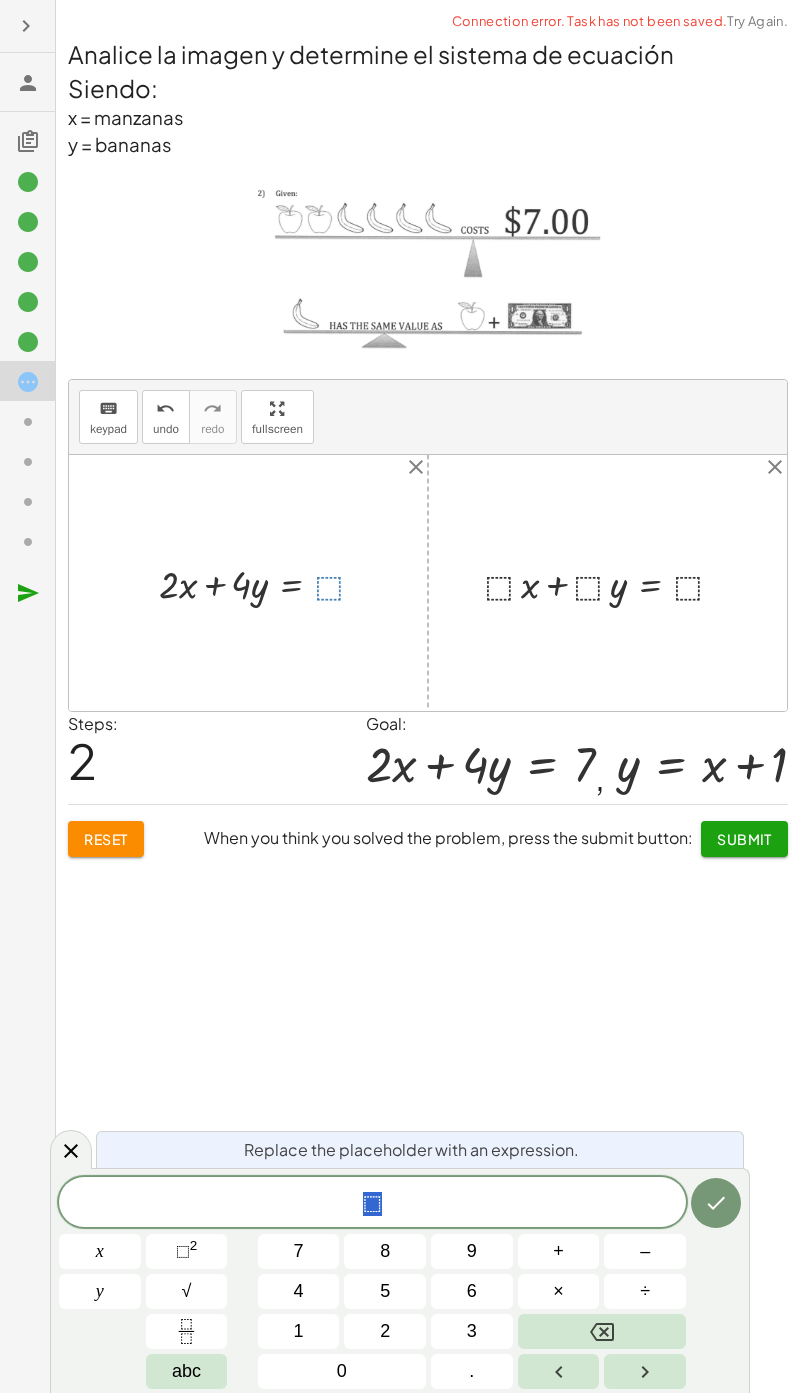 click on "7" at bounding box center [299, 1251] 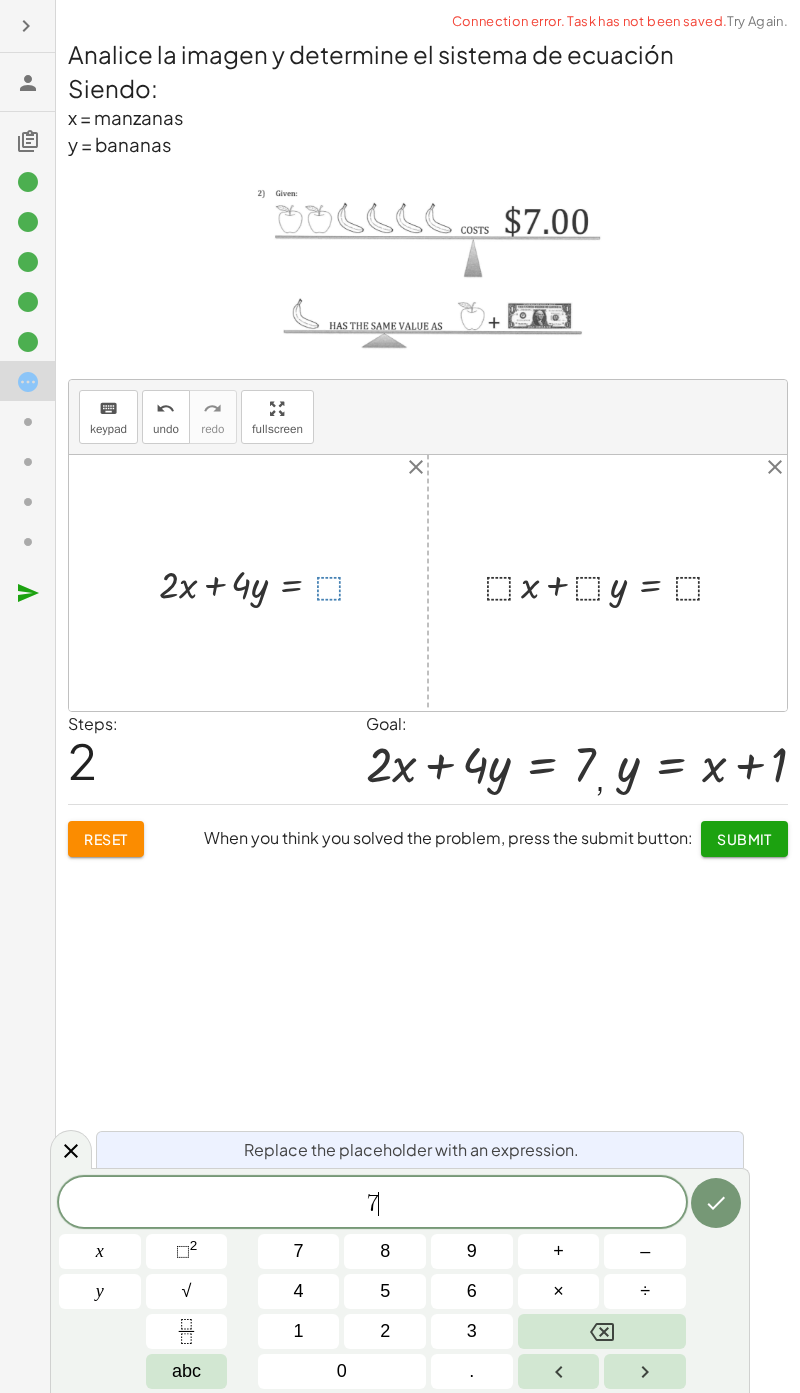 click at bounding box center (716, 1203) 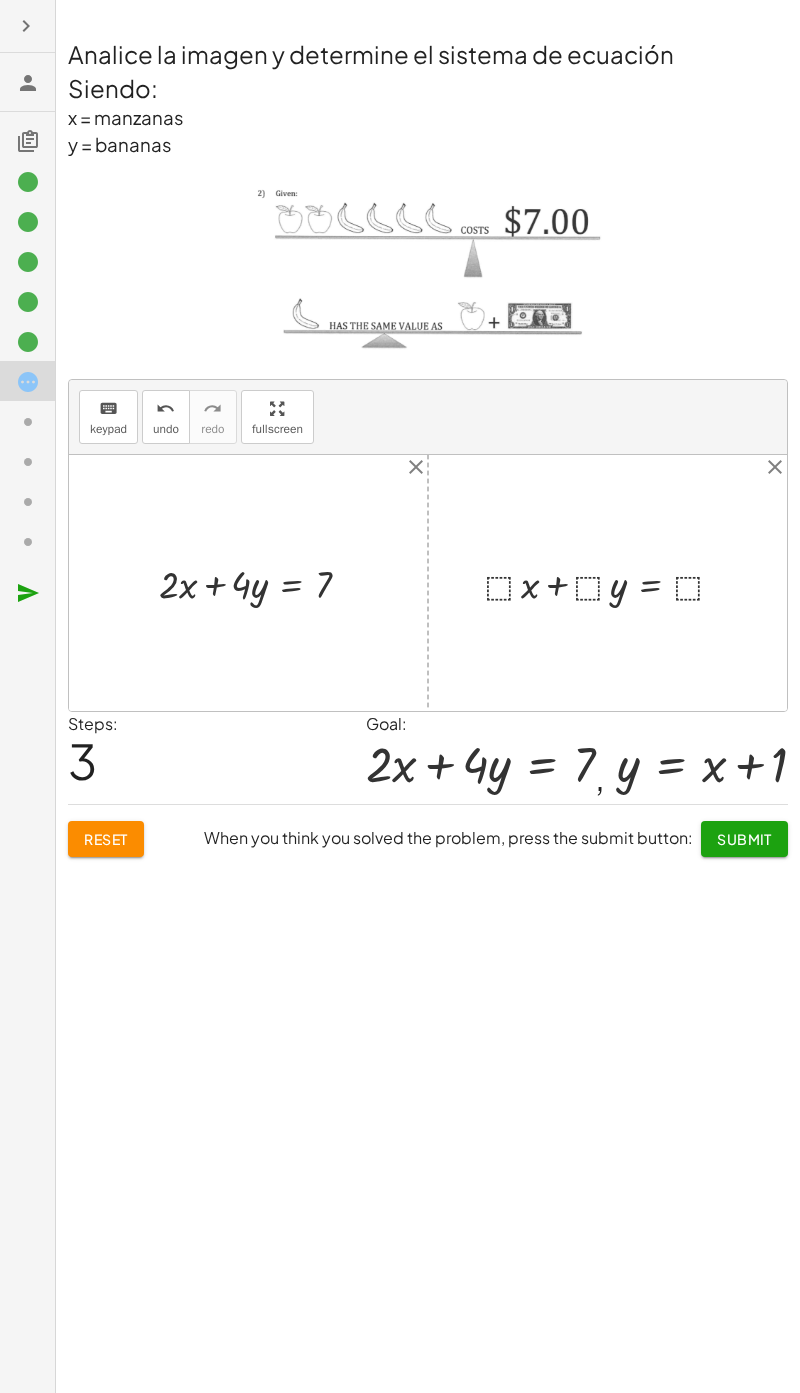 click on "Determine el mínimo común múltiplo de la ecuación uno del sistema de ecuaciones keyboard keypad undo undo redo redo fullscreen ⬚ 6 × Steps:  1 Reset  When you think you solved the problem, press the submit button:  Continue  Determine el mínimo común múltiplo de la ecuación dos del sistema de ecuaciones keyboard keypad undo undo redo redo fullscreen ⬚ 12 × Steps:  1 Reset  When you think you solved the problem, press the submit button:  Continue  Encuentre la ecuación equivalente de la primera ecuación del sistema. keyboard keypad undo undo redo redo fullscreen + · ⬚ · · 2 · x · 3 − · ⬚ · · y · 2 = · ⬚ · - 1 + · 2 · ⬚ · · x · 3 − · ⬚ · · y · 2 = · ⬚ · - 1 + · 2 · ⬚ · · x · 3 · 3 − · ⬚ · · y · 2 · 3 = · ⬚ · 3 · - 1 + · 2 · ⬚ · · x · 3 · 3 − · ⬚ · · y · 2 · 3 = · ⬚ · - 3 + · 2 · ⬚ · · x · 3 · 3 · 2 − · ⬚ · · y · 2 · 2 · 3 = · ⬚ · 2 · - 3 + · 2 · ⬚ · · x · 3 · 3 · 2 − · ⬚ · y" 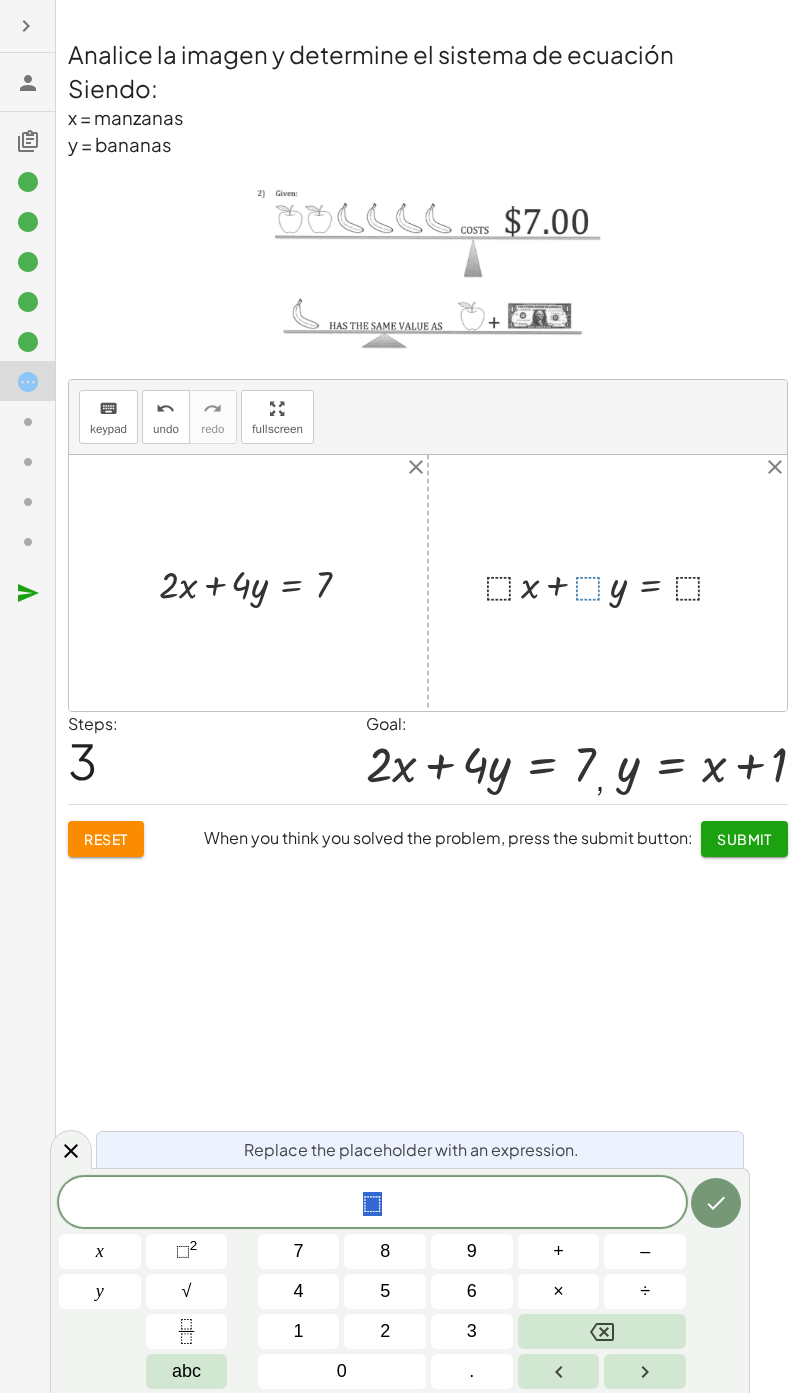 click on "1" at bounding box center (299, 1331) 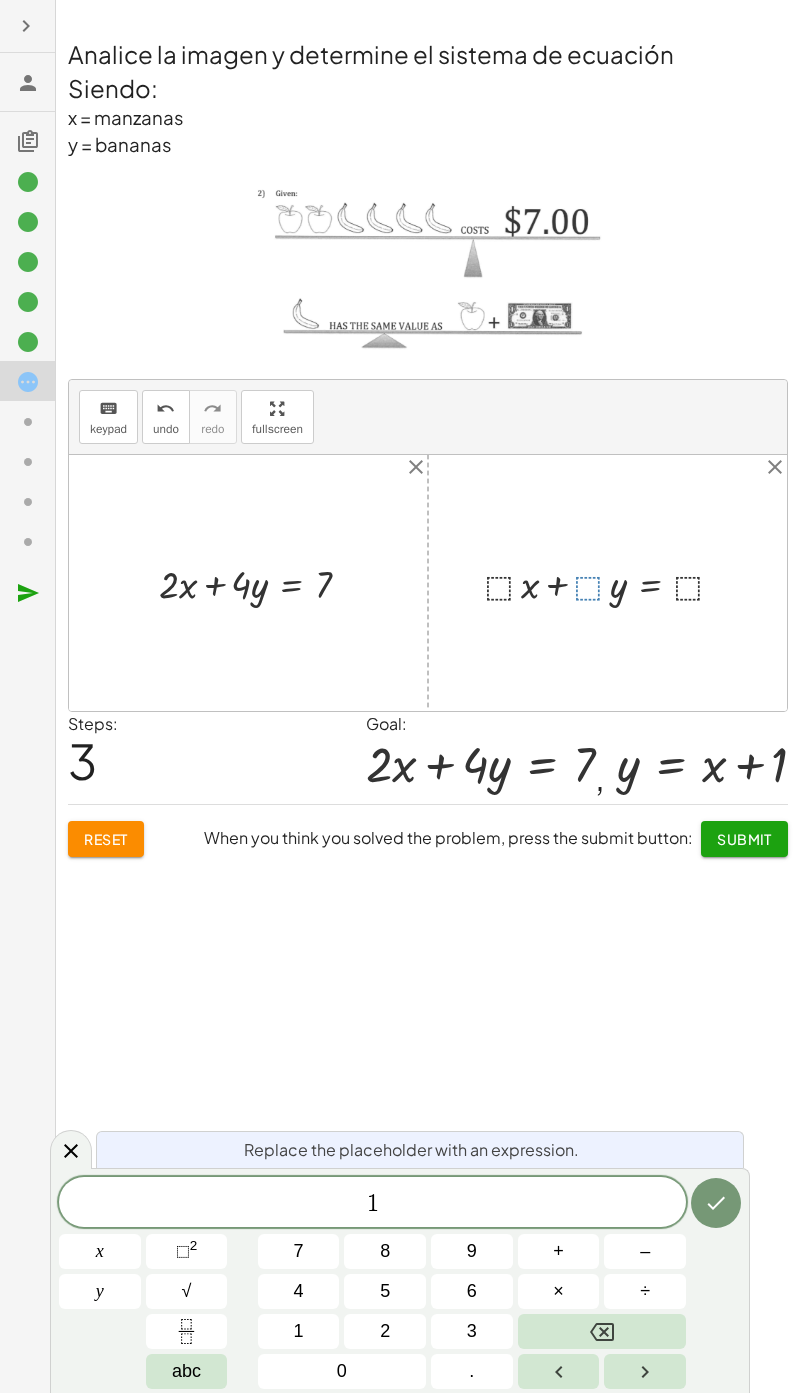 click at bounding box center [716, 1203] 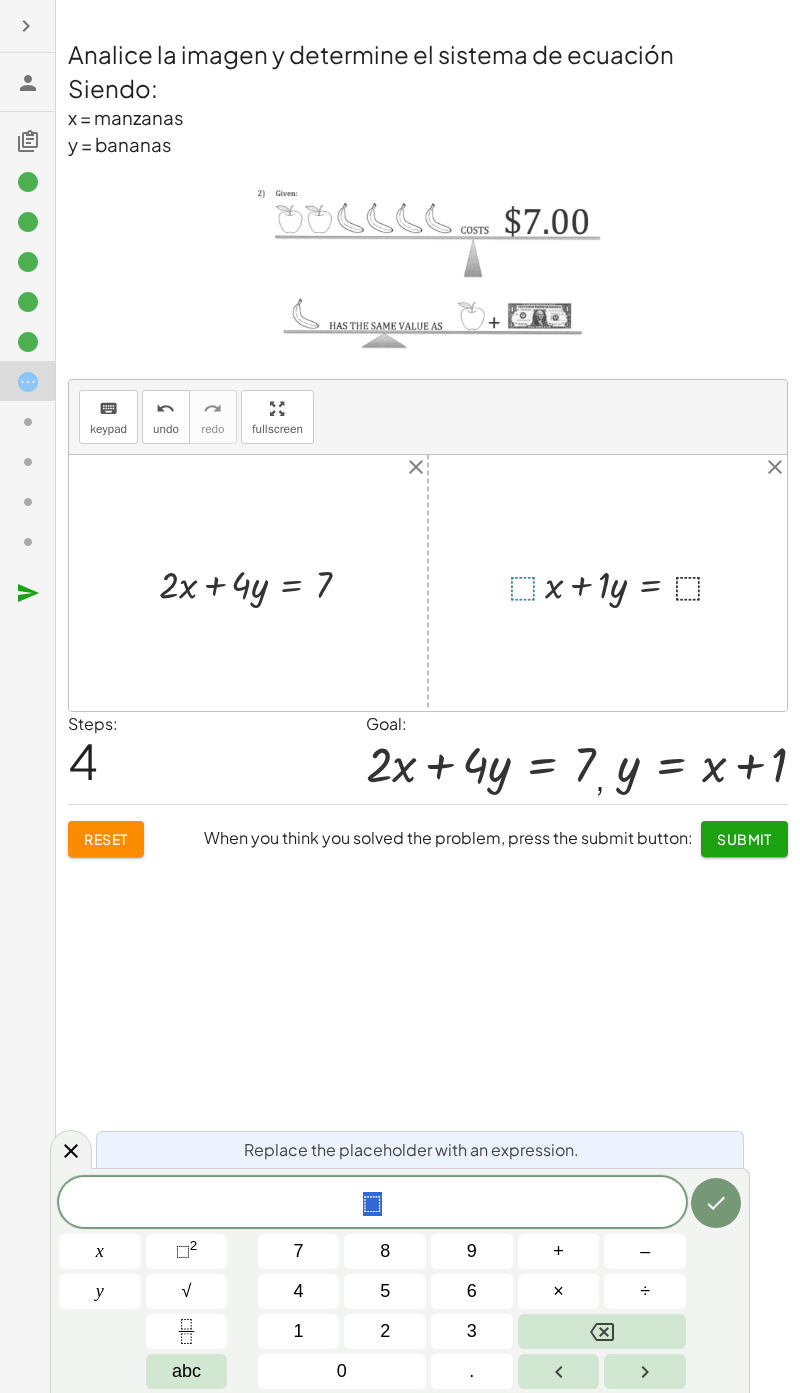 click on "1" at bounding box center (299, 1331) 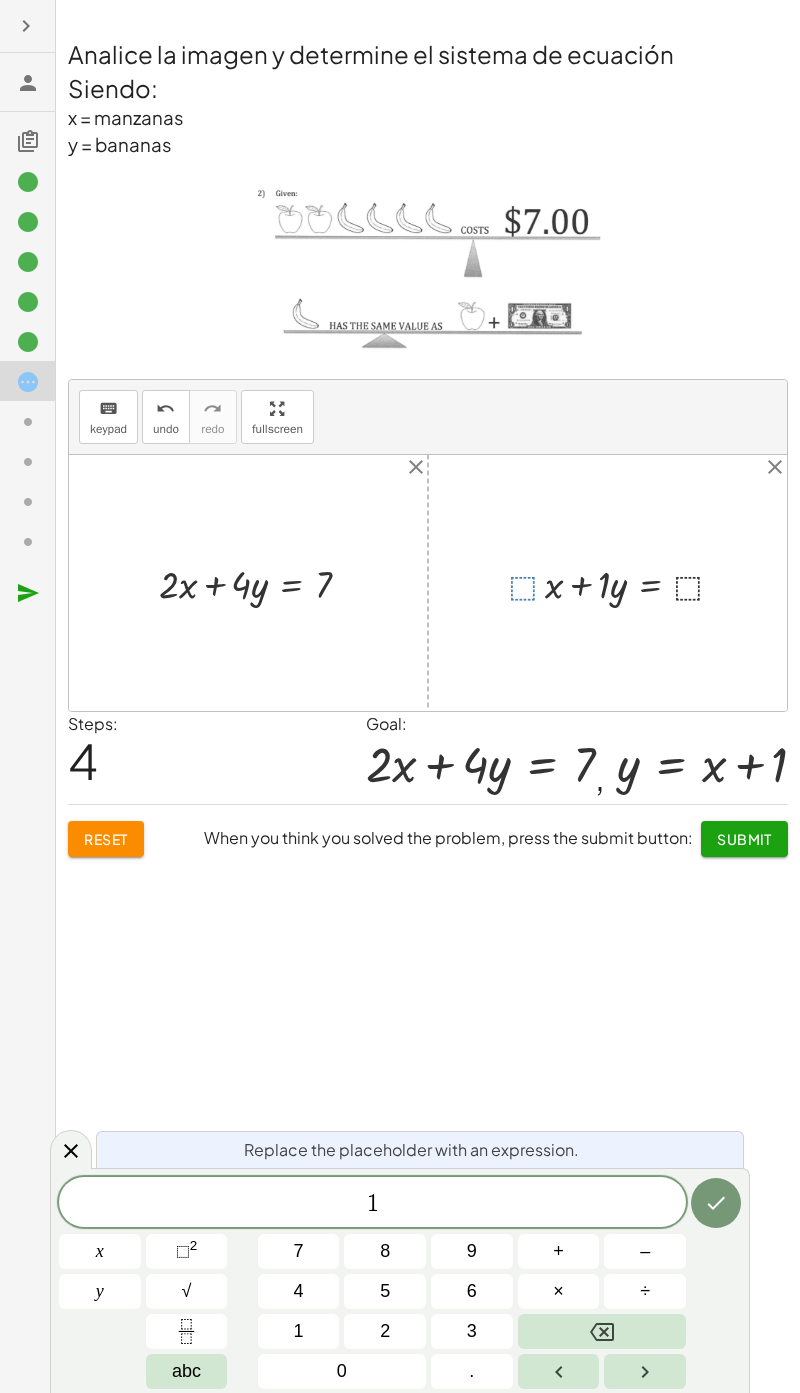 click at bounding box center [716, 1203] 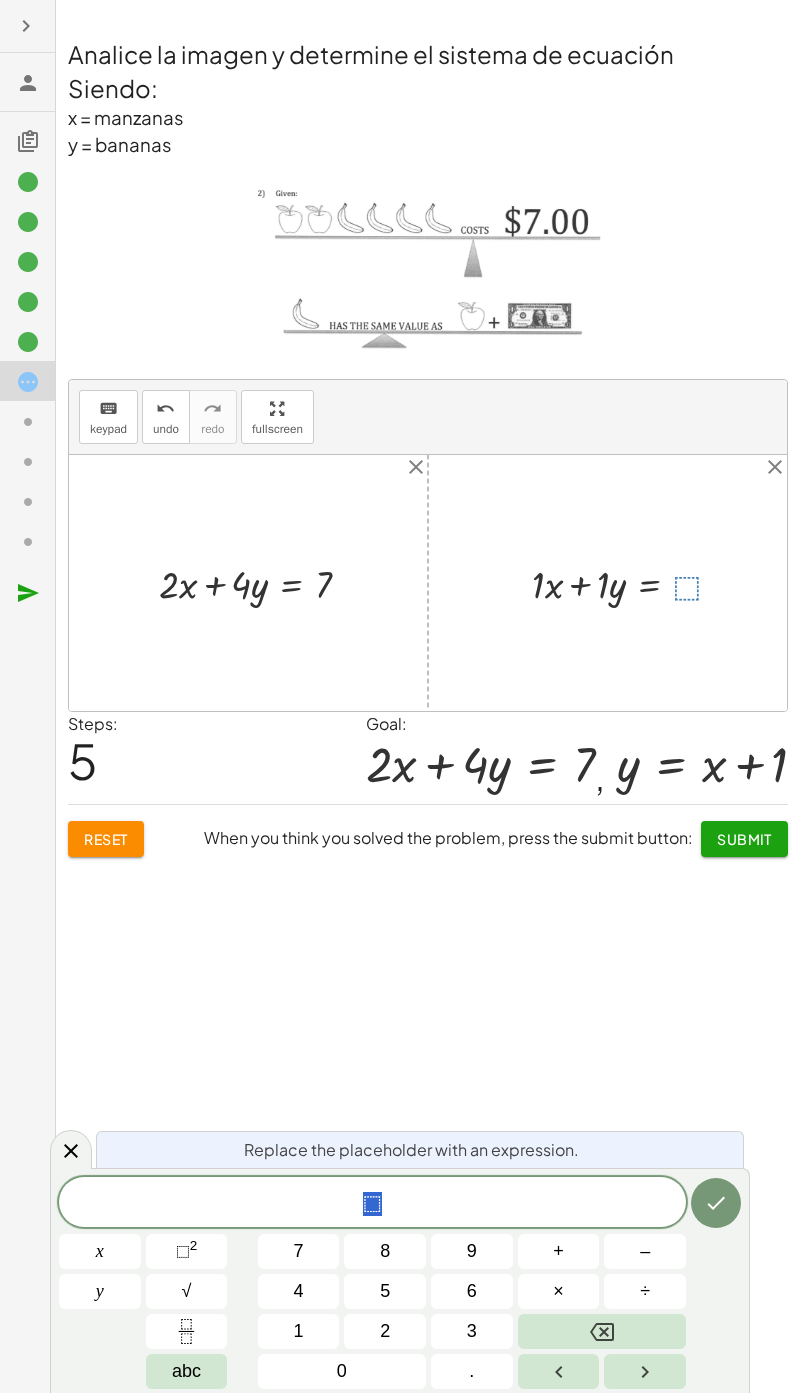 click on "1" at bounding box center (299, 1331) 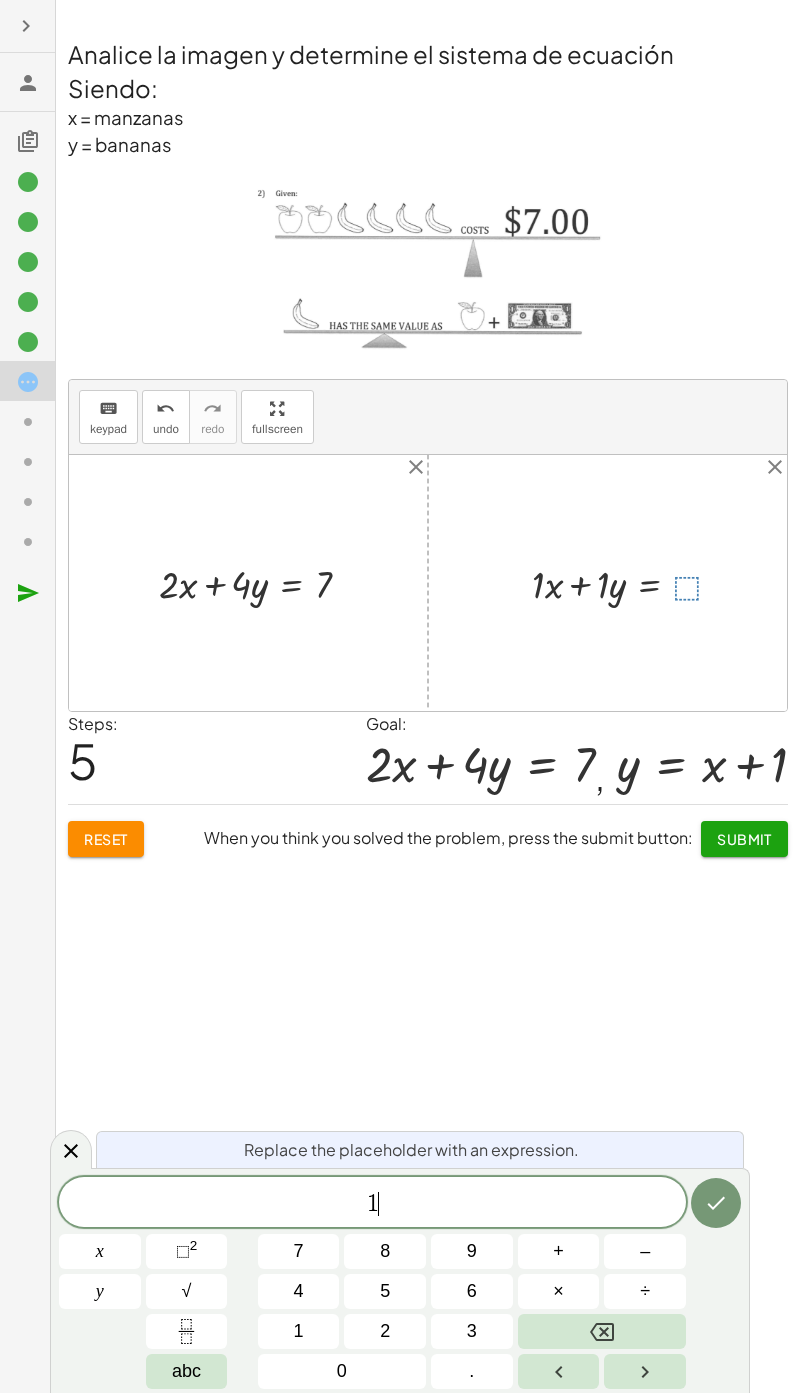 click at bounding box center (716, 1203) 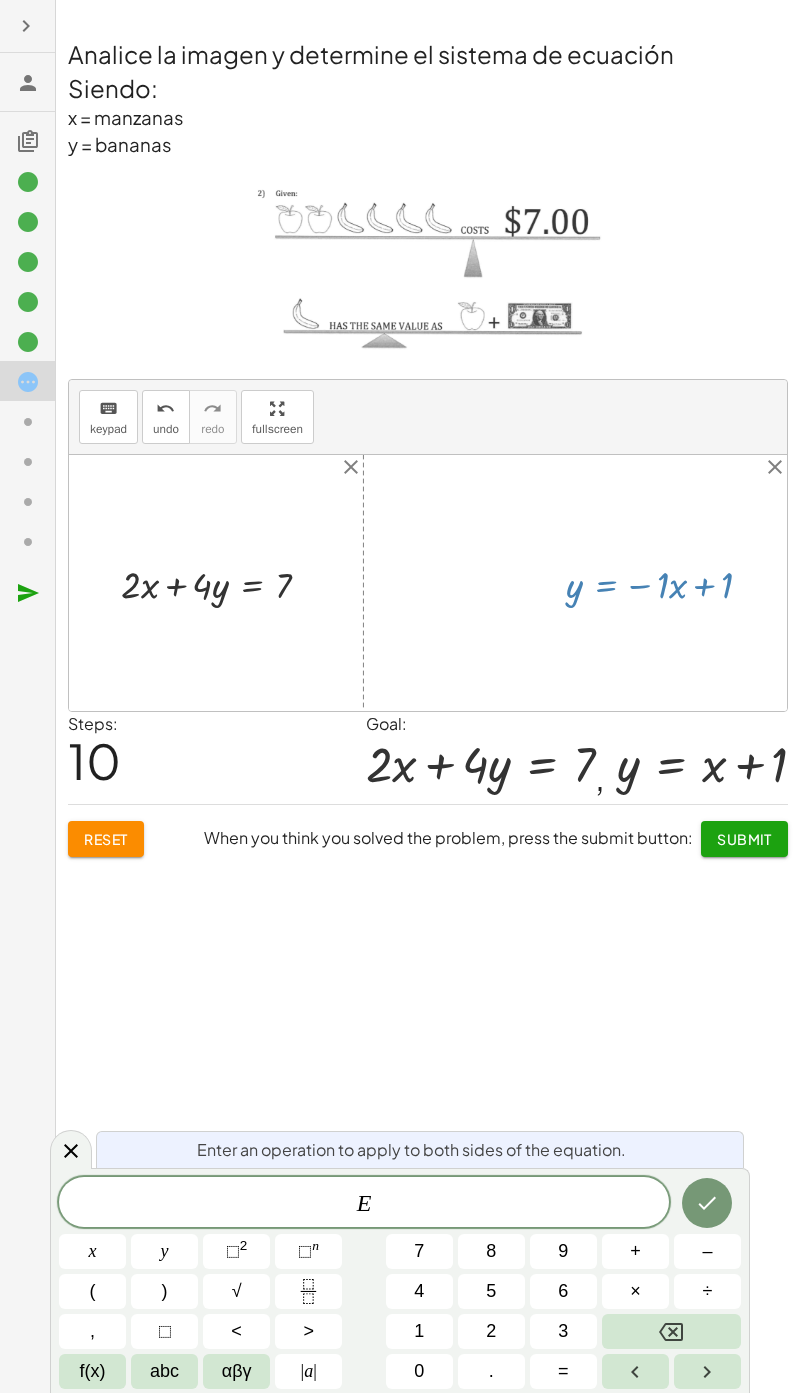 click on "Determine el mínimo común múltiplo de la ecuación uno del sistema de ecuaciones keyboard keypad undo undo redo redo fullscreen ⬚ 6 × Steps:  1 Reset  When you think you solved the problem, press the submit button:  Continue  Determine el mínimo común múltiplo de la ecuación dos del sistema de ecuaciones keyboard keypad undo undo redo redo fullscreen ⬚ 12 × Steps:  1 Reset  When you think you solved the problem, press the submit button:  Continue  Encuentre la ecuación equivalente de la primera ecuación del sistema. keyboard keypad undo undo redo redo fullscreen + · ⬚ · · 2 · x · 3 − · ⬚ · · y · 2 = · ⬚ · - 1 + · 2 · ⬚ · · x · 3 − · ⬚ · · y · 2 = · ⬚ · - 1 + · 2 · ⬚ · · x · 3 · 3 − · ⬚ · · y · 2 · 3 = · ⬚ · 3 · - 1 + · 2 · ⬚ · · x · 3 · 3 − · ⬚ · · y · 2 · 3 = · ⬚ · - 3 + · 2 · ⬚ · · x · 3 · 3 · 2 − · ⬚ · · y · 2 · 2 · 3 = · ⬚ · 2 · - 3 + · 2 · ⬚ · · x · 3 · 3 · 2 − · ⬚ · y" 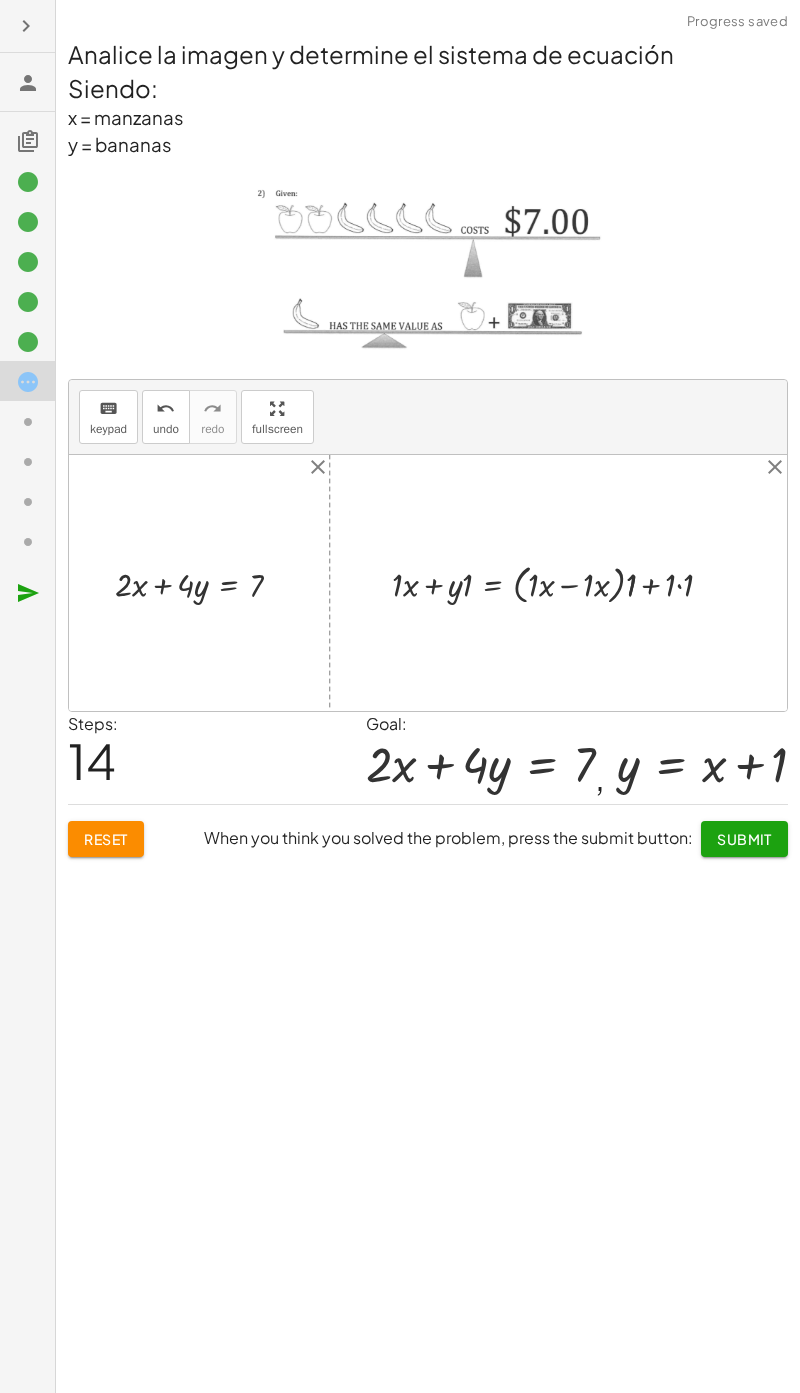 scroll, scrollTop: 0, scrollLeft: 0, axis: both 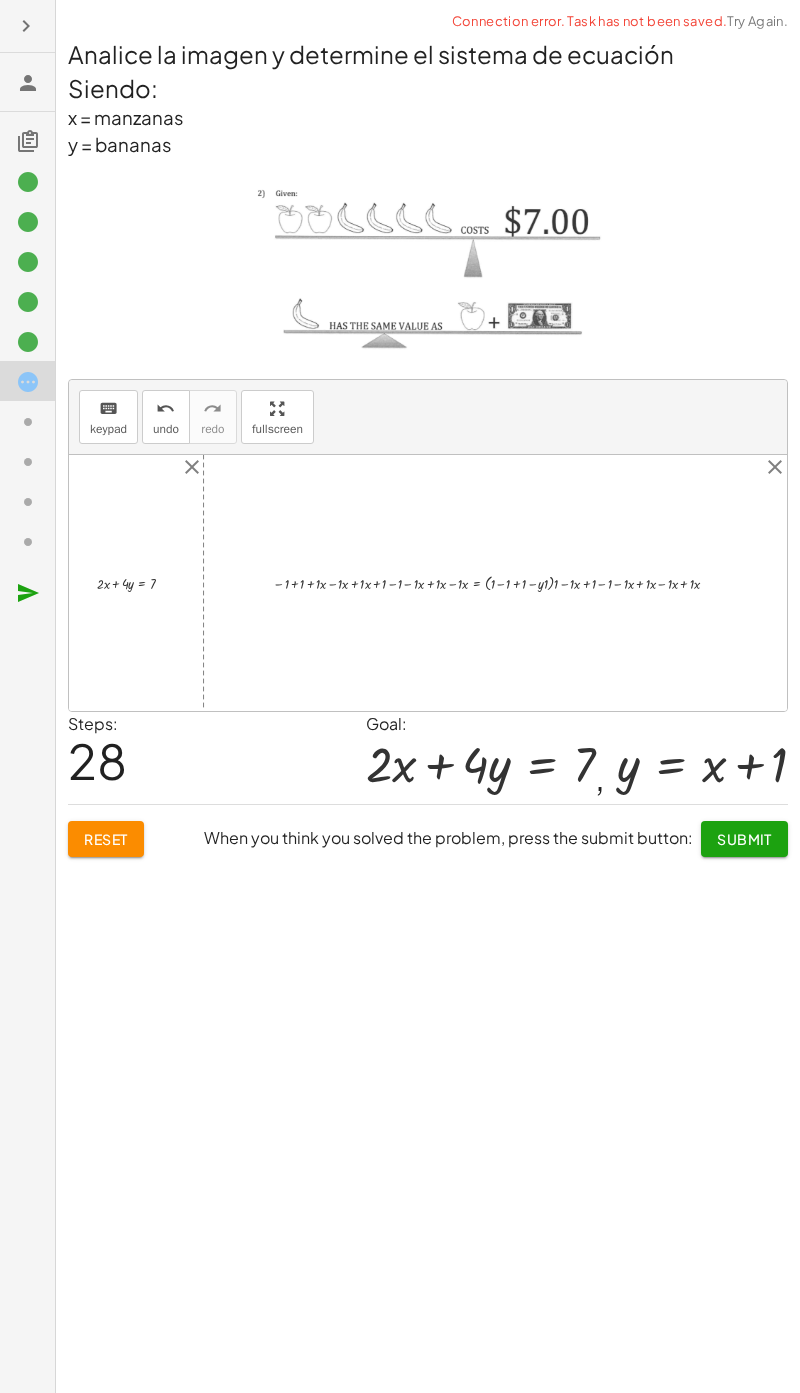 click at bounding box center (503, 583) 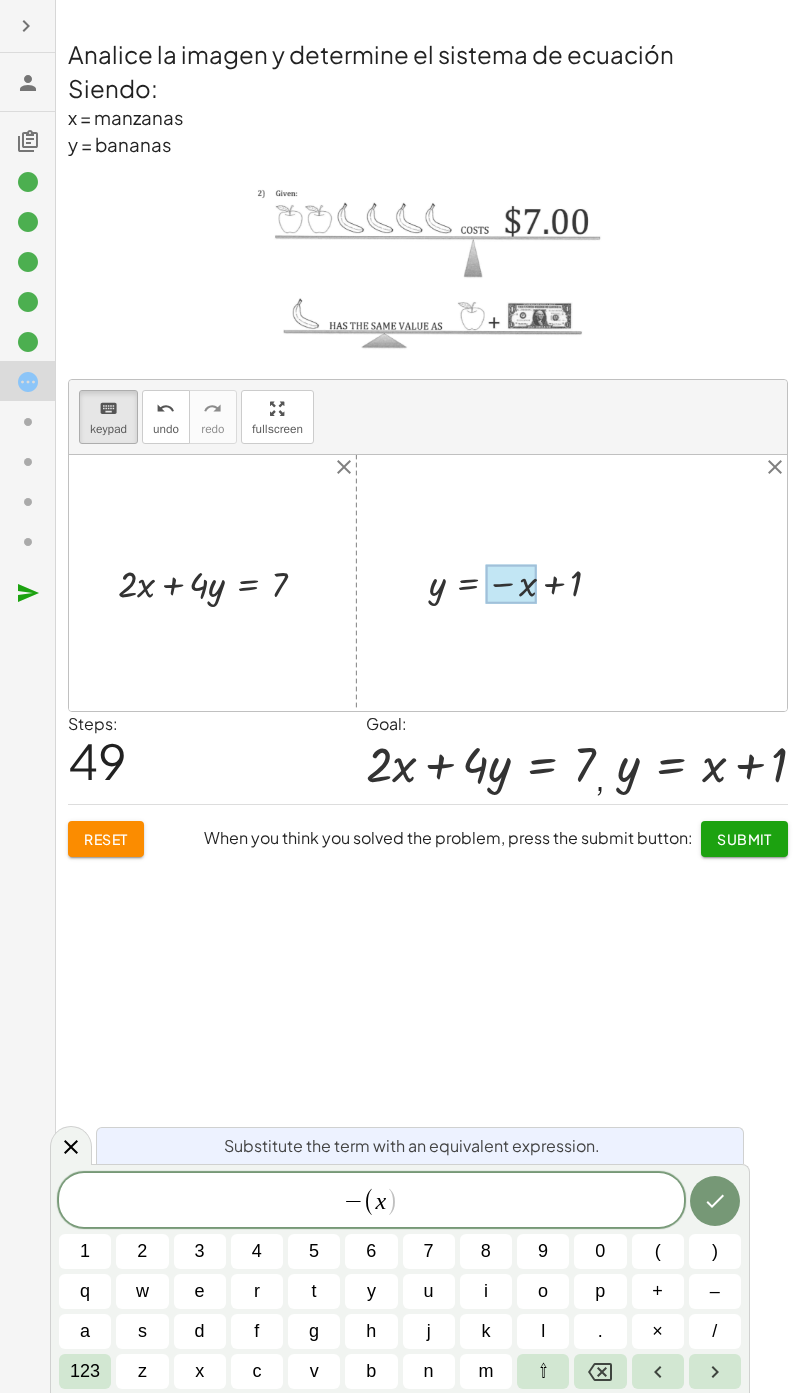 scroll, scrollTop: 153, scrollLeft: 0, axis: vertical 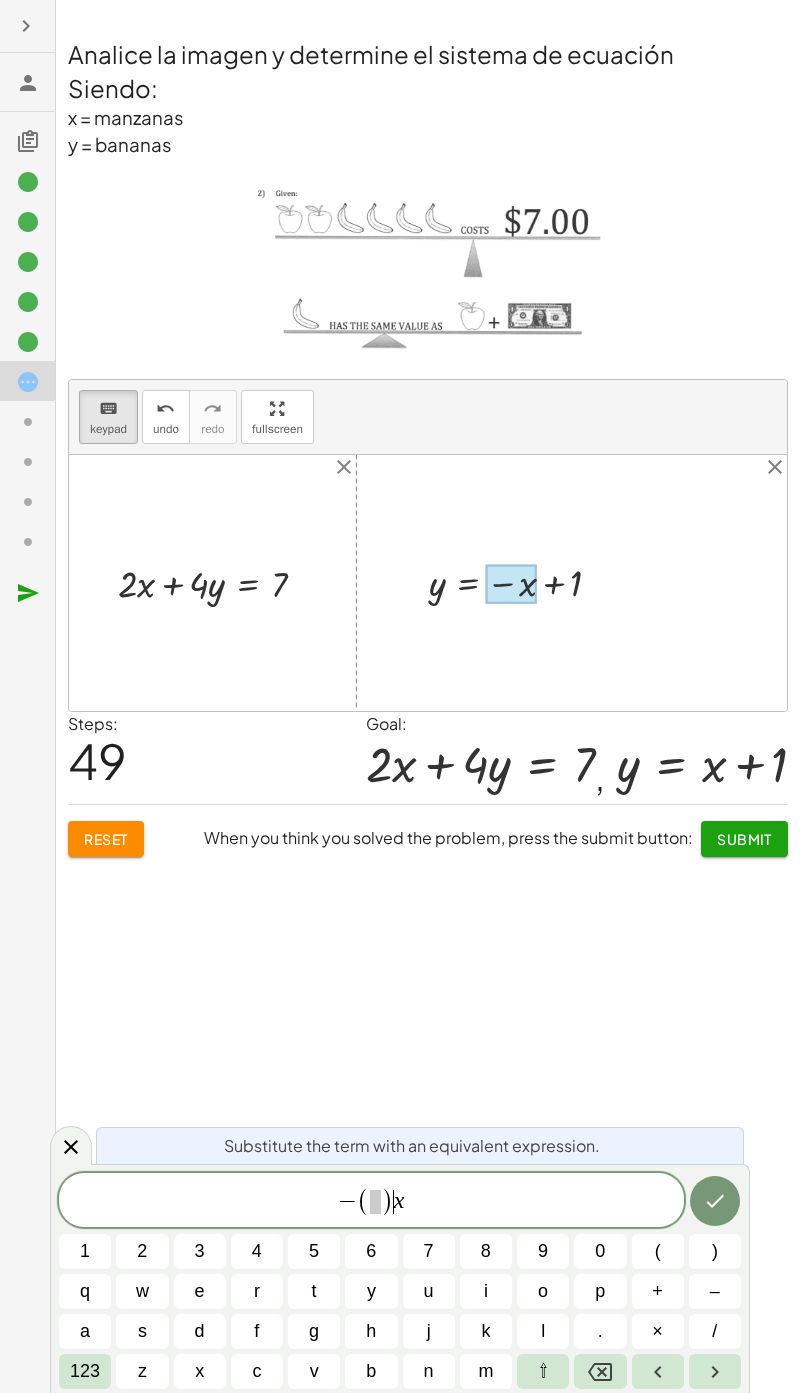 click at bounding box center (375, 1202) 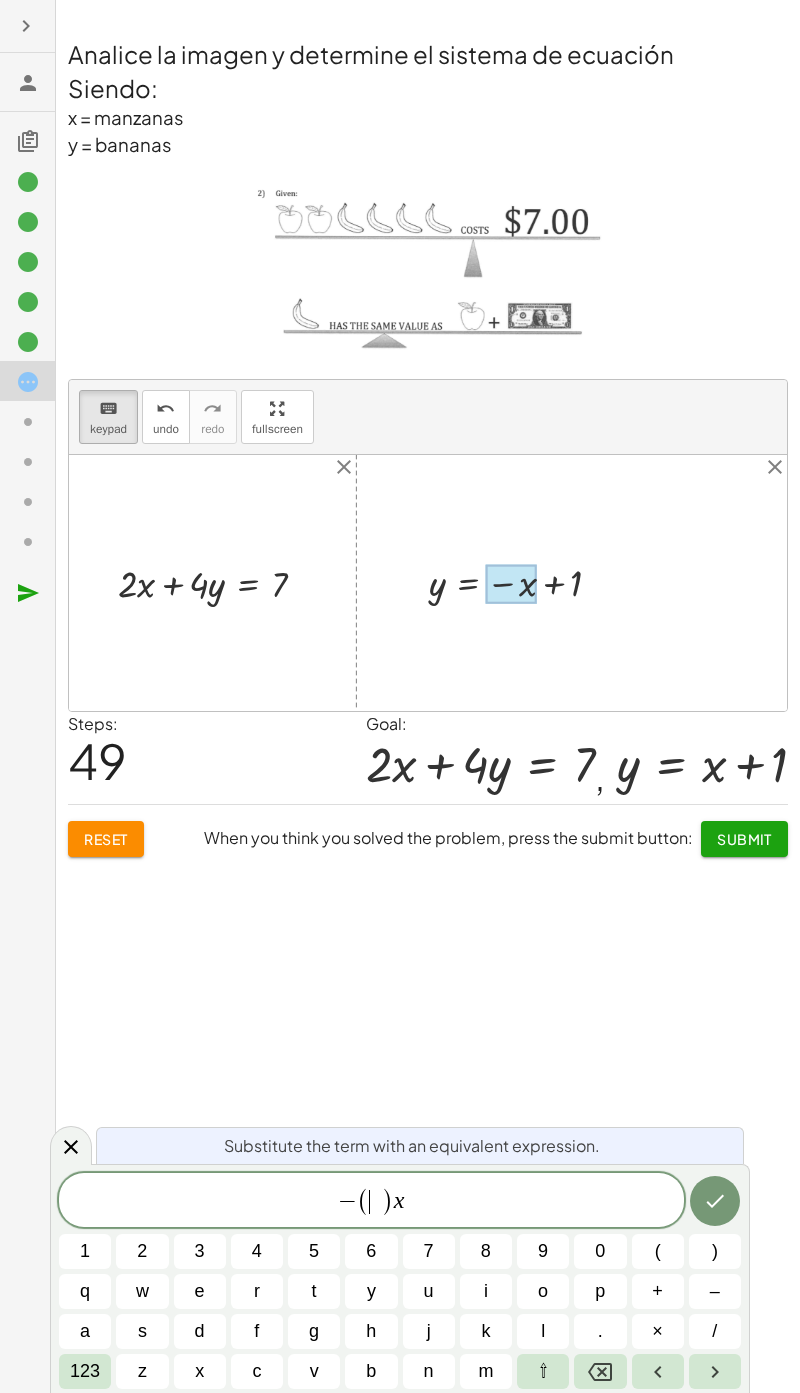 click on "x" at bounding box center (200, 1371) 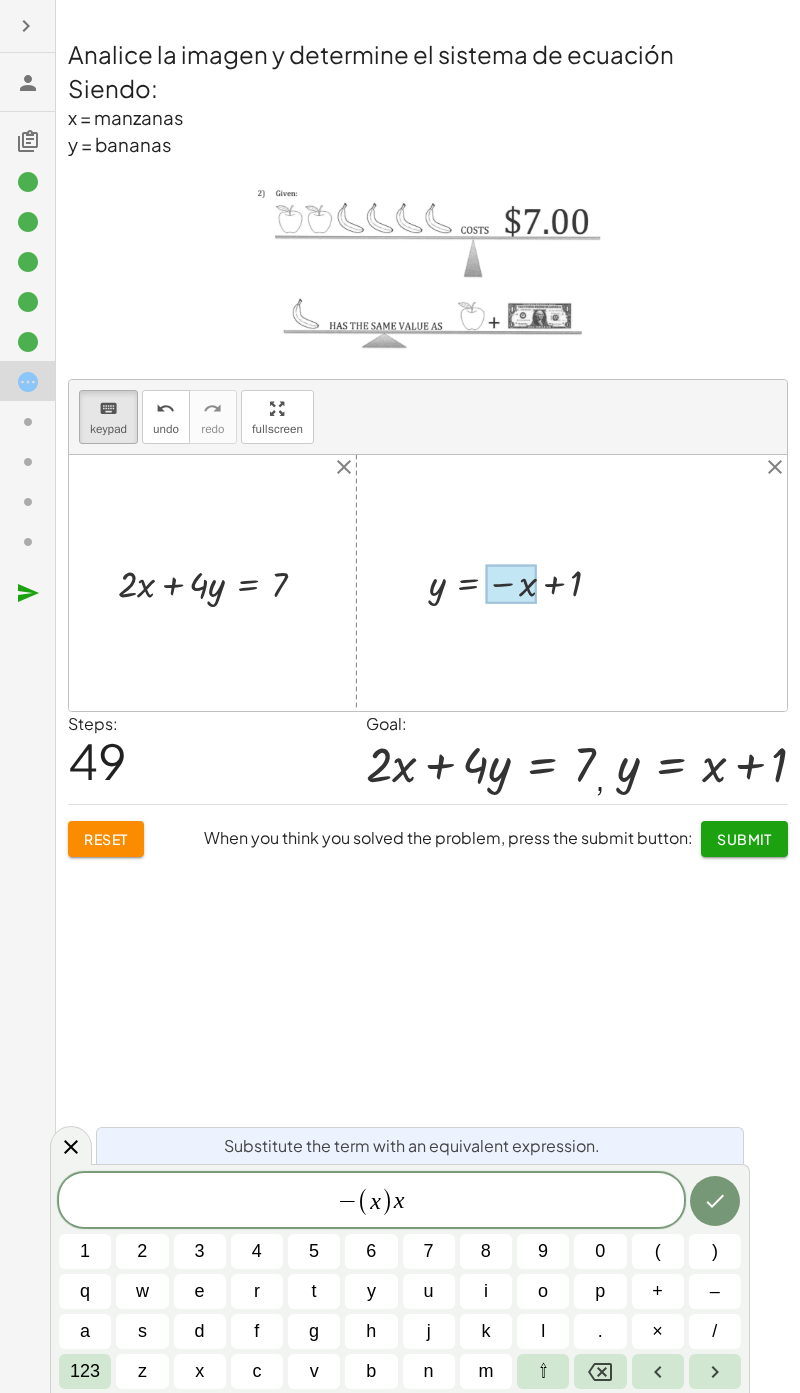 click on "− ( x ​ ) x" at bounding box center [371, 1201] 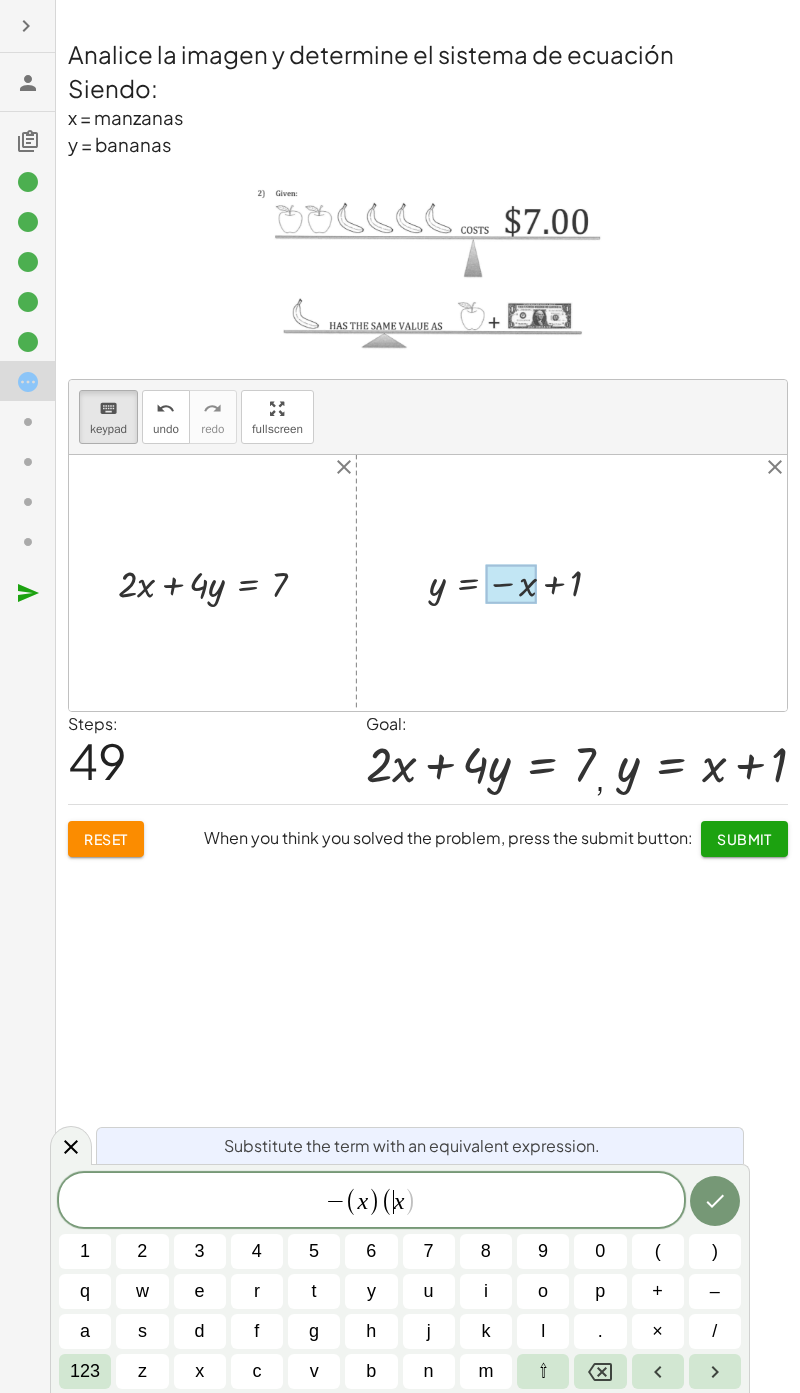 click on "− ( x ) ( ​ x )" at bounding box center (371, 1201) 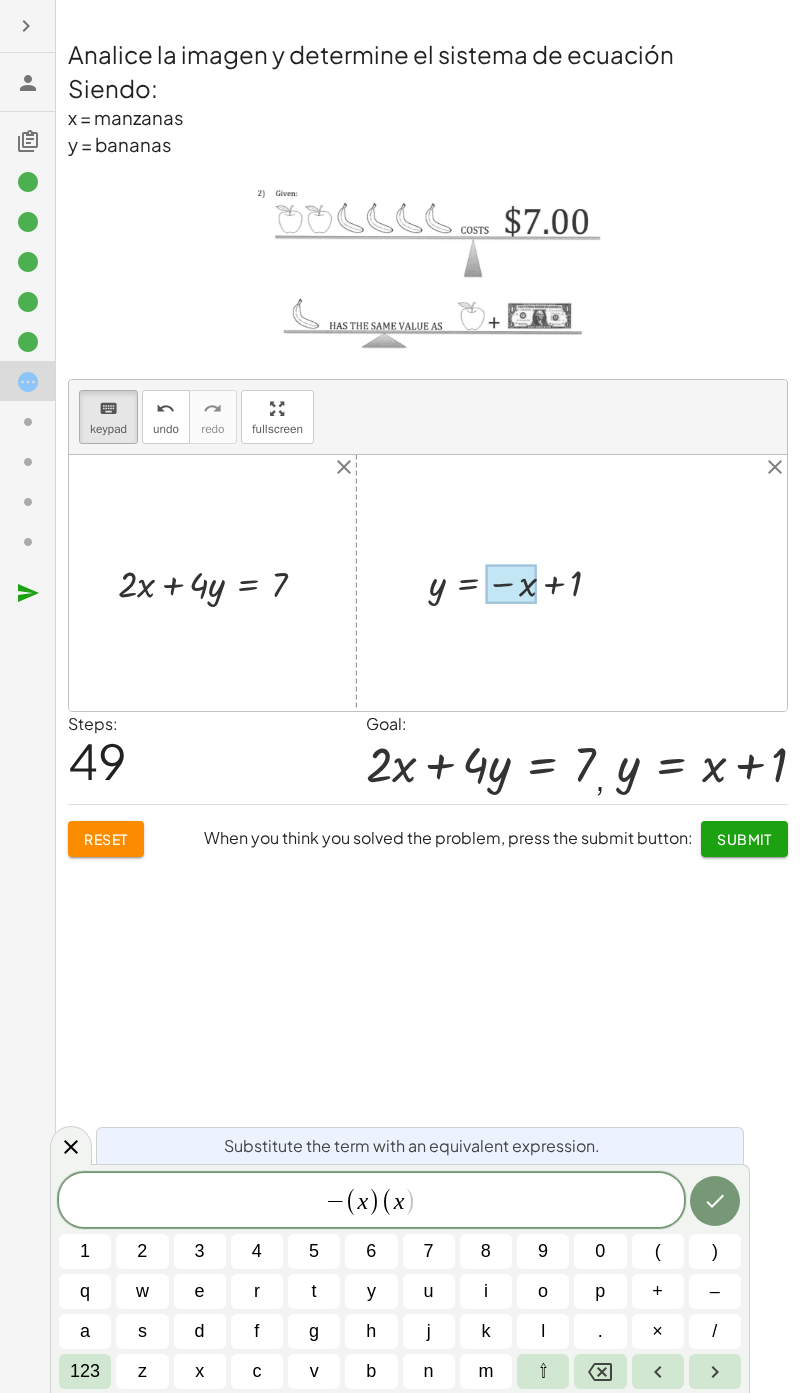 click on ")" at bounding box center [715, 1251] 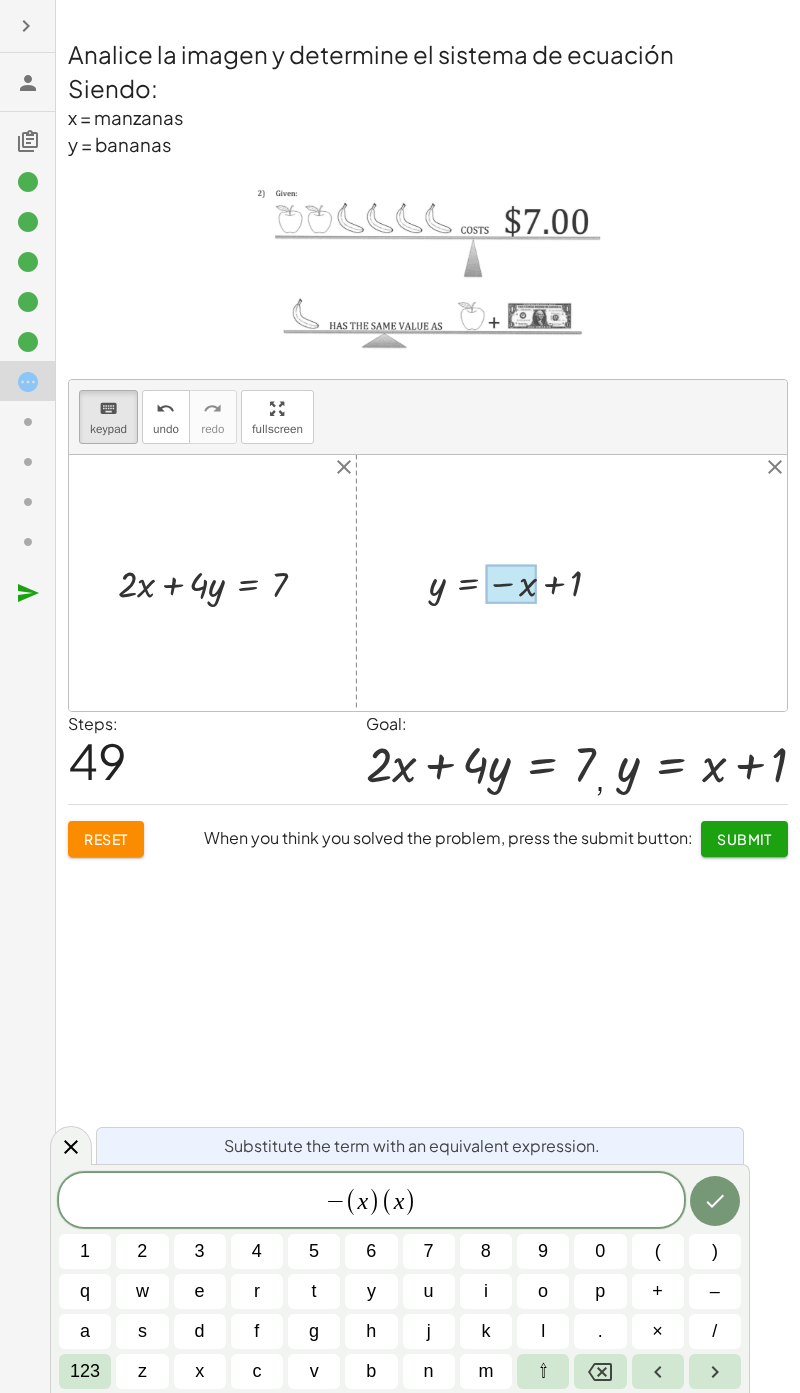click at bounding box center (715, 1201) 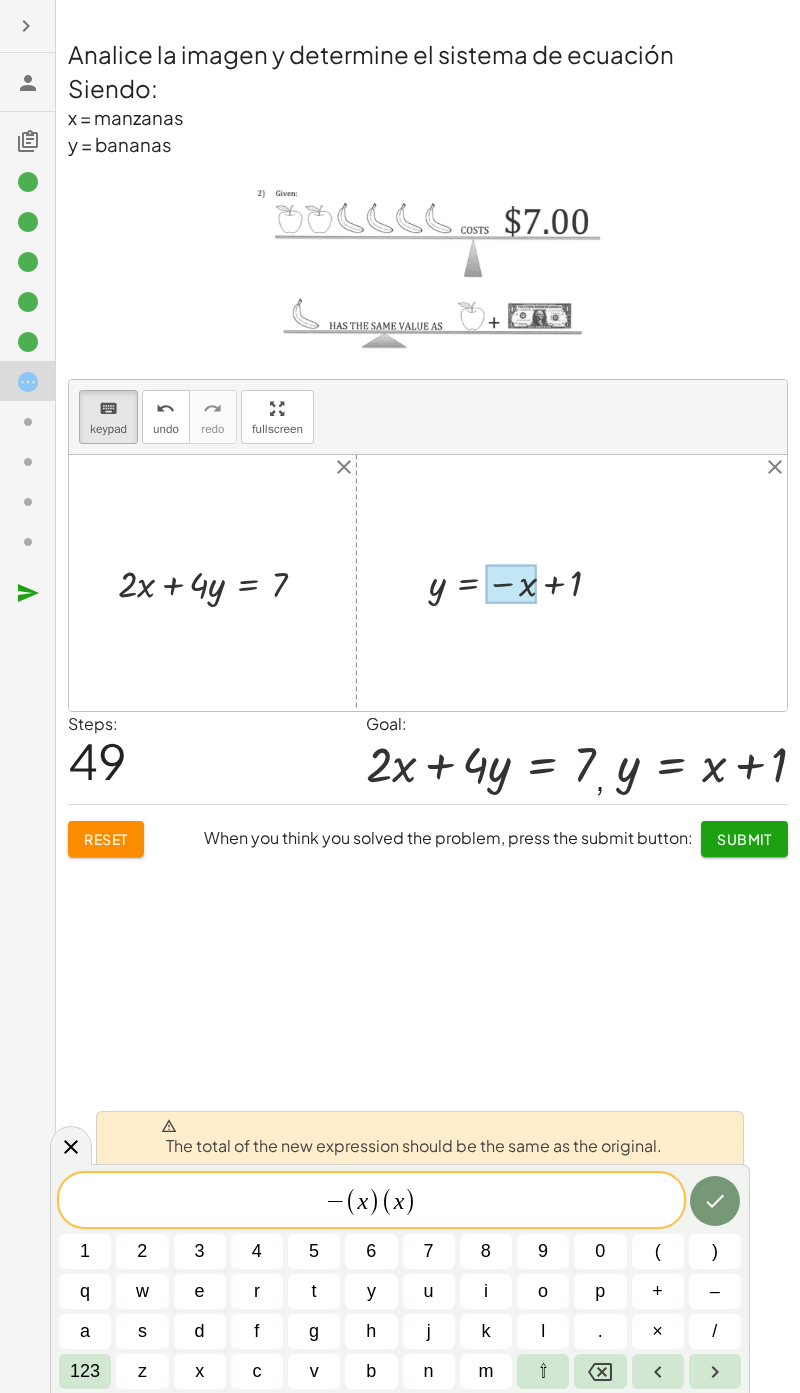 click 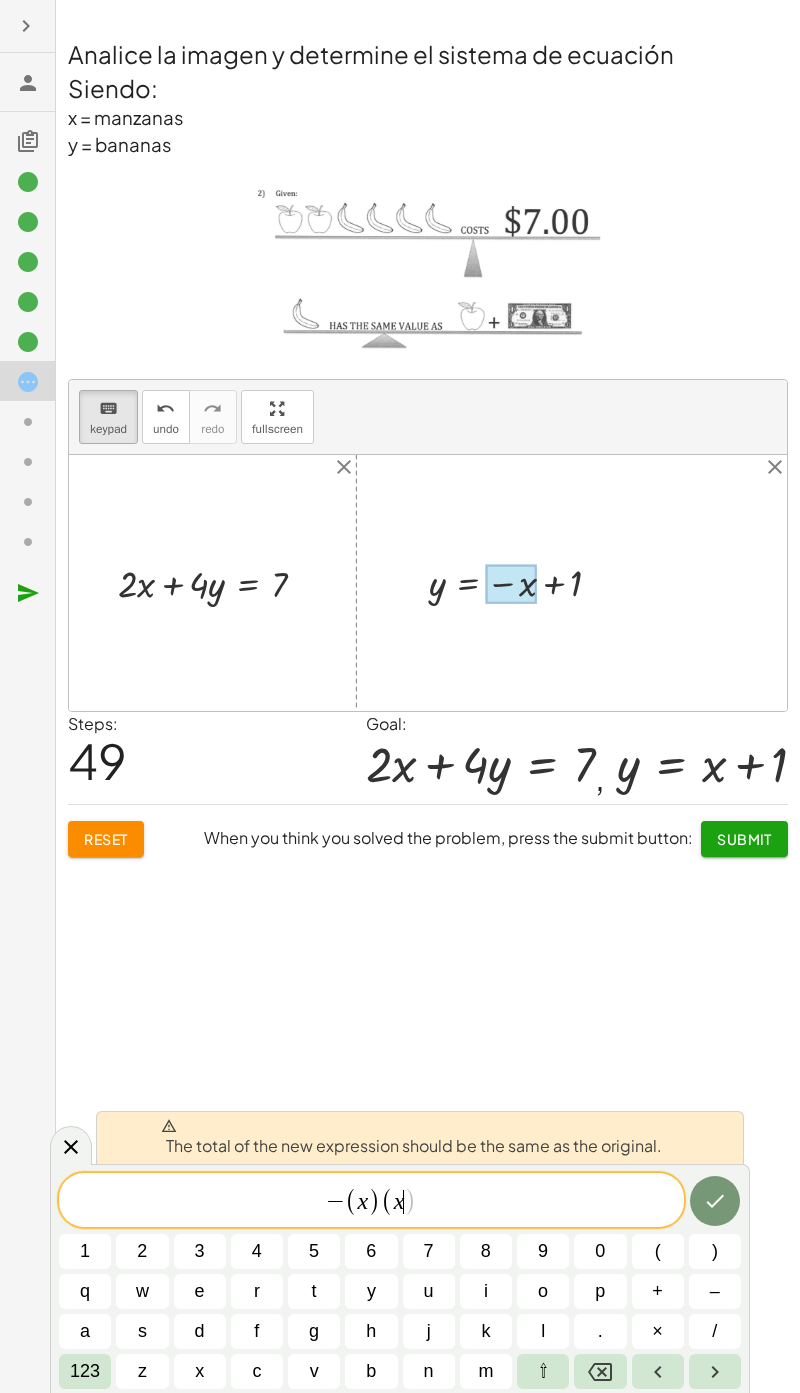 click at bounding box center [600, 1371] 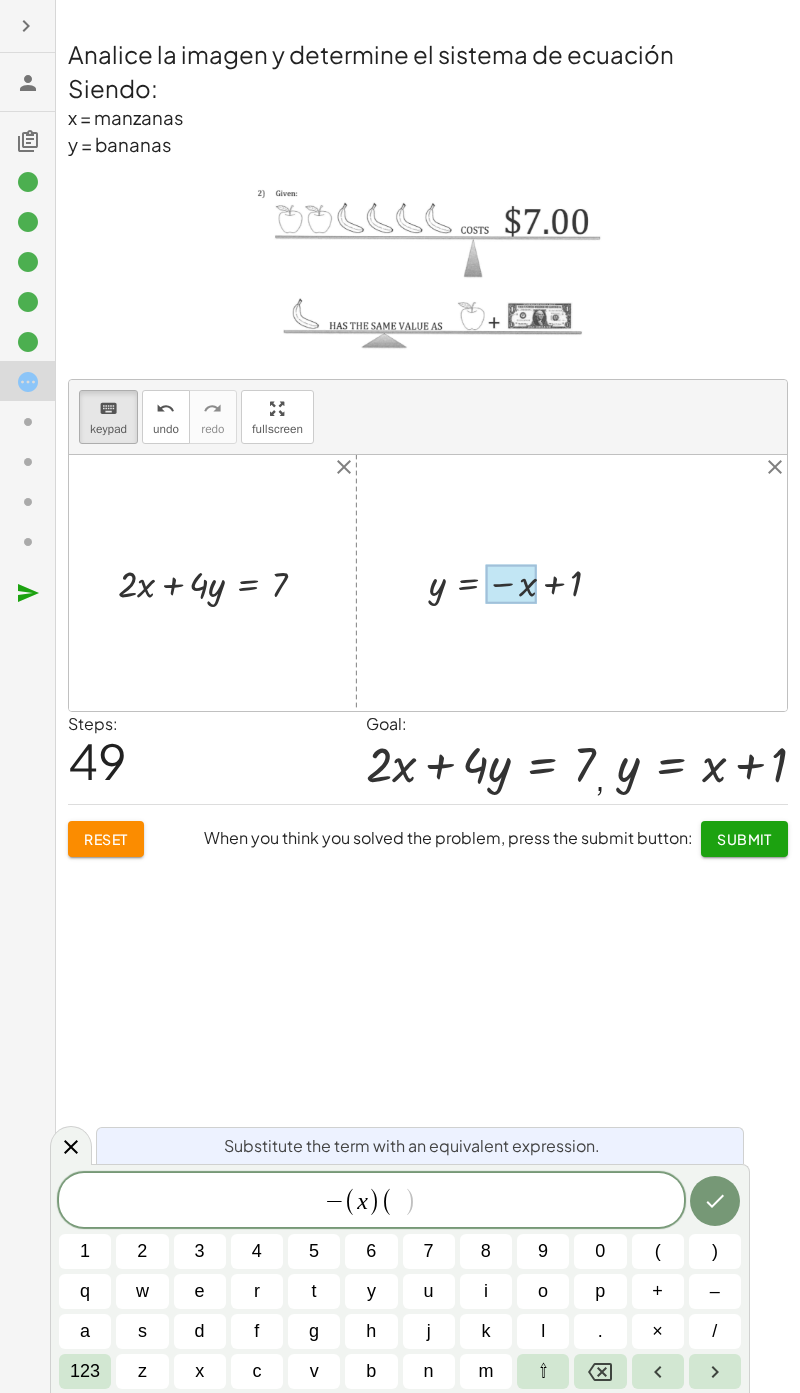 click at bounding box center (600, 1371) 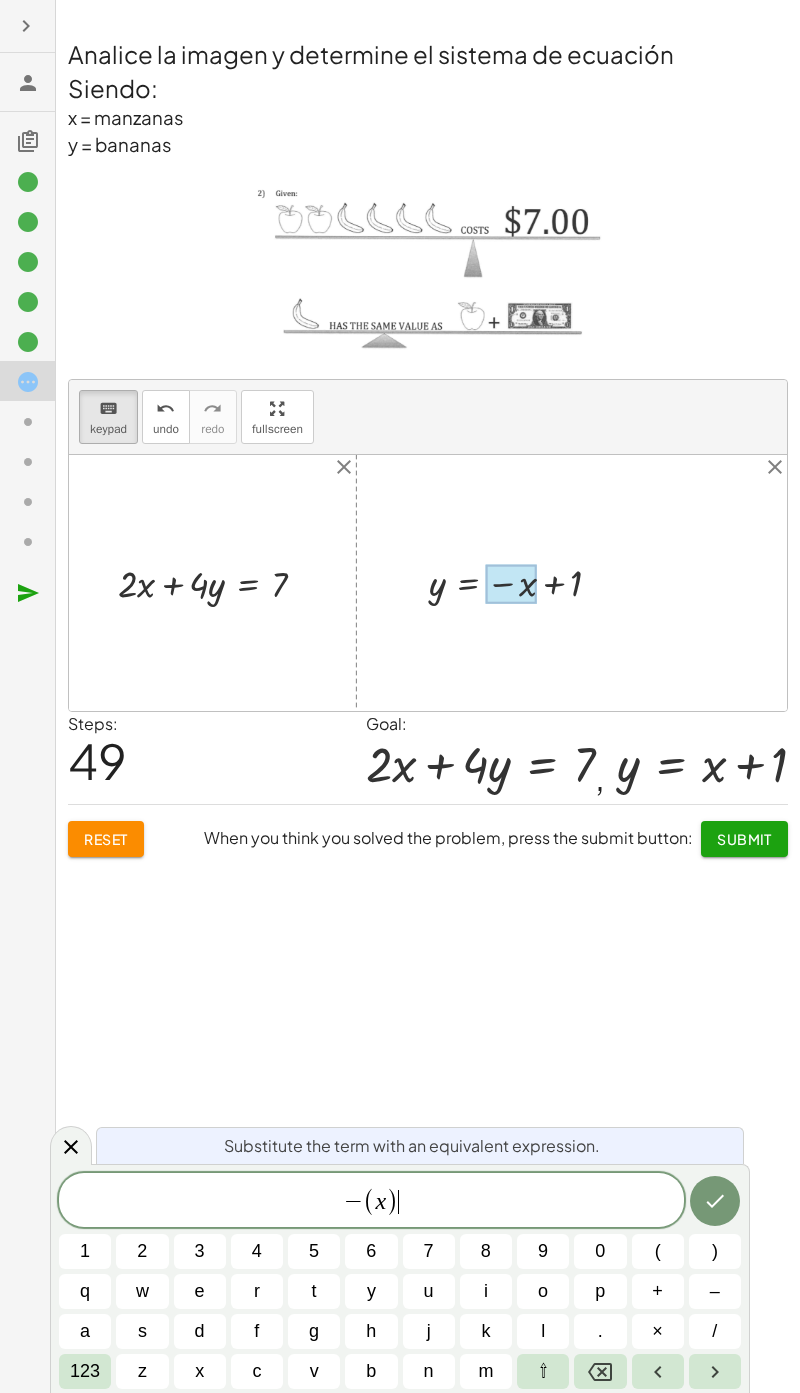 click 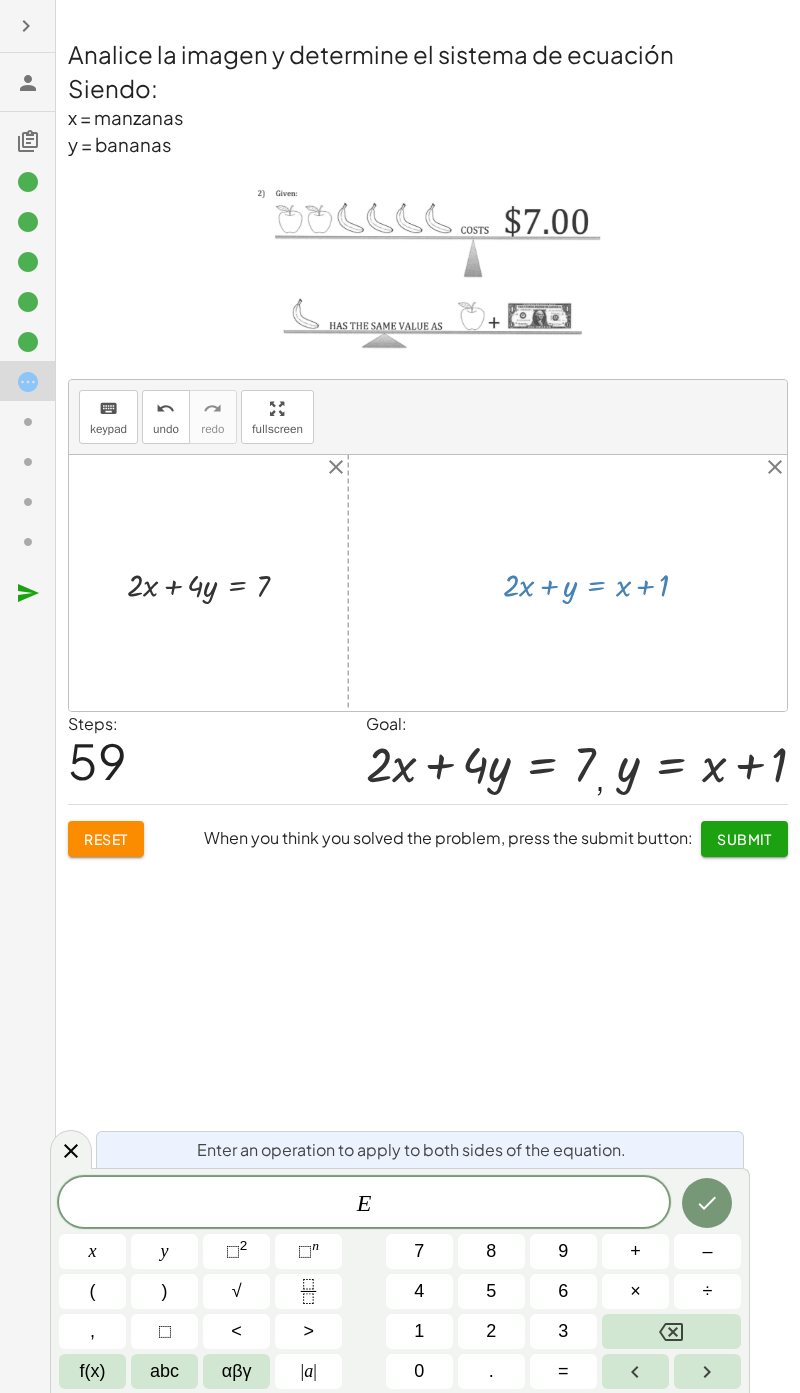 click at bounding box center (707, 1203) 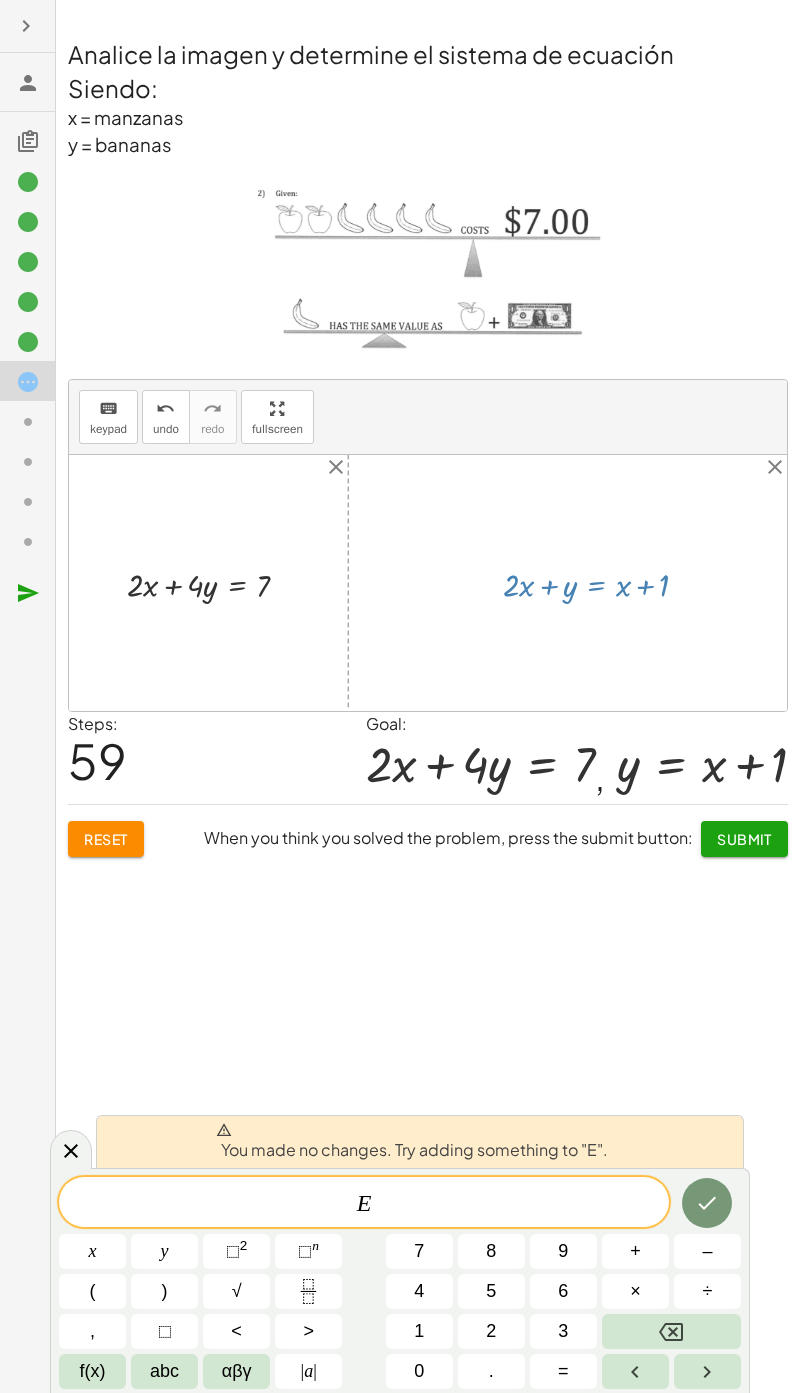 click at bounding box center (707, 1203) 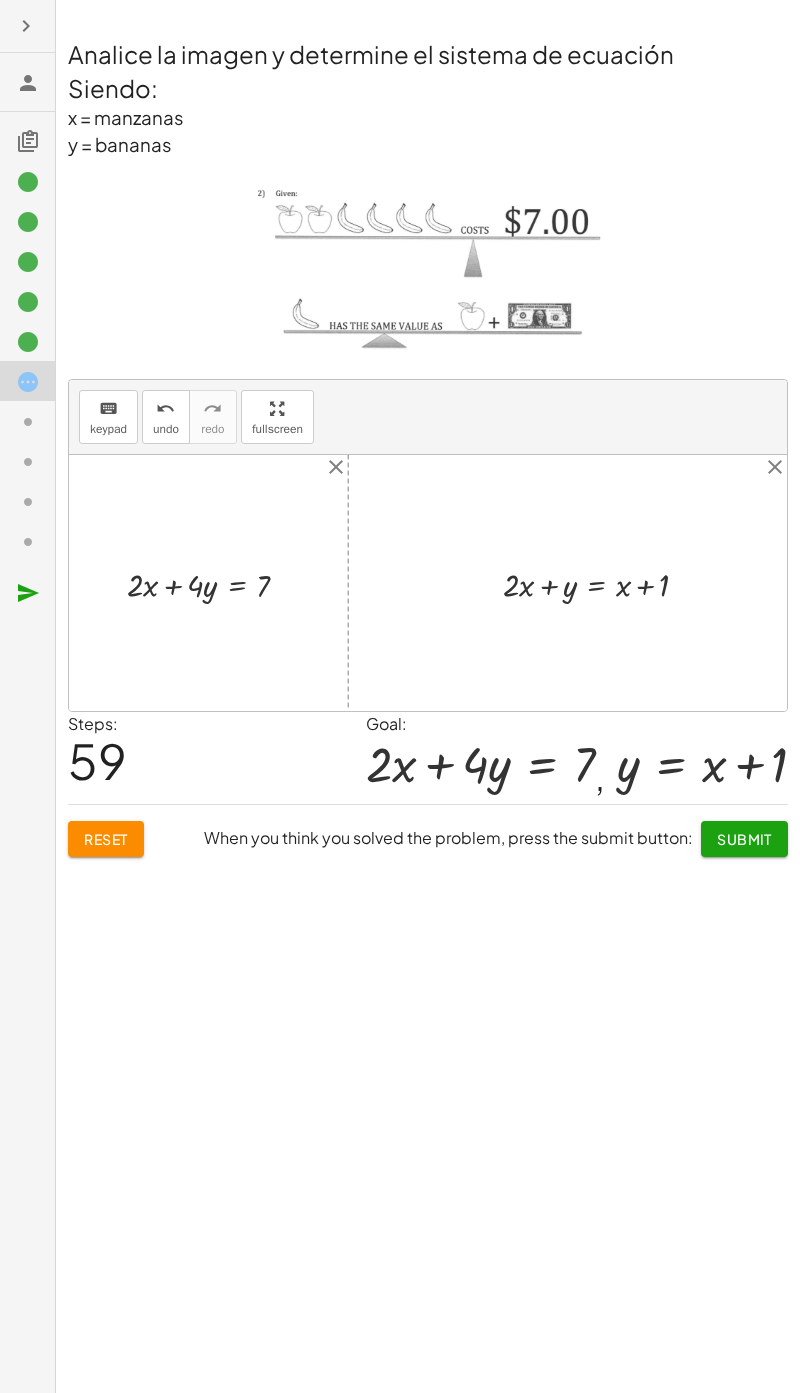 click at bounding box center [604, 583] 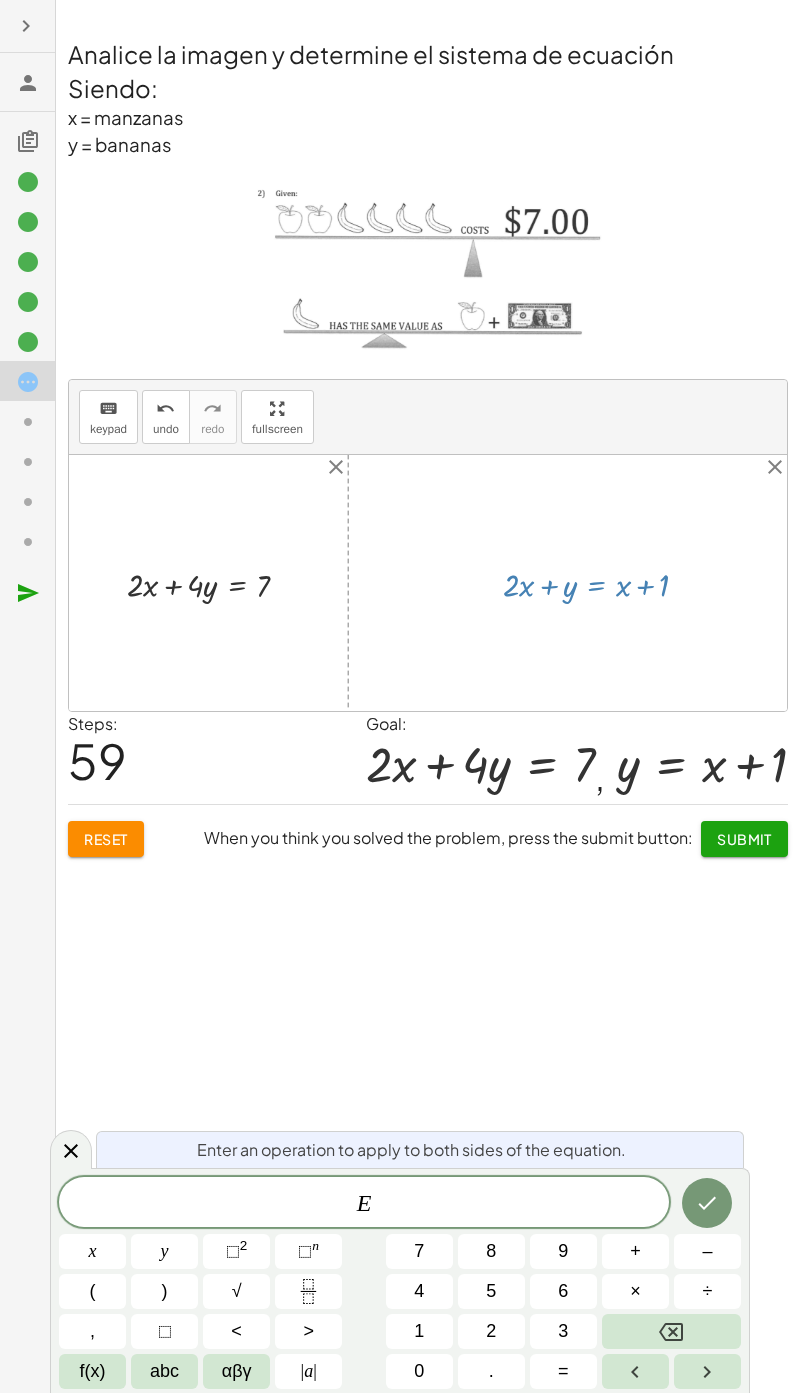 click at bounding box center [707, 1203] 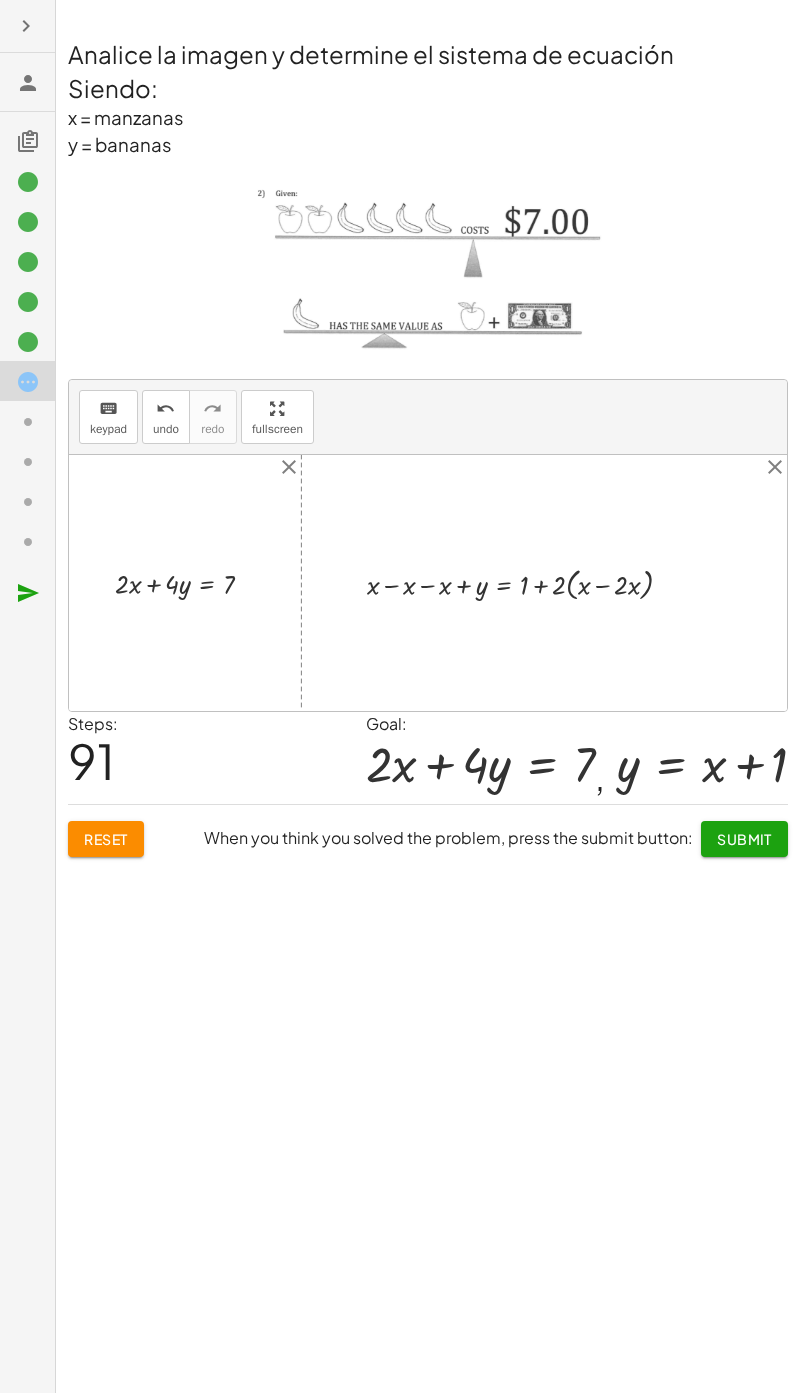 scroll, scrollTop: 153, scrollLeft: 0, axis: vertical 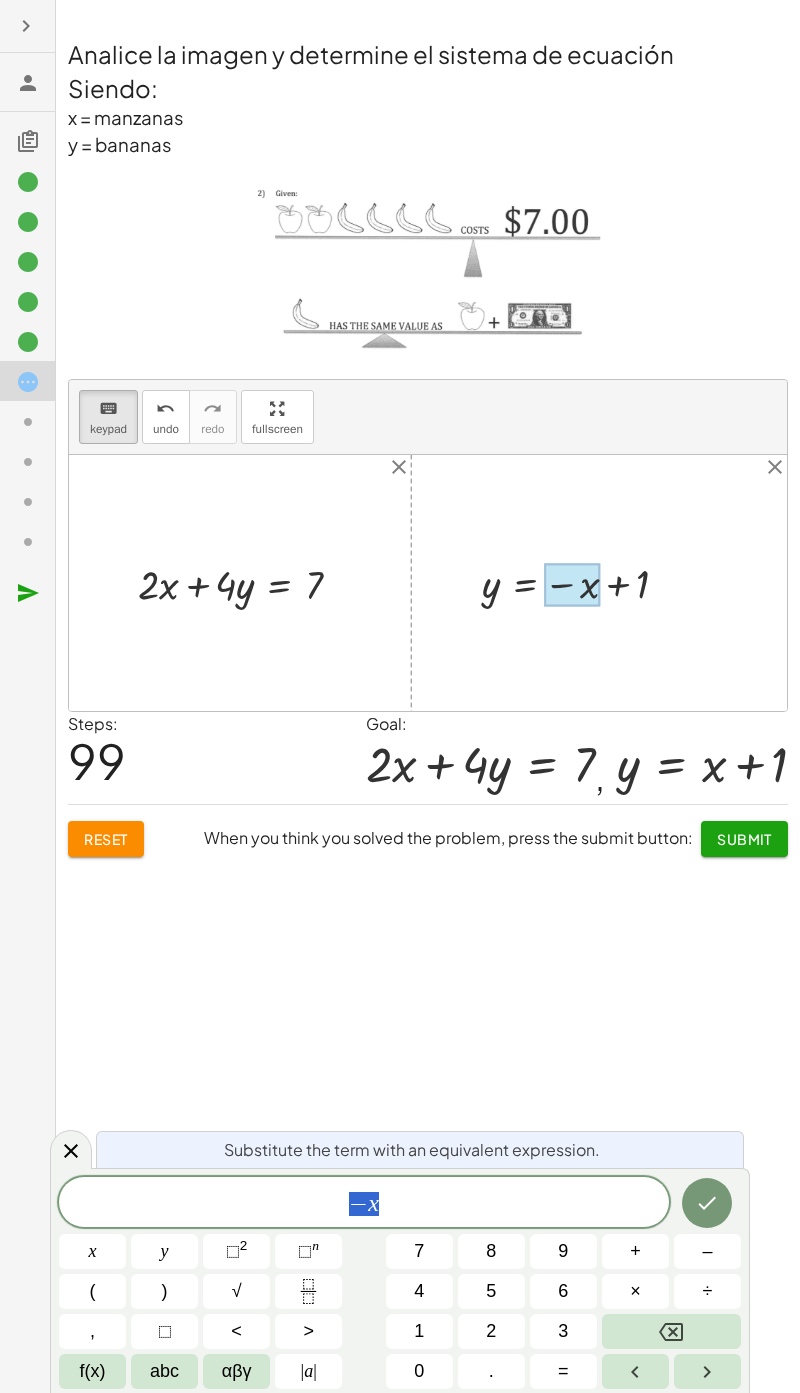 click on "+" at bounding box center (635, 1251) 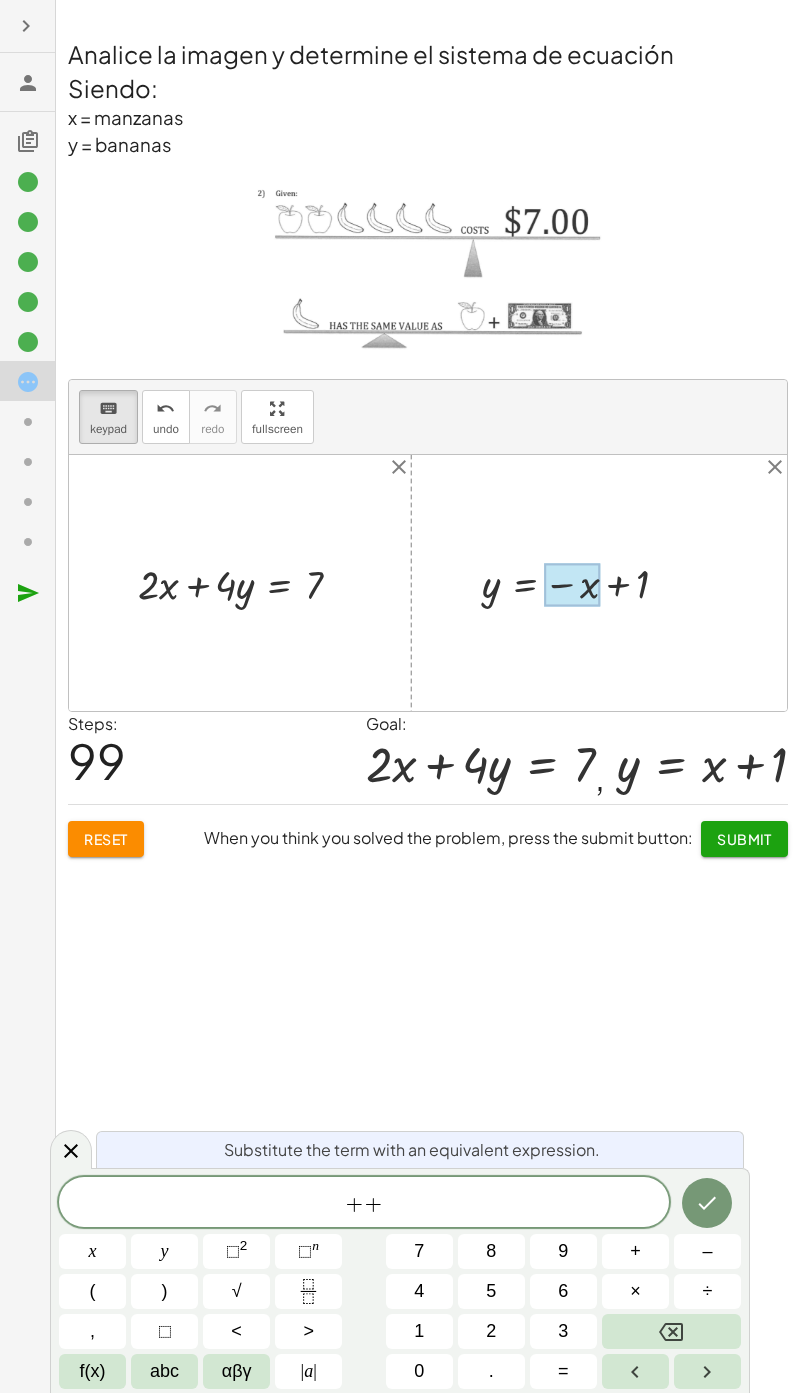 click 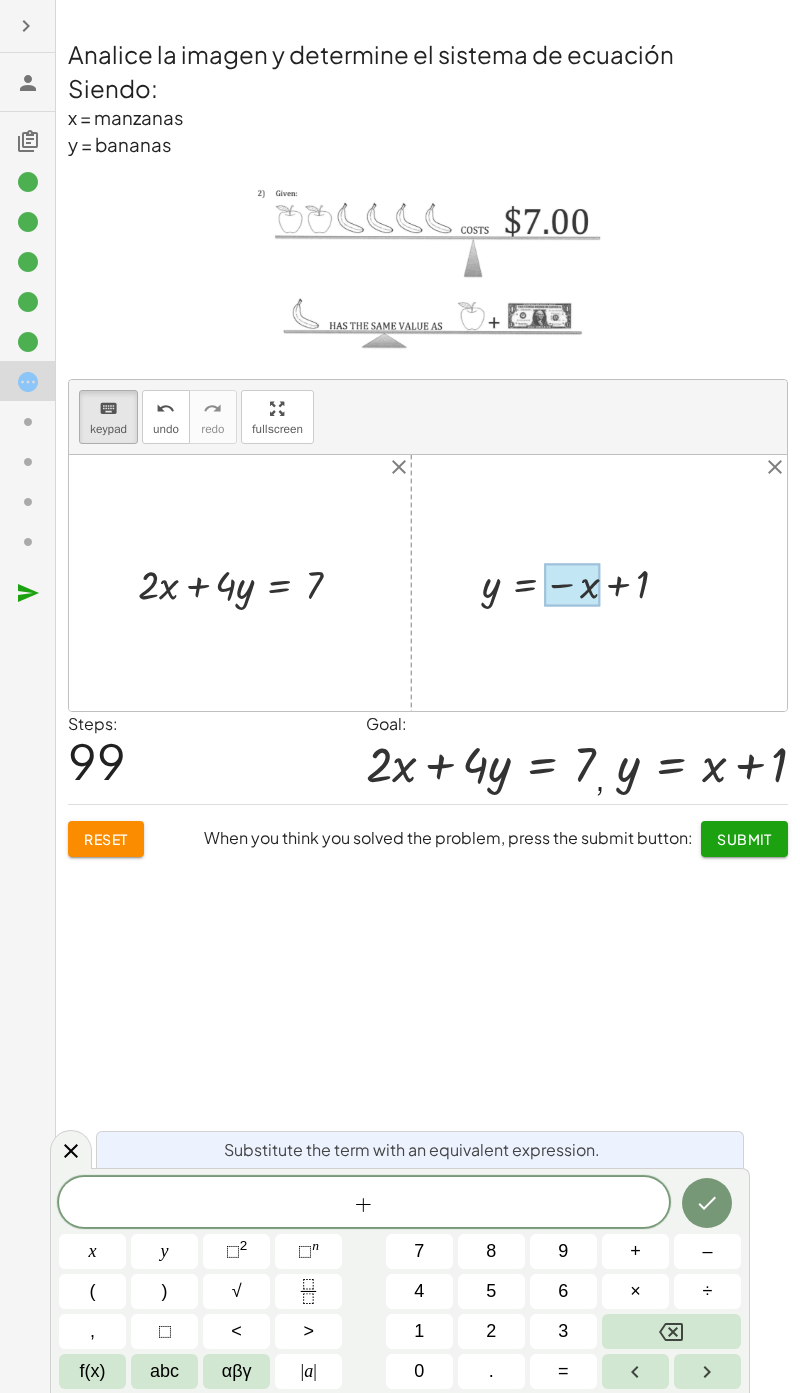 click on "abc" at bounding box center [164, 1371] 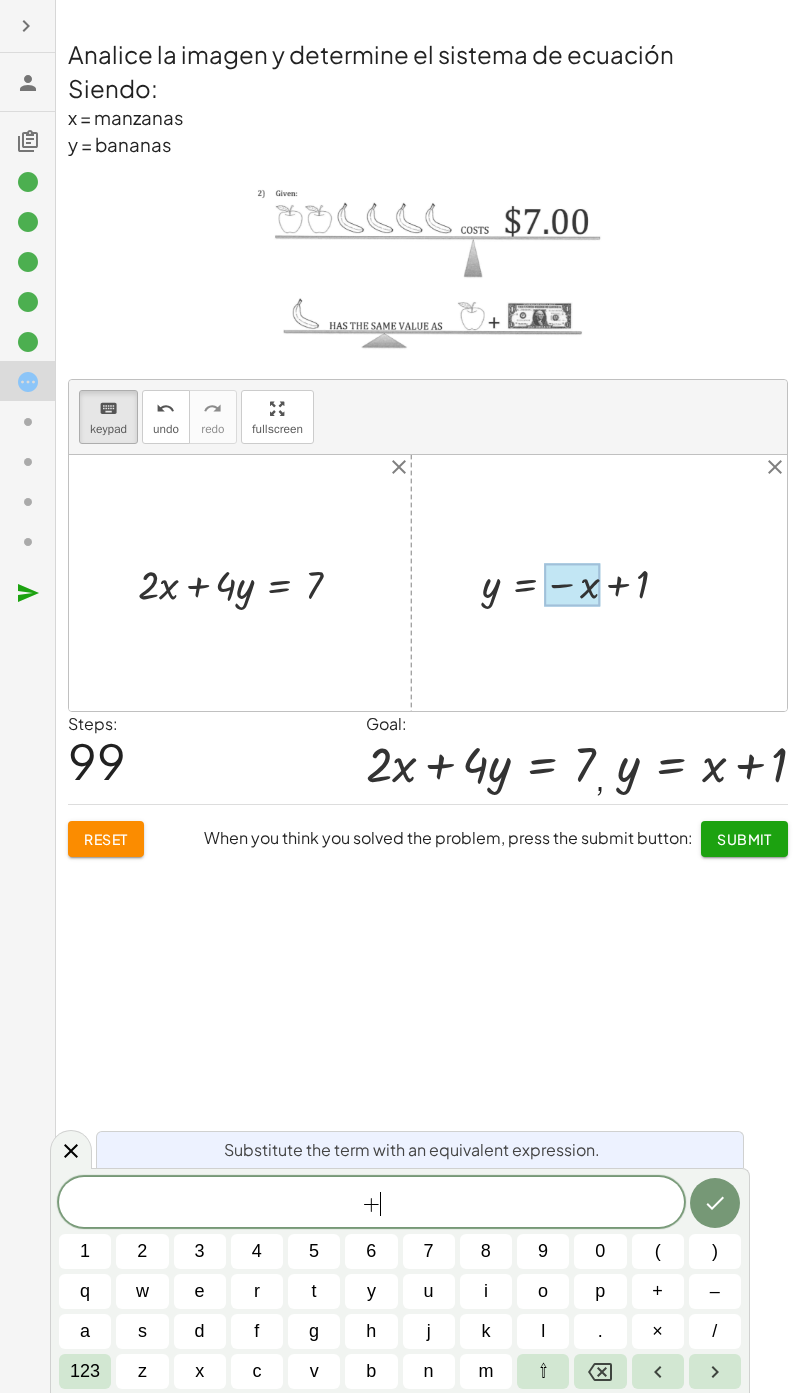 click on "x" at bounding box center (200, 1371) 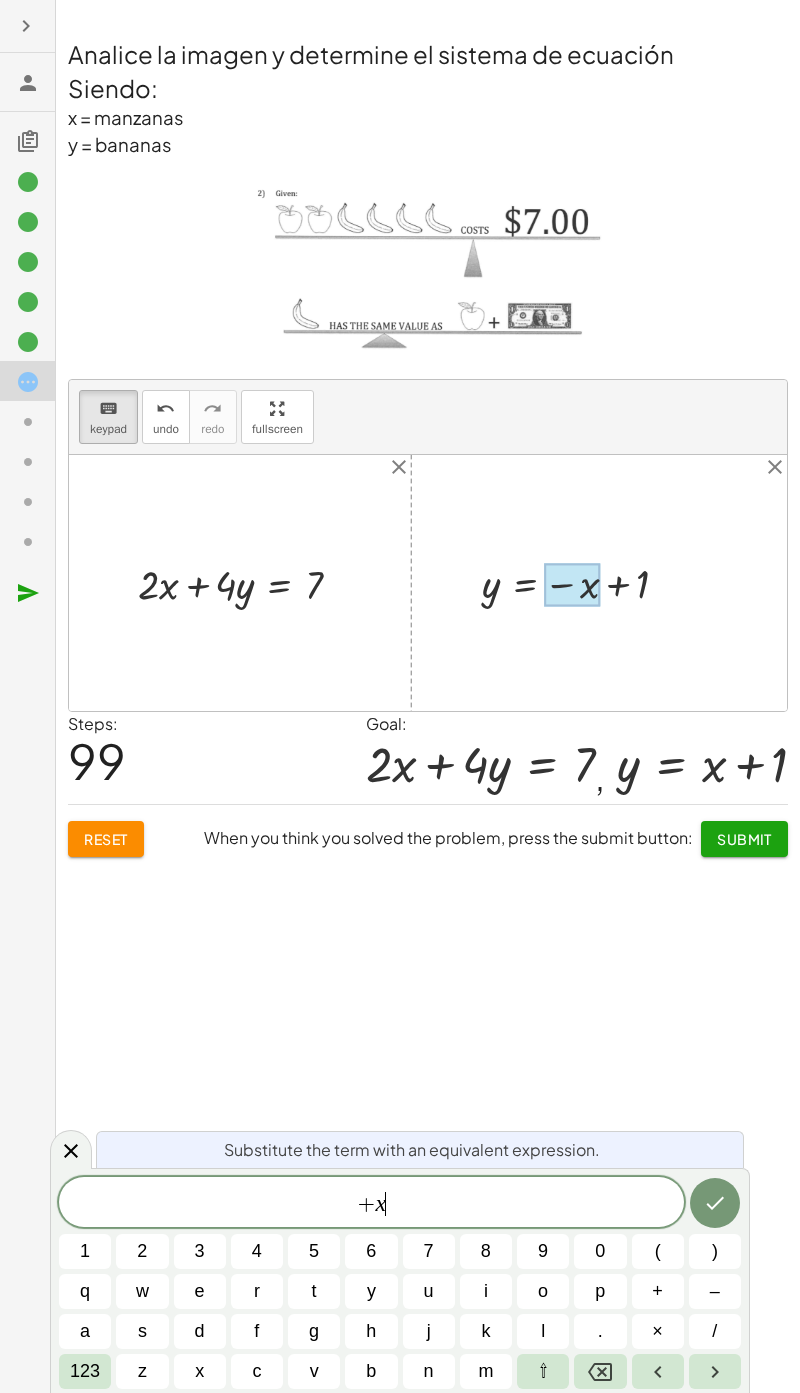click 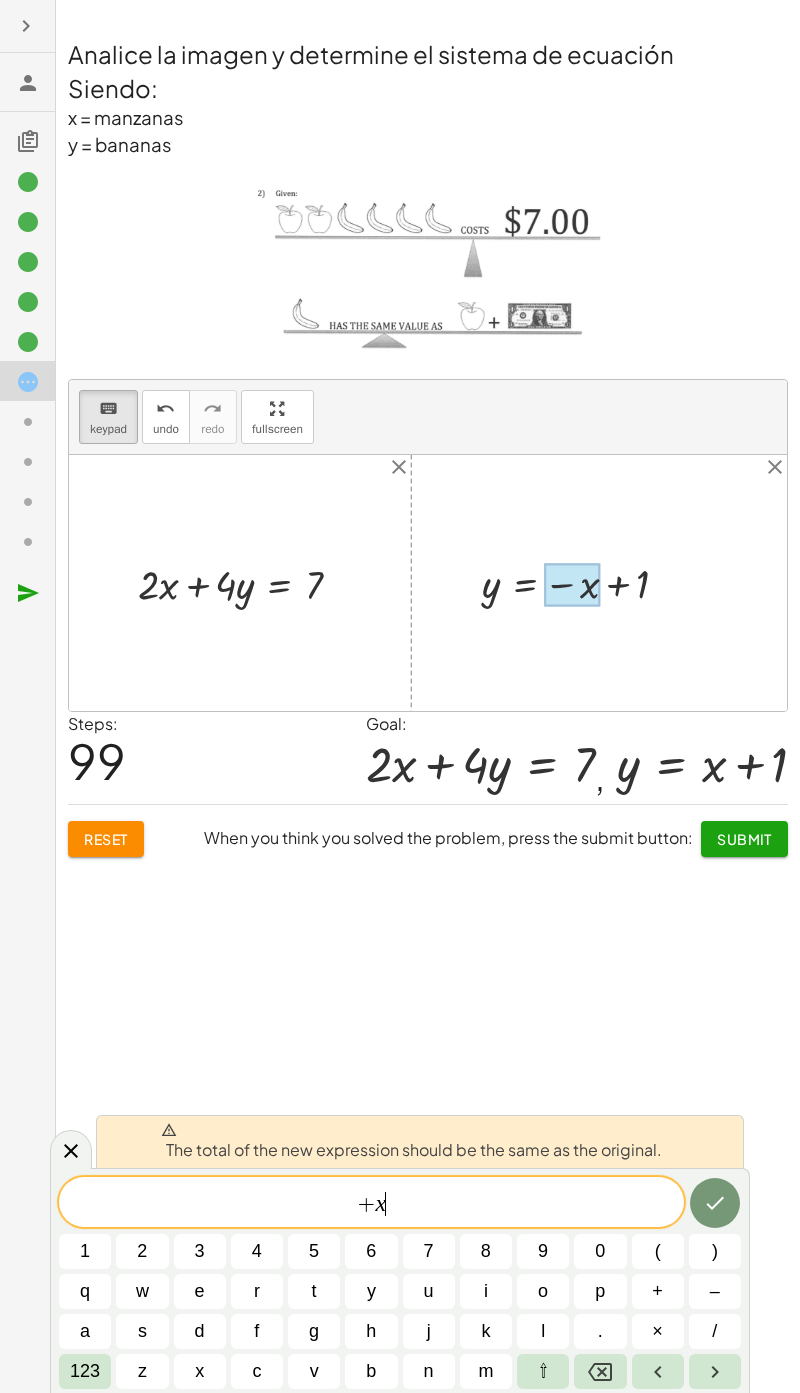 click at bounding box center (572, 585) 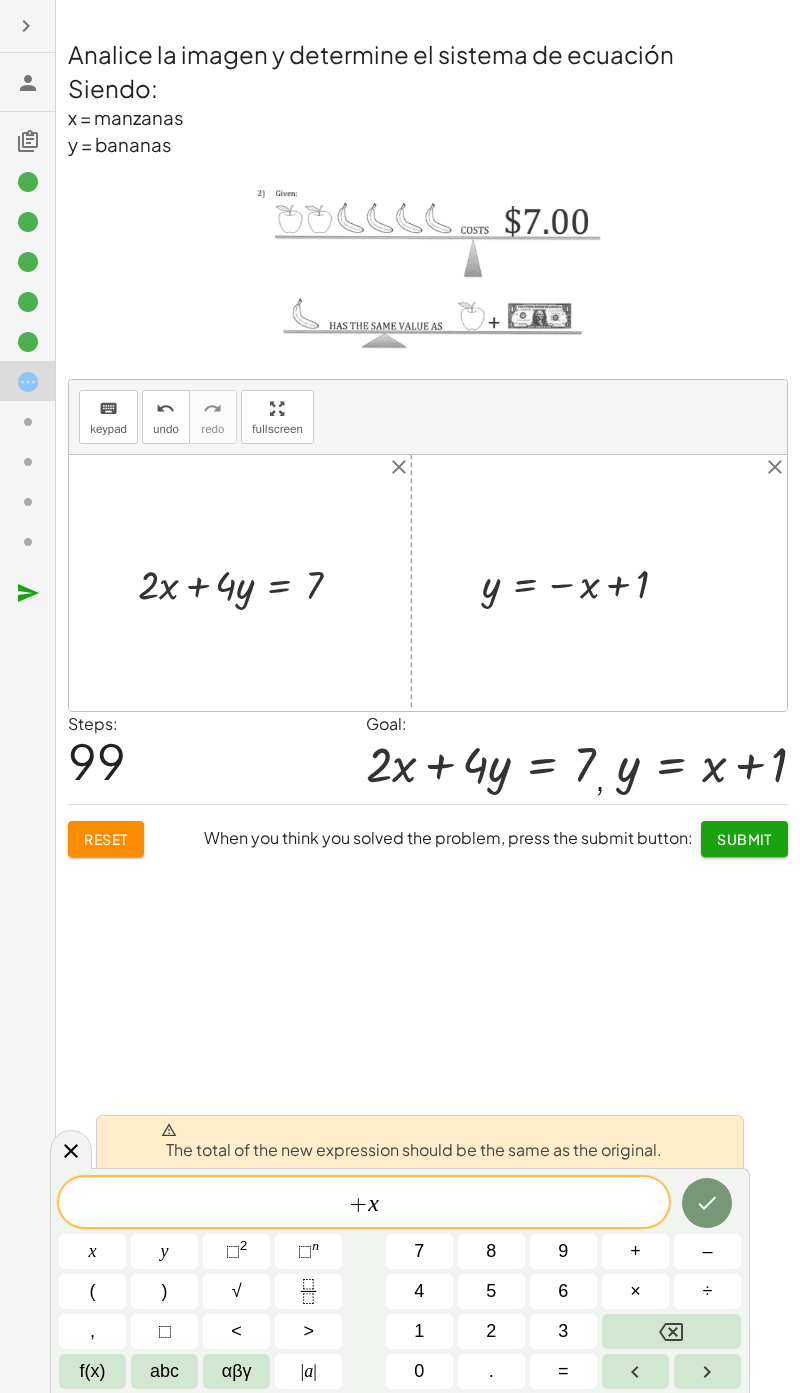 click on "Determine el mínimo común múltiplo de la ecuación uno del sistema de ecuaciones keyboard keypad undo undo redo redo fullscreen ⬚ 6 × Steps:  1 Reset  When you think you solved the problem, press the submit button:  Continue  Determine el mínimo común múltiplo de la ecuación dos del sistema de ecuaciones keyboard keypad undo undo redo redo fullscreen ⬚ 12 × Steps:  1 Reset  When you think you solved the problem, press the submit button:  Continue  Encuentre la ecuación equivalente de la primera ecuación del sistema. keyboard keypad undo undo redo redo fullscreen + · ⬚ · · 2 · x · 3 − · ⬚ · · y · 2 = · ⬚ · - 1 + · 2 · ⬚ · · x · 3 − · ⬚ · · y · 2 = · ⬚ · - 1 + · 2 · ⬚ · · x · 3 · 3 − · ⬚ · · y · 2 · 3 = · ⬚ · 3 · - 1 + · 2 · ⬚ · · x · 3 · 3 − · ⬚ · · y · 2 · 3 = · ⬚ · - 3 + · 2 · ⬚ · · x · 3 · 3 · 2 − · ⬚ · · y · 2 · 2 · 3 = · ⬚ · 2 · - 3 + · 2 · ⬚ · · x · 3 · 3 · 2 − · ⬚ · y" 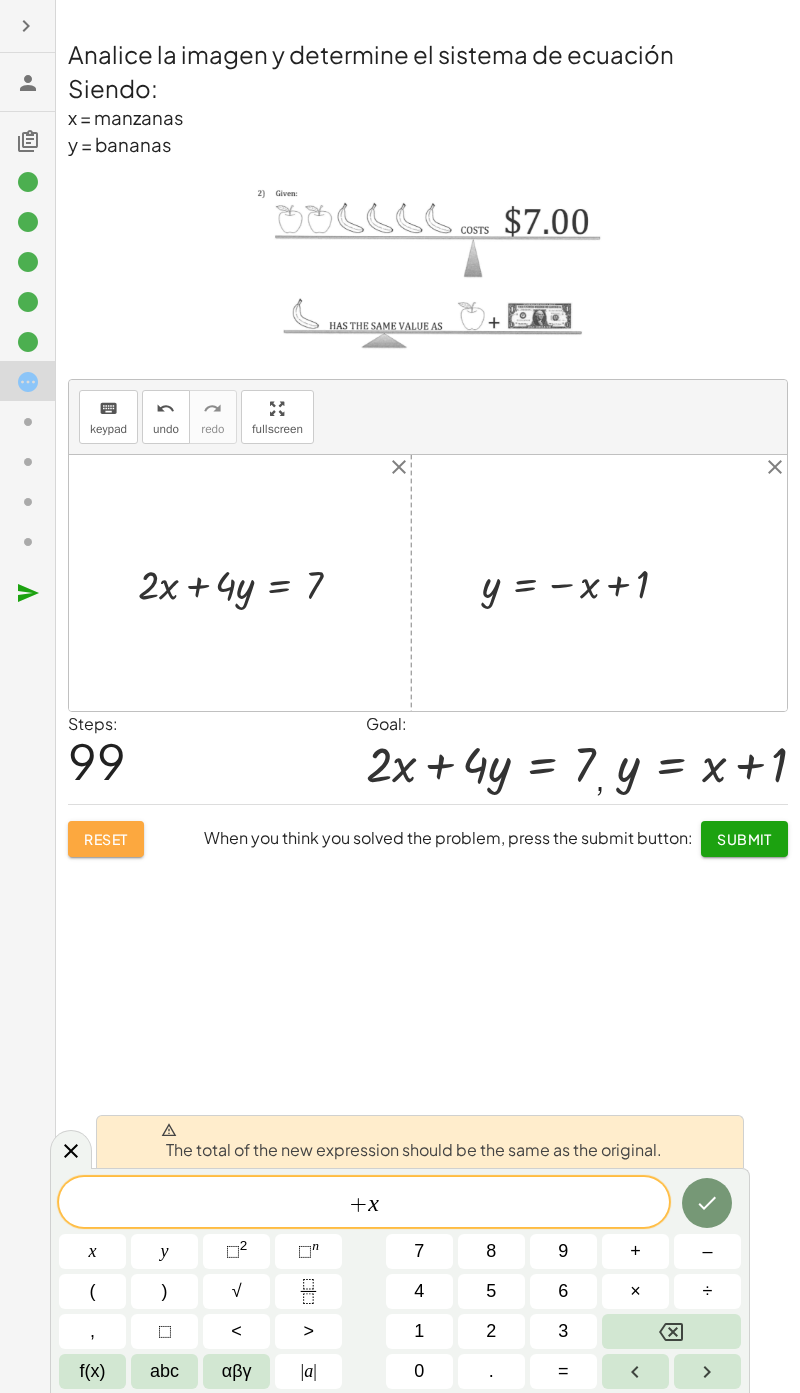click on "Reset" at bounding box center [106, 839] 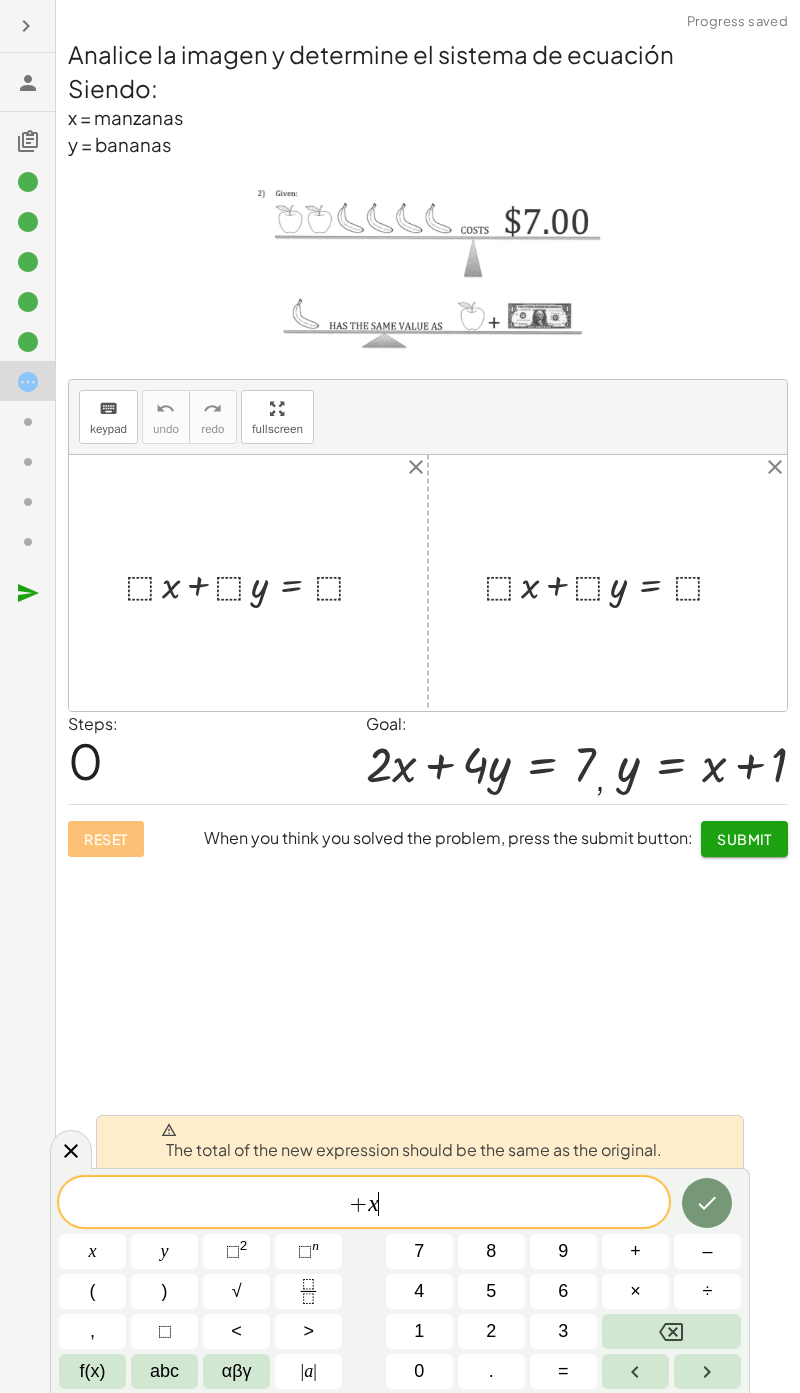click on "Reset  When you think you solved the problem, press the submit button: Submit" at bounding box center (428, 830) 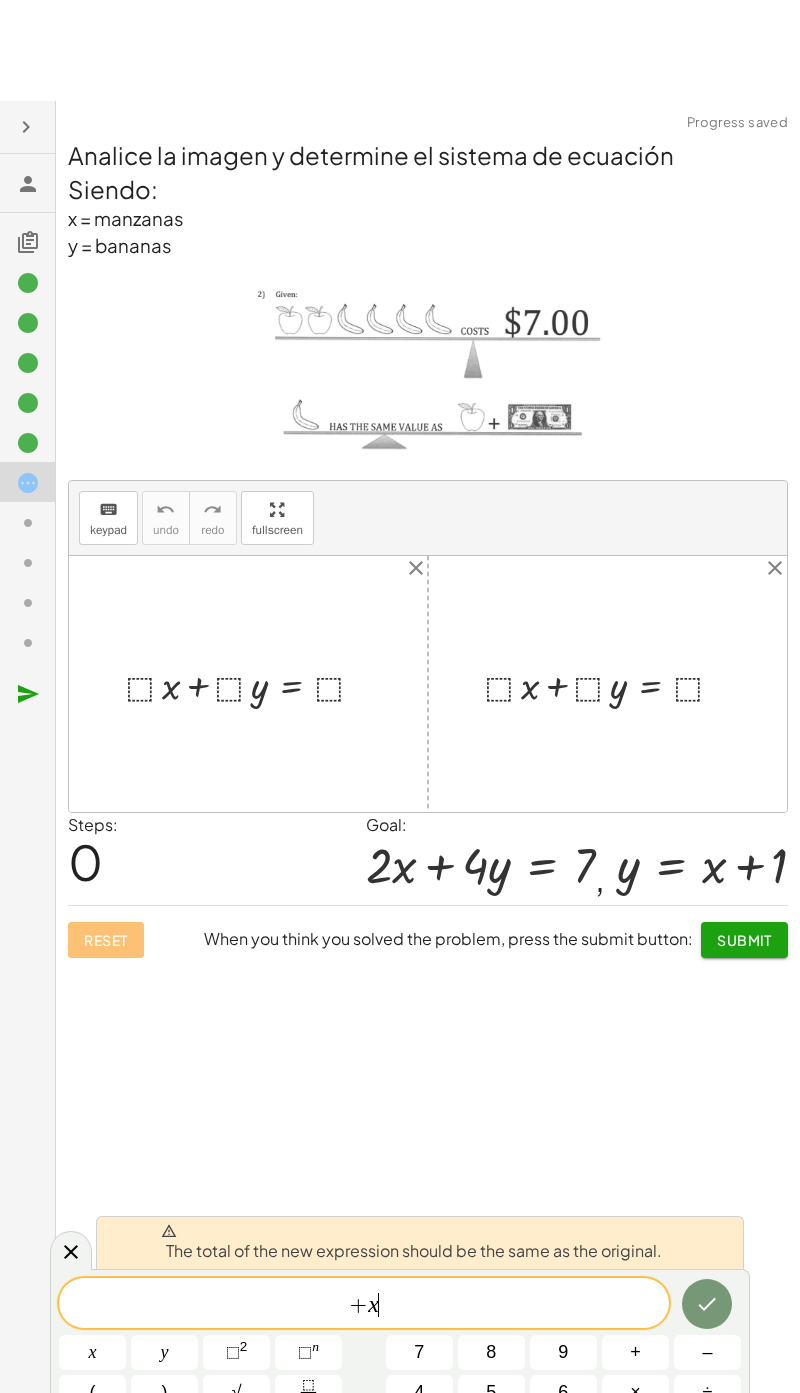 scroll, scrollTop: 52, scrollLeft: 0, axis: vertical 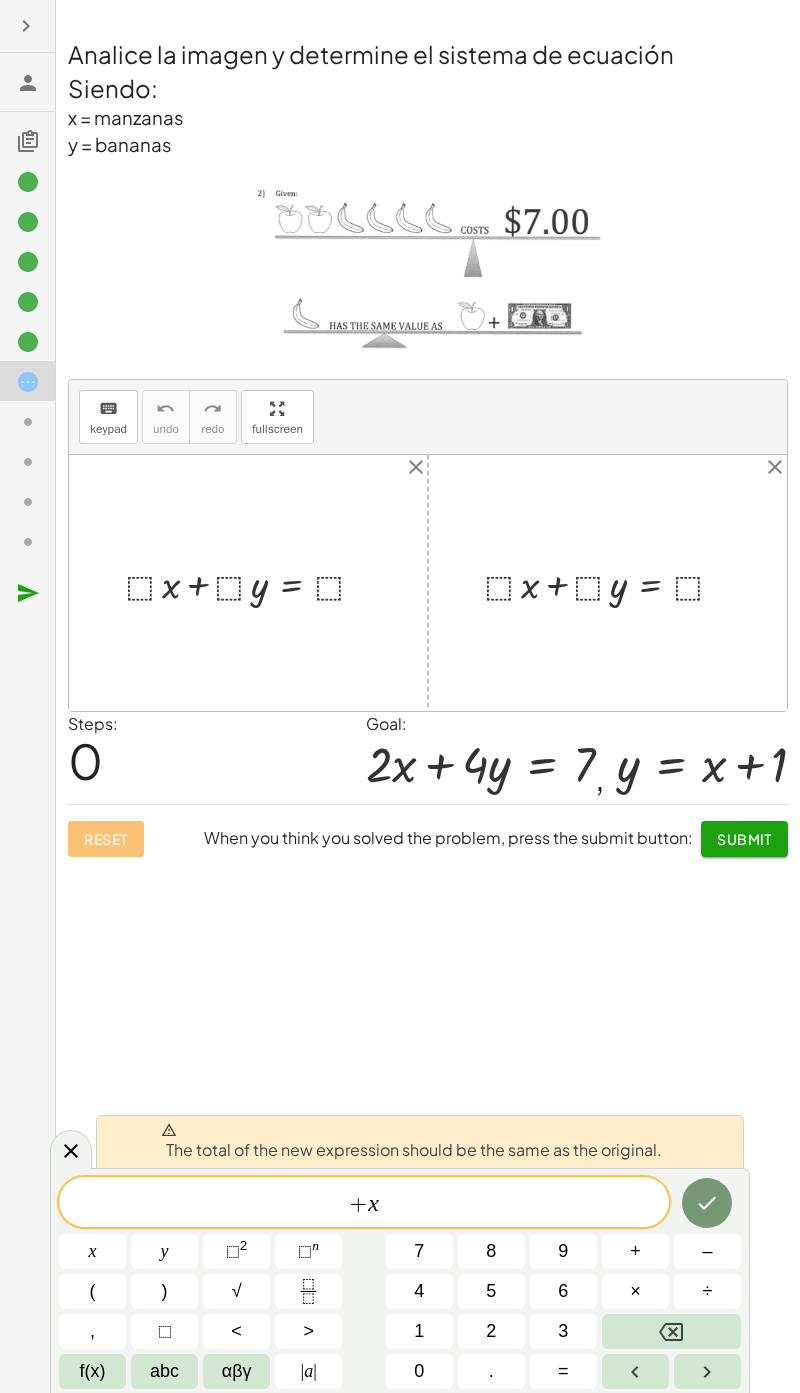 click on "Reset  When you think you solved the problem, press the submit button: Submit" at bounding box center [428, 830] 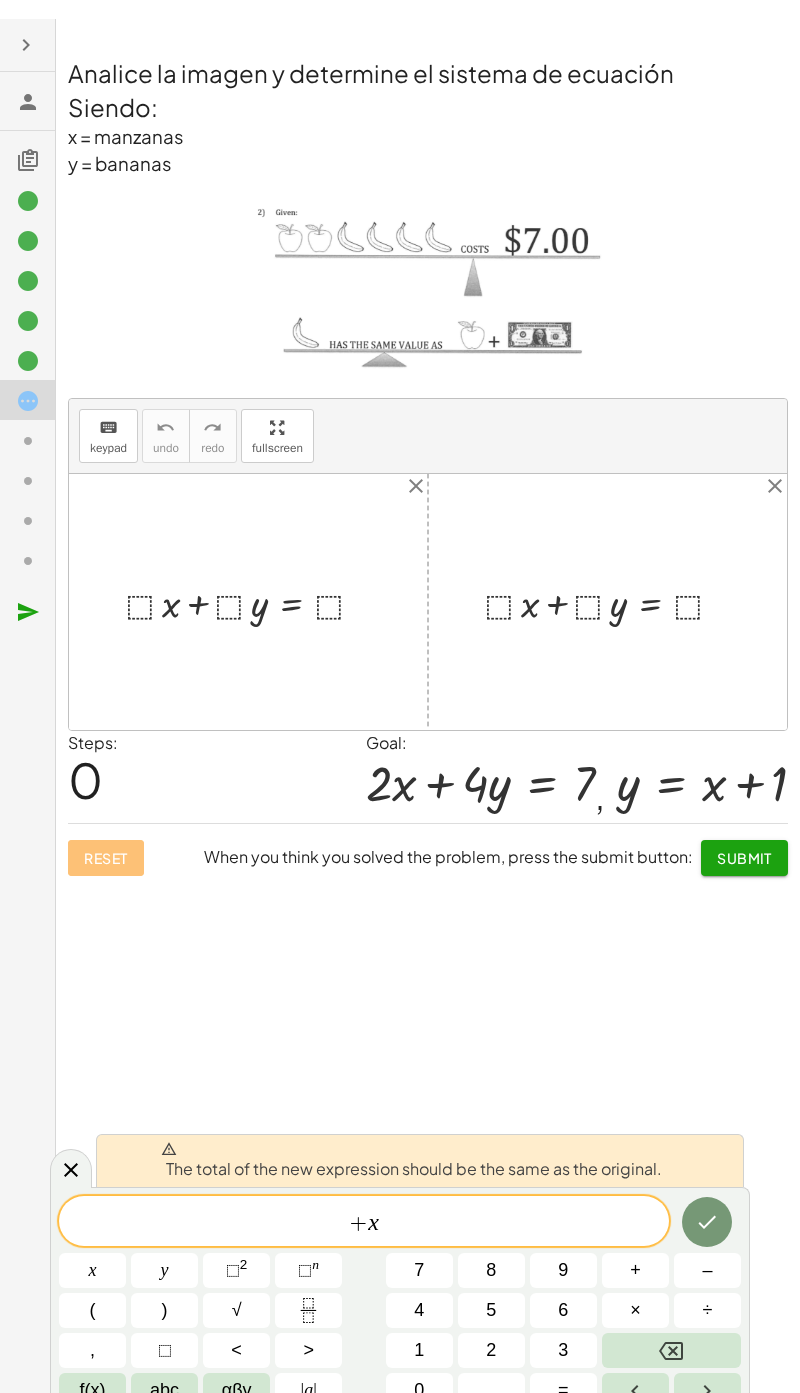 click on "Reset  When you think you solved the problem, press the submit button: Submit" at bounding box center (428, 830) 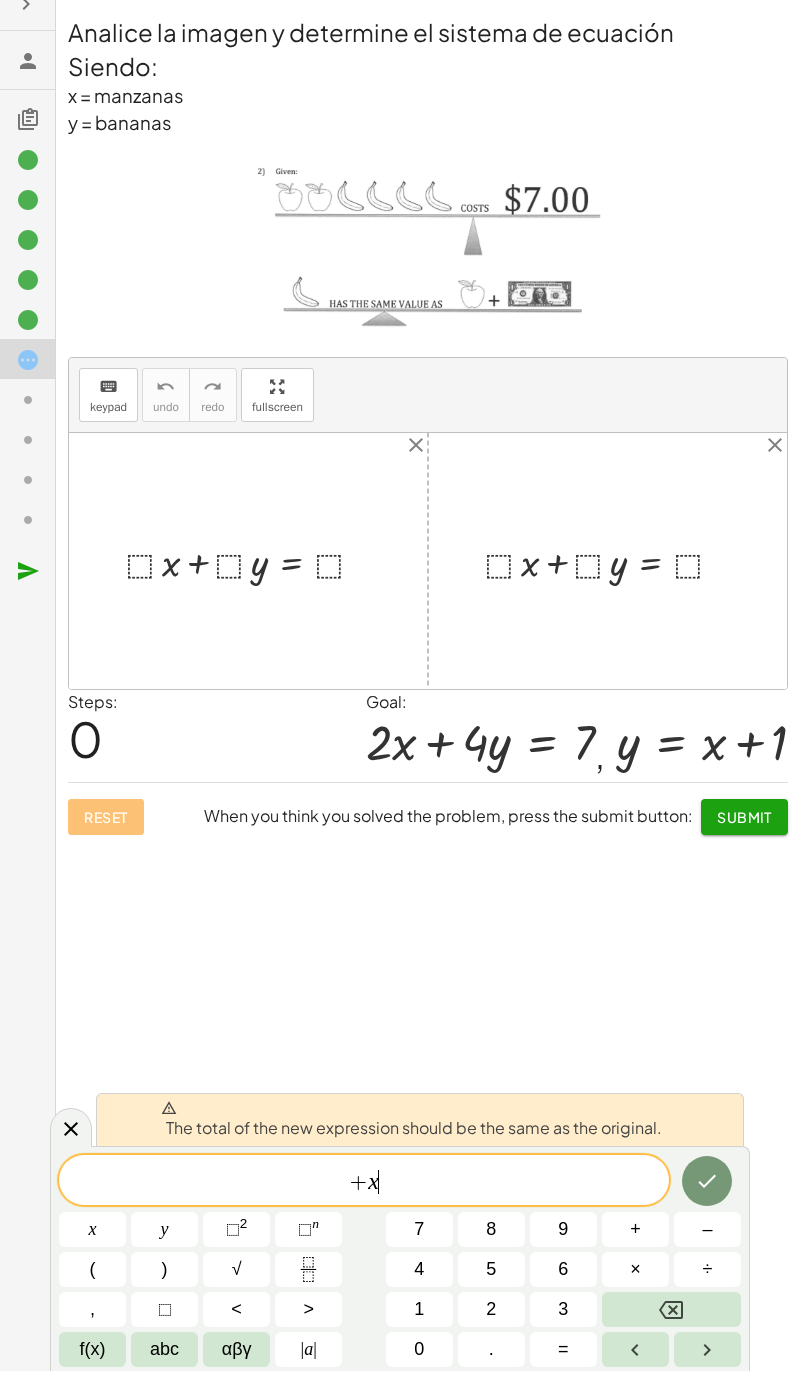 scroll, scrollTop: 55, scrollLeft: 0, axis: vertical 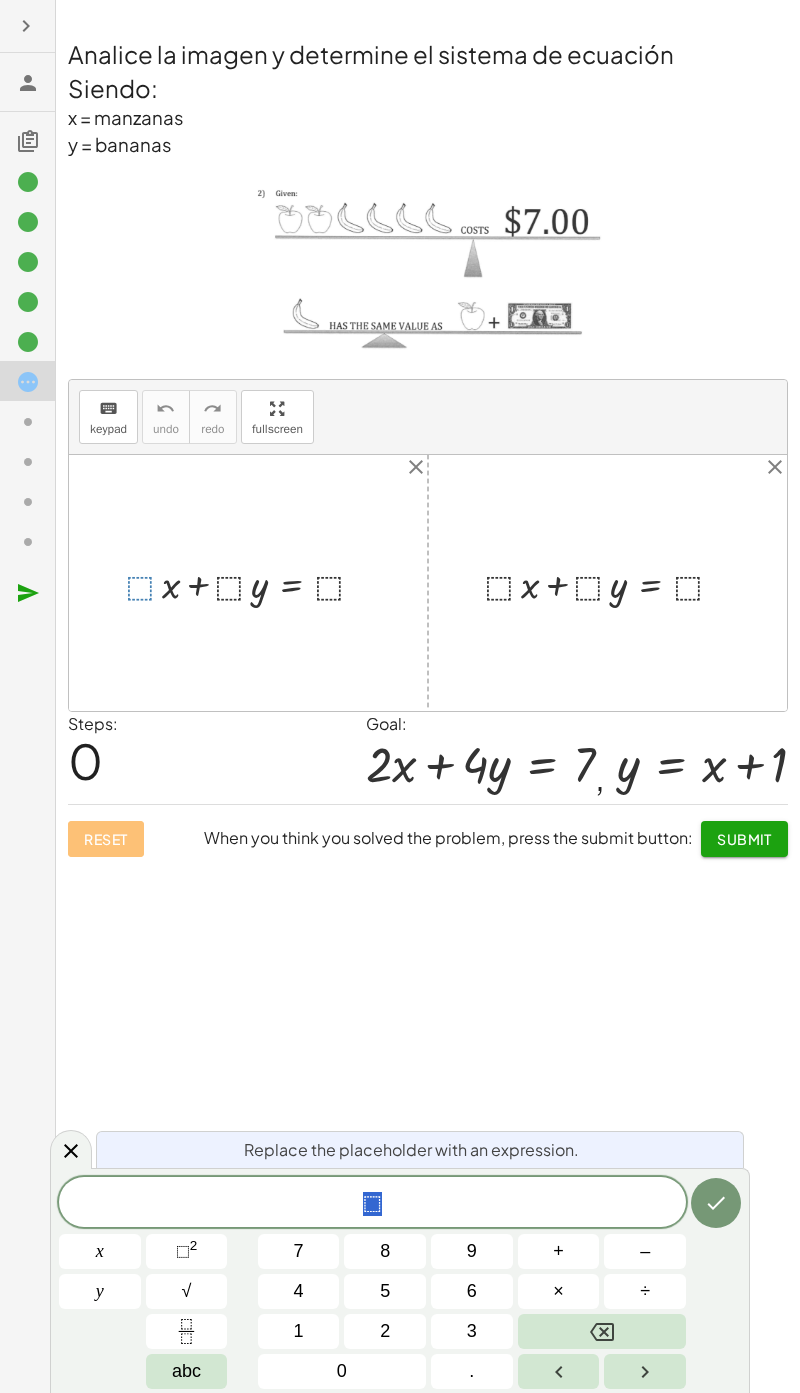click on "2" at bounding box center (385, 1331) 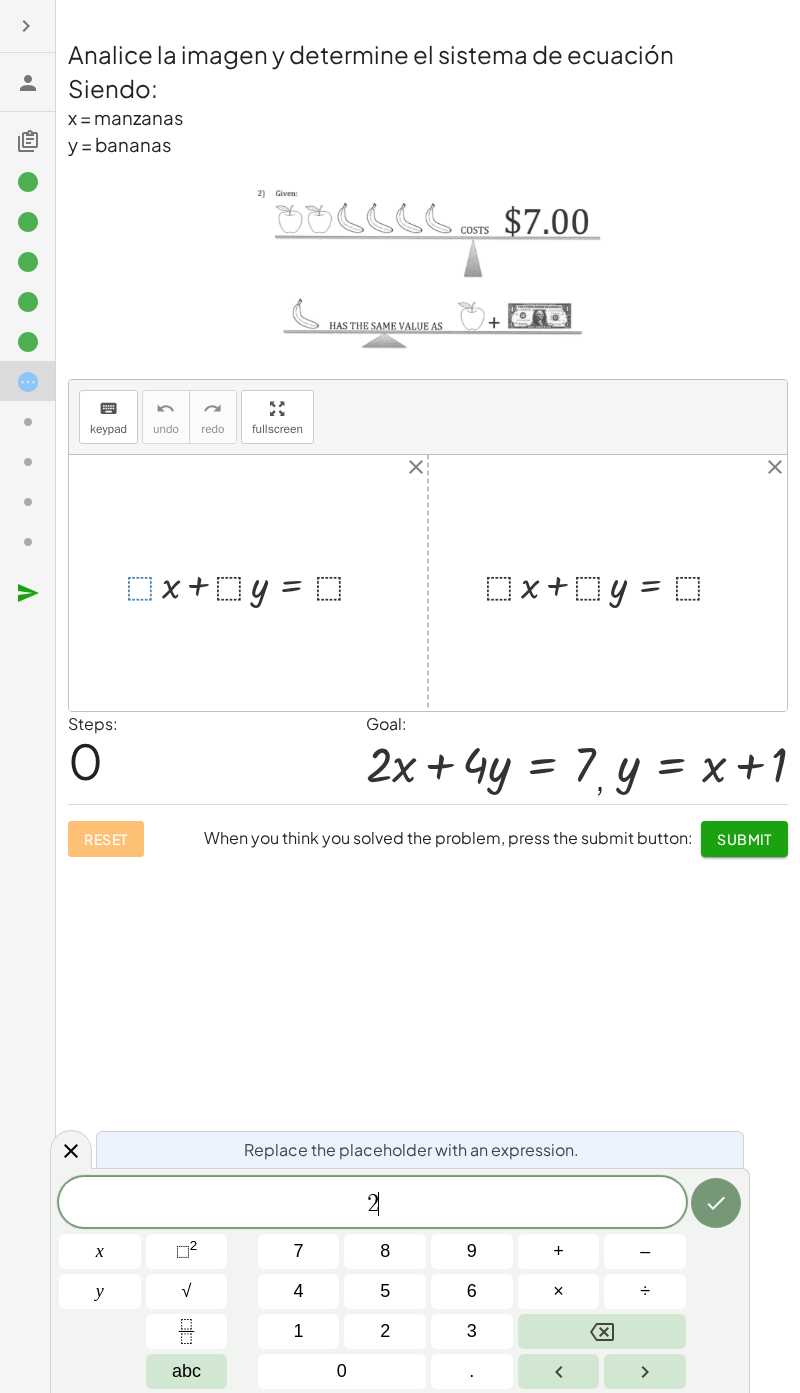 click on "2 ​" at bounding box center (372, 1204) 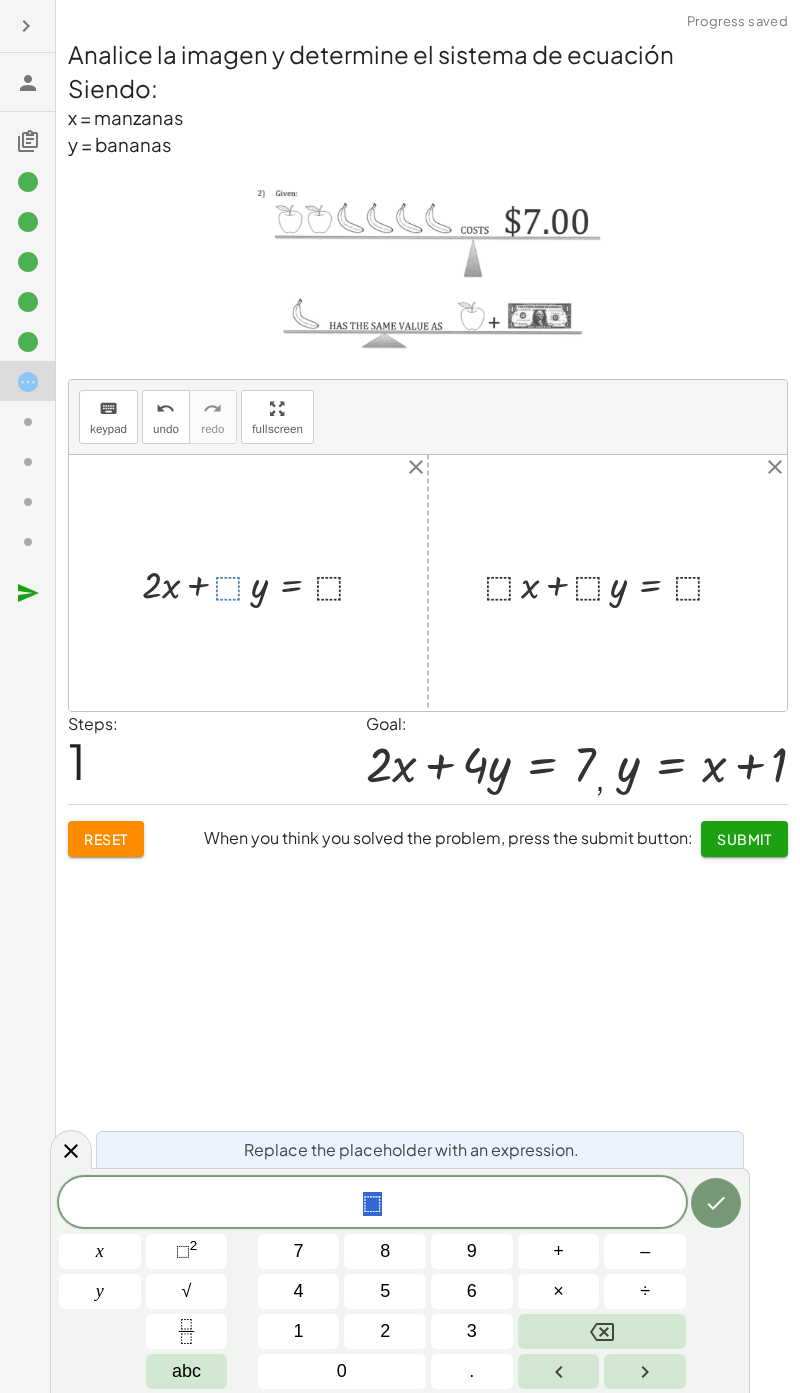 click on "4" at bounding box center [299, 1291] 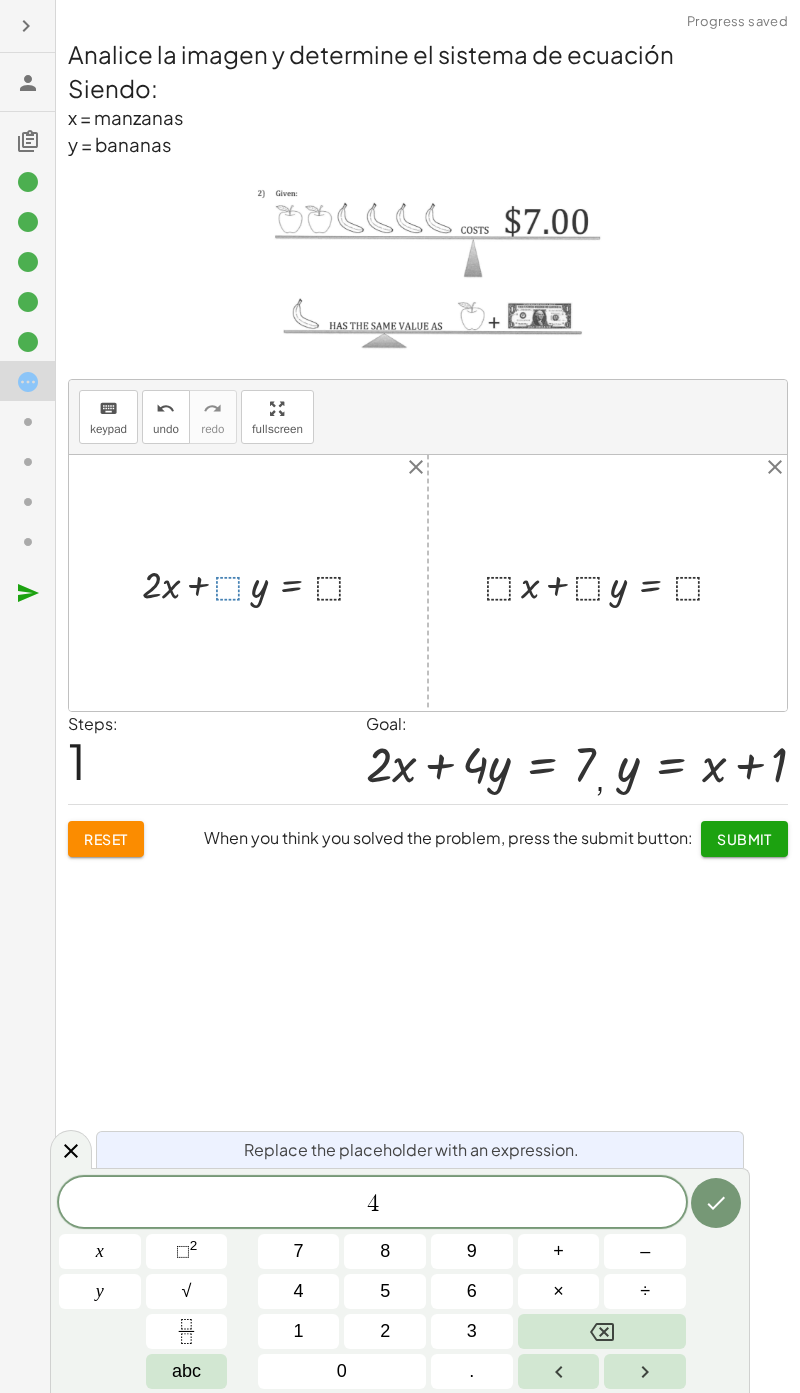 click at bounding box center (716, 1203) 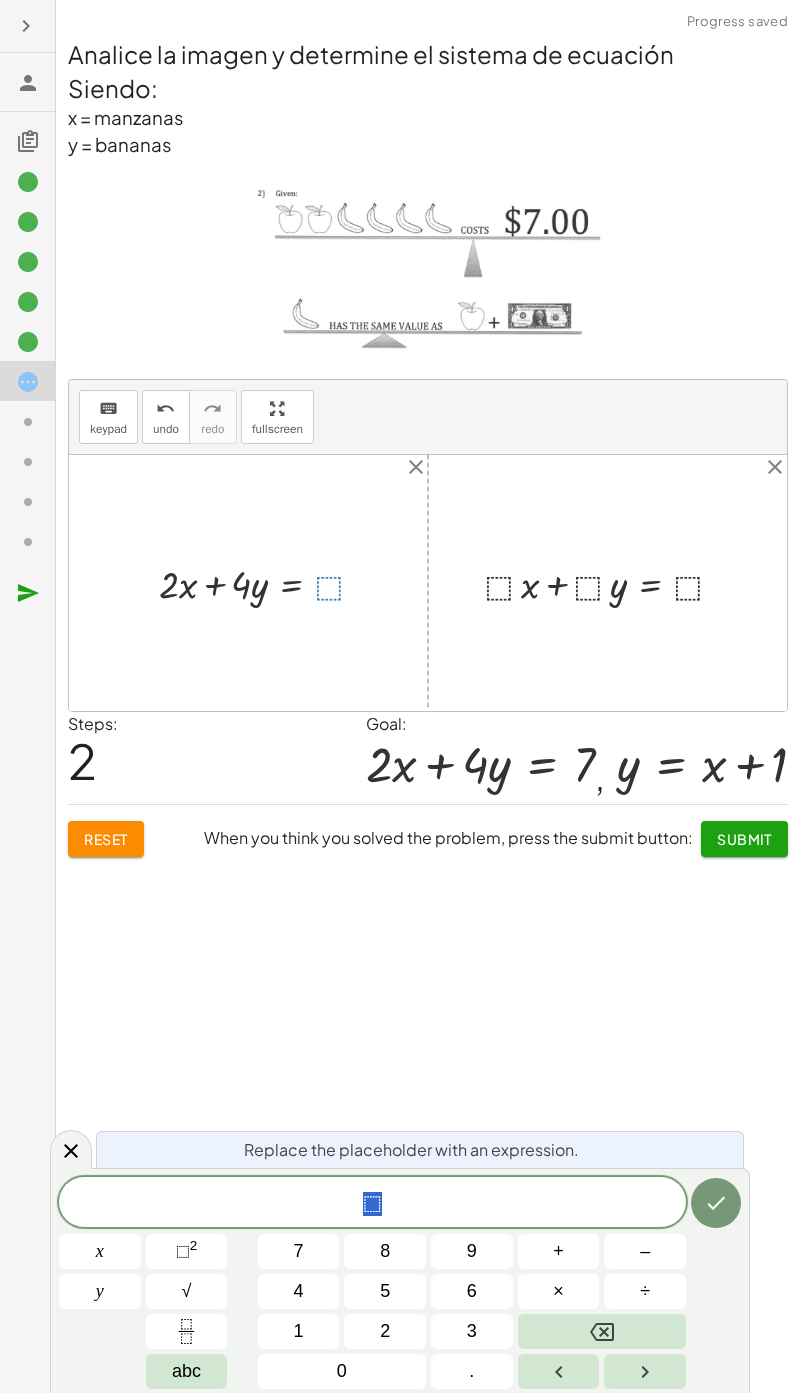click on "7" at bounding box center [299, 1251] 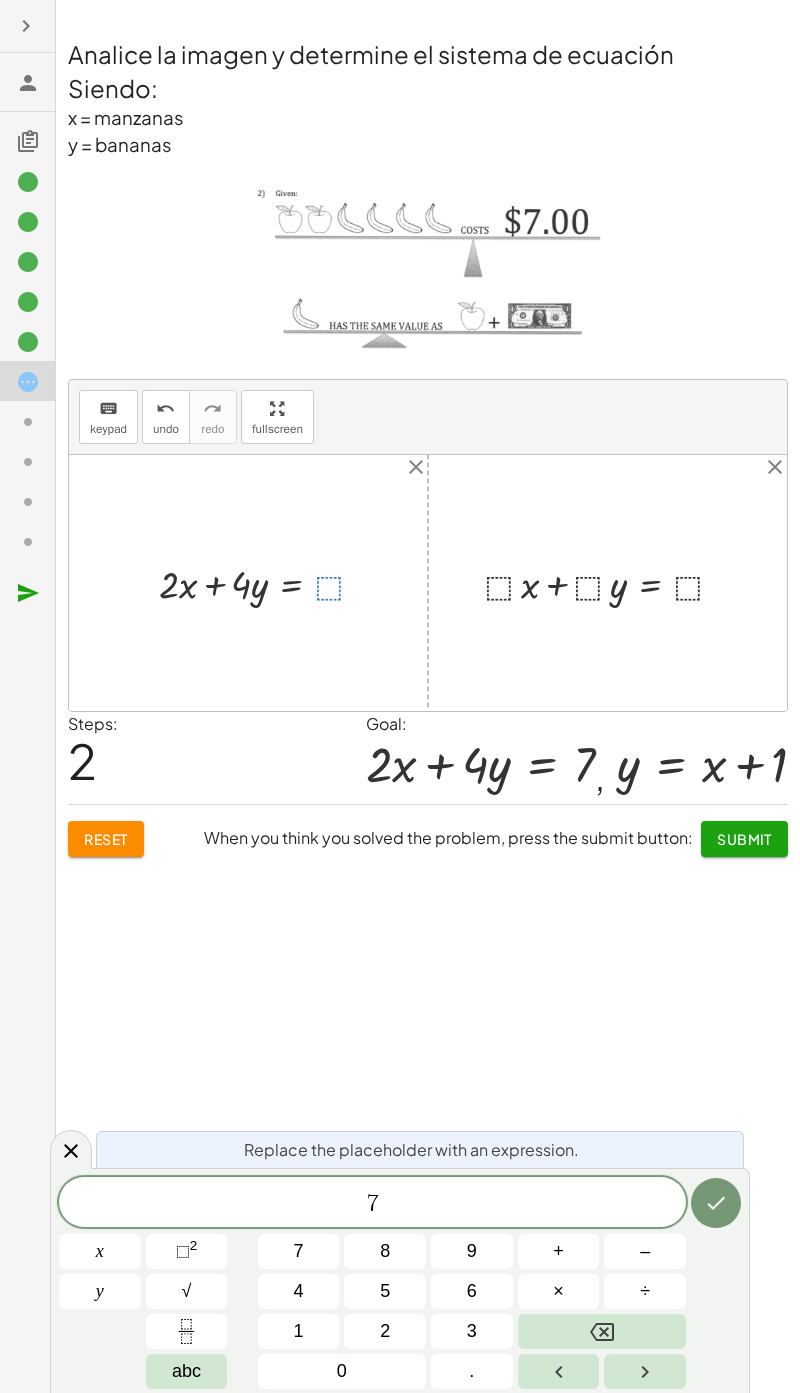 click at bounding box center [716, 1203] 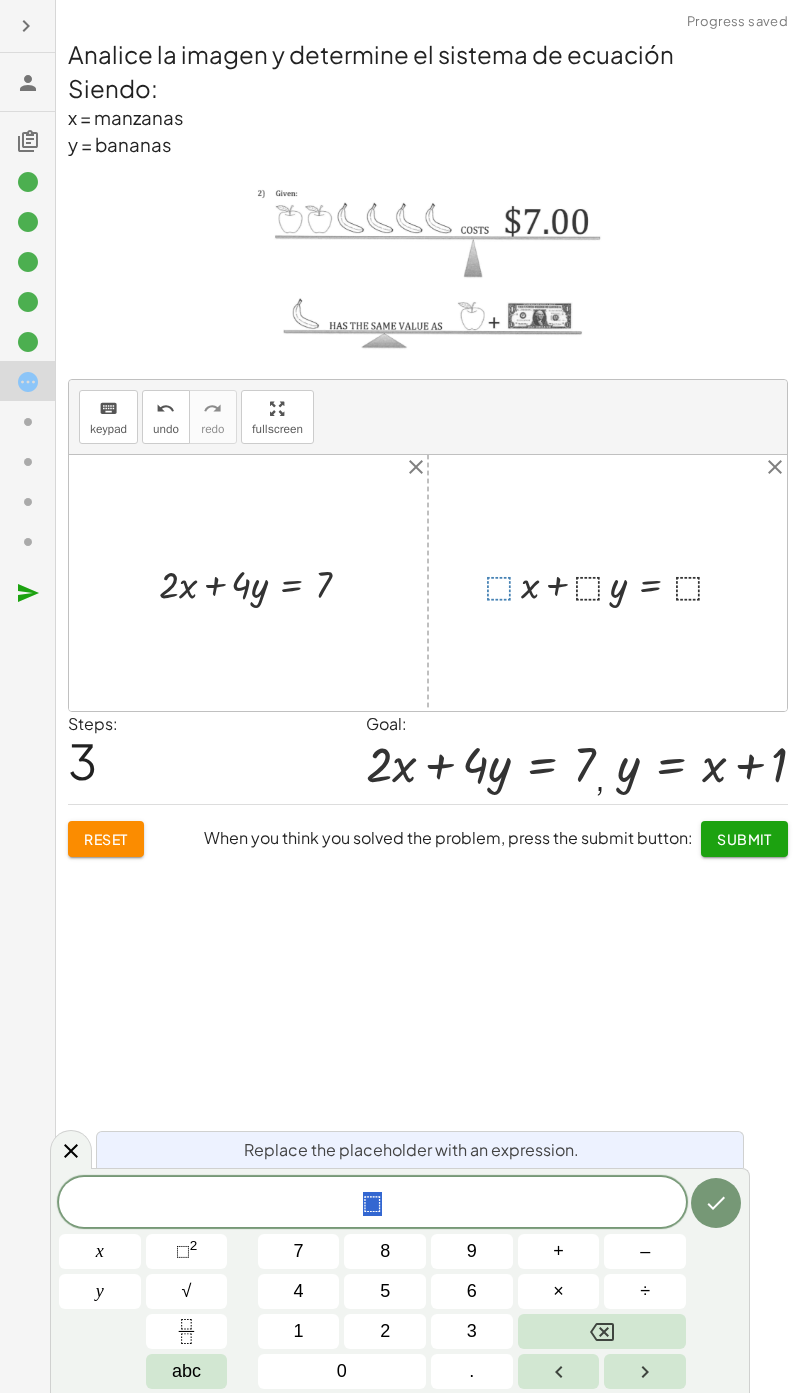 click on "1" at bounding box center [299, 1331] 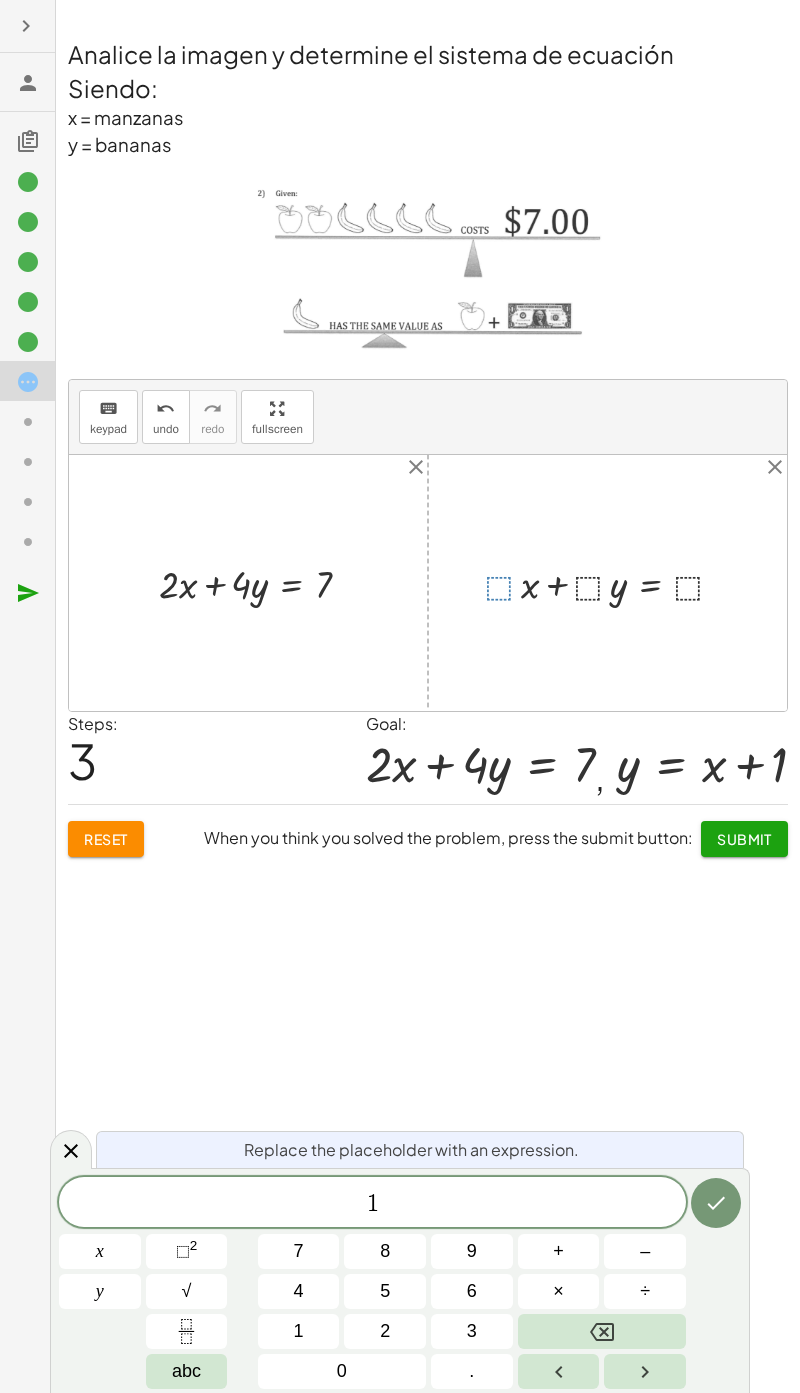 click at bounding box center [716, 1203] 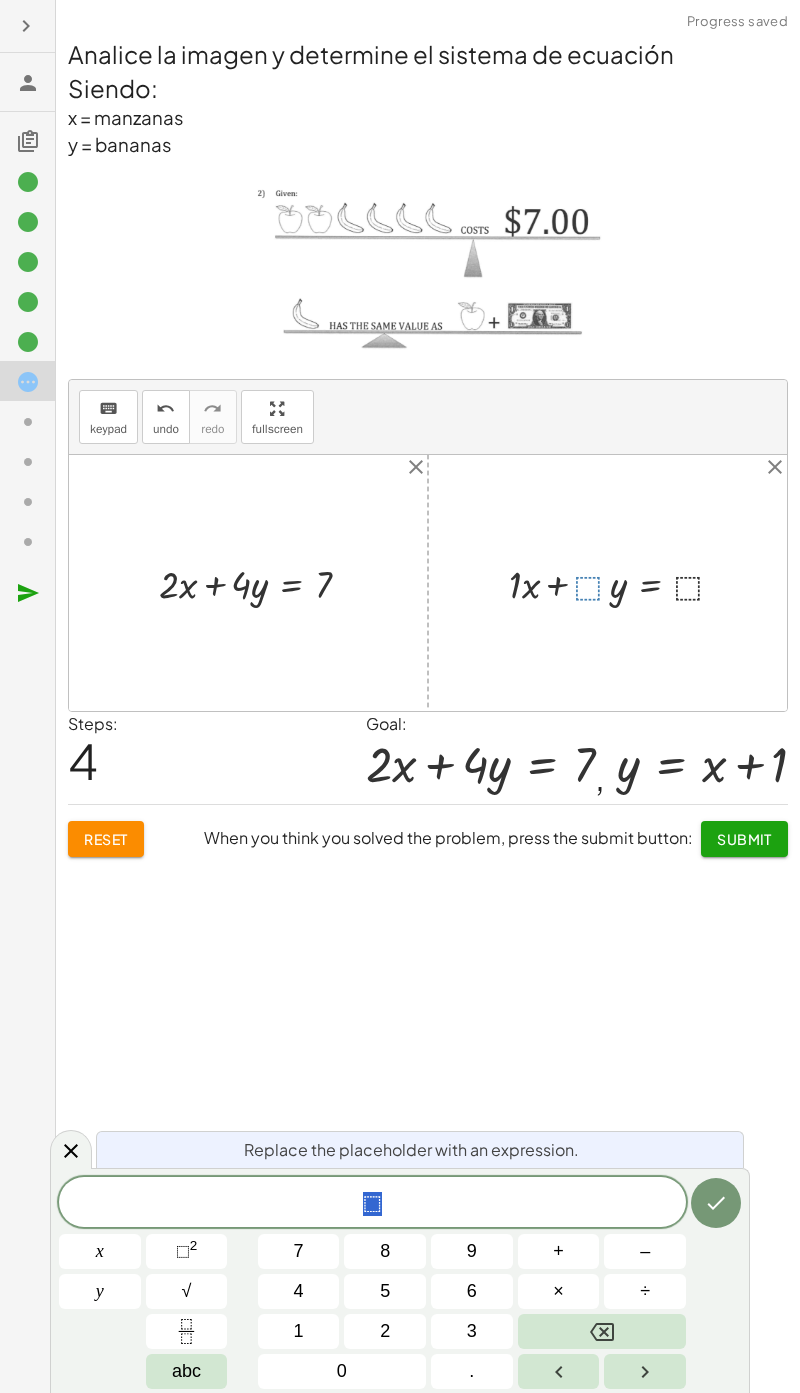 click on "1" at bounding box center [299, 1331] 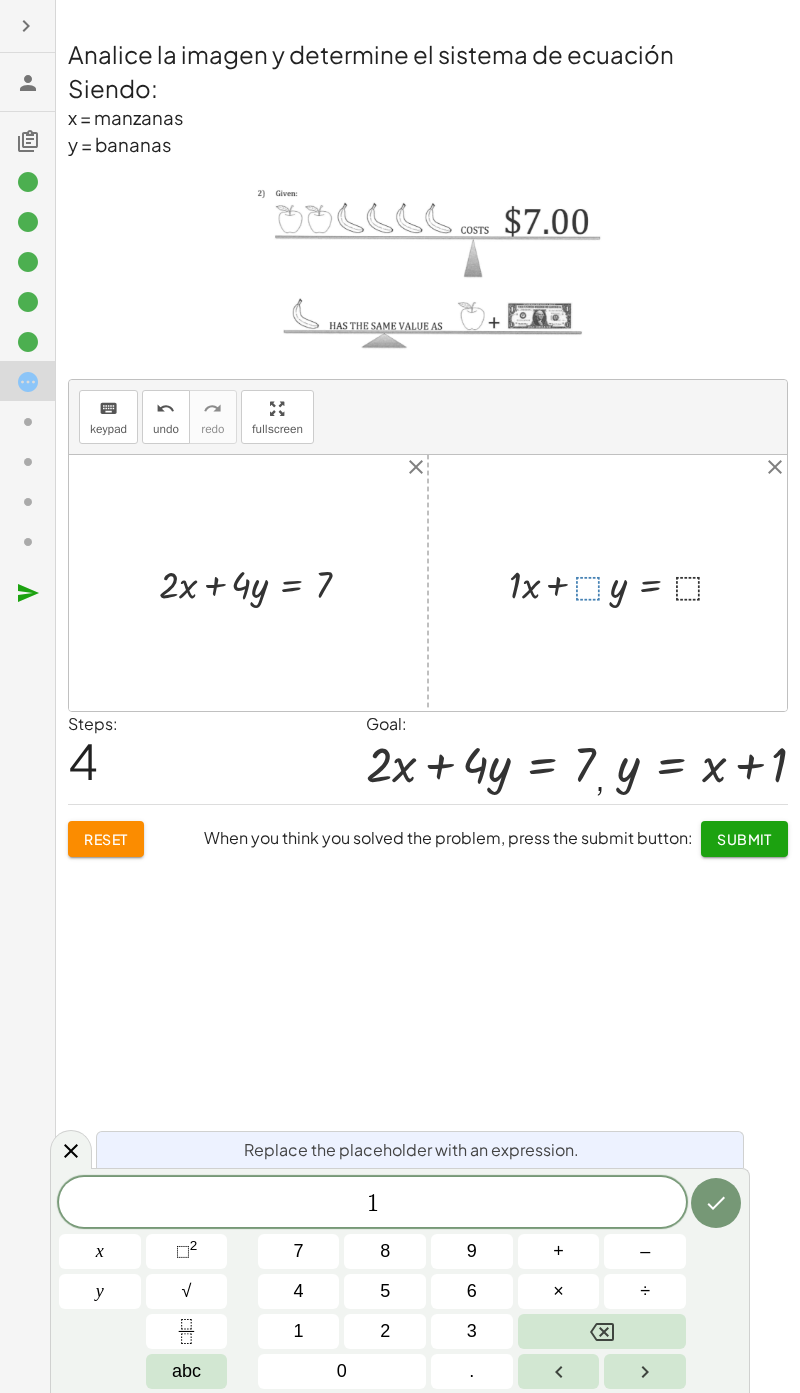 click at bounding box center (716, 1203) 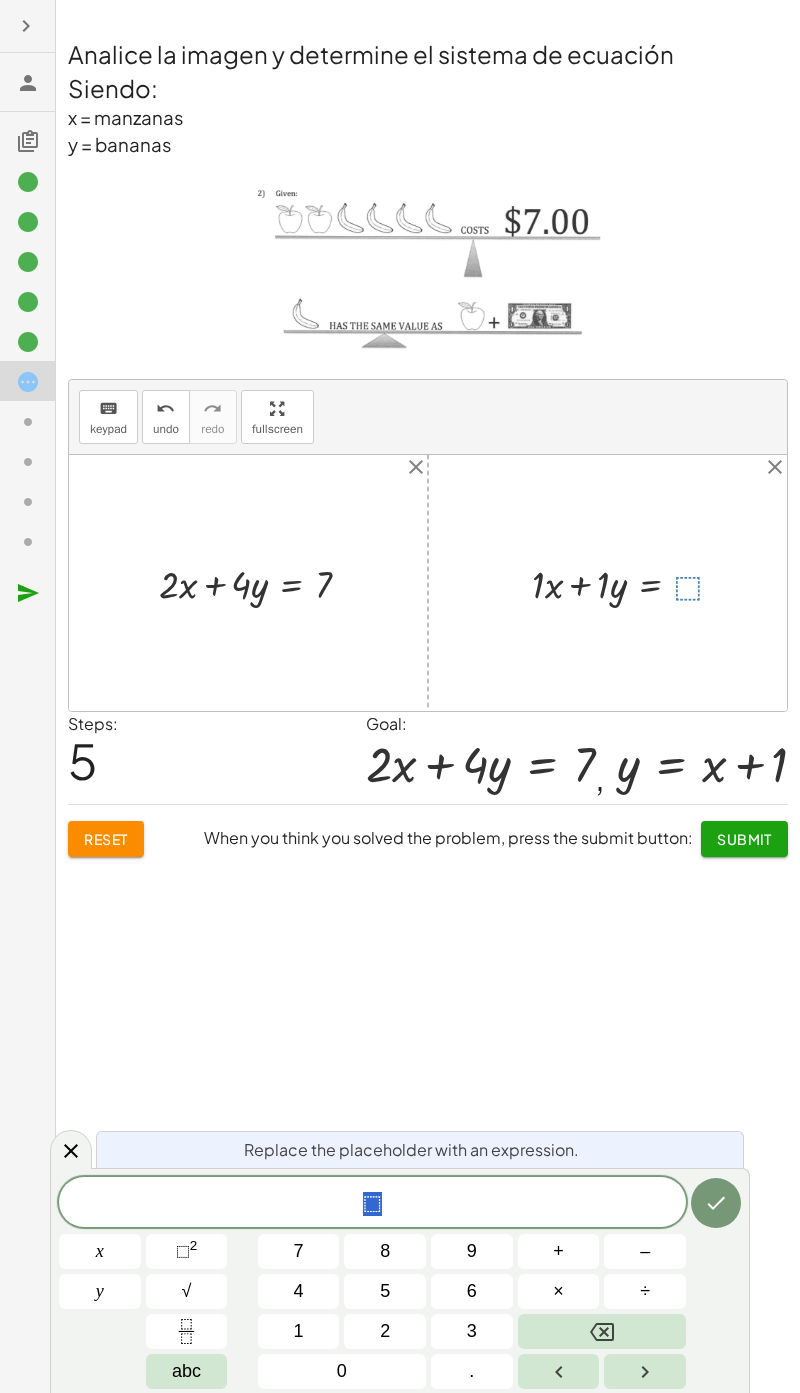 click on "1" at bounding box center [299, 1331] 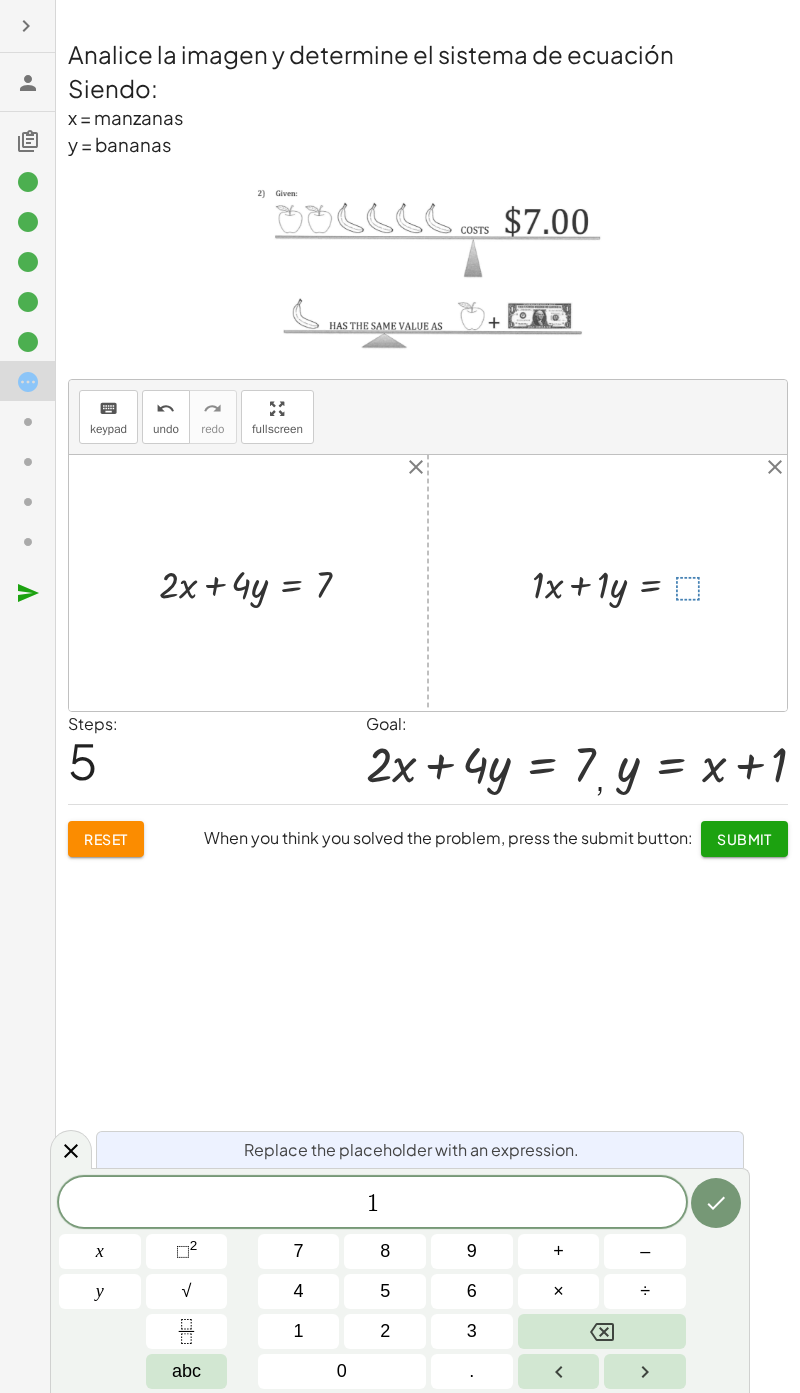 click at bounding box center (716, 1203) 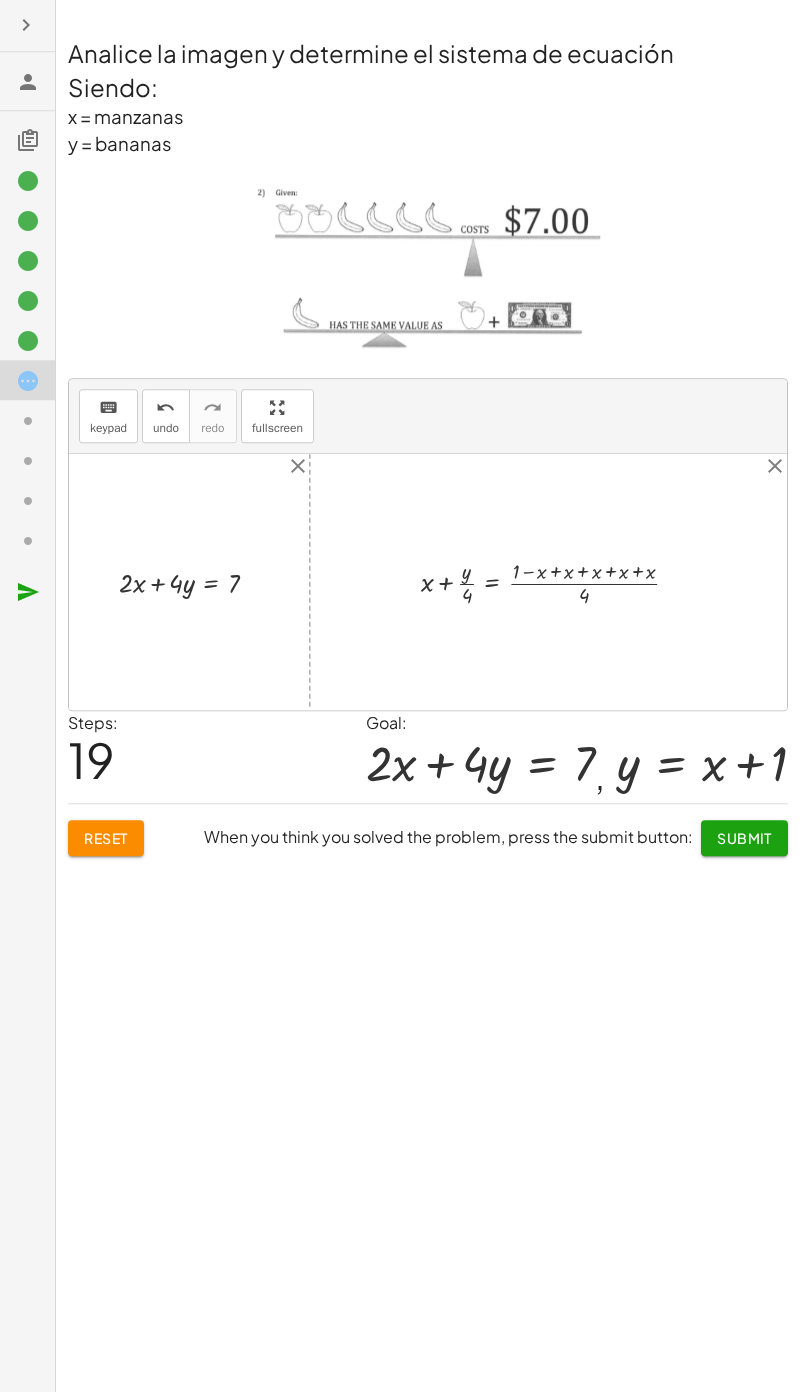 scroll, scrollTop: 78, scrollLeft: 0, axis: vertical 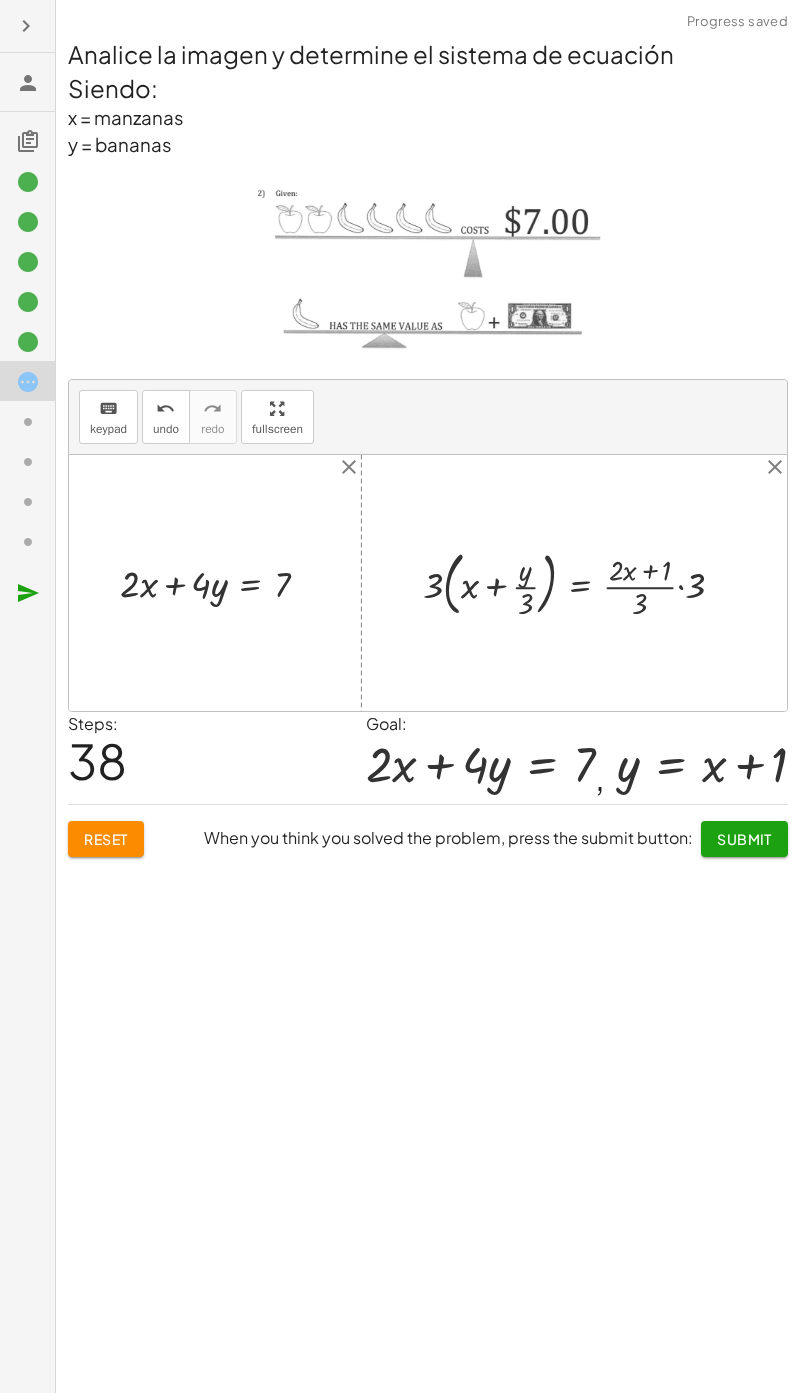 click on "+ · ⬚ · x + · ⬚ · y = ⬚ + · 1 · x + · ⬚ · y = ⬚ + · 1 · x + · 1 · y = ⬚ + · 1 · x + · 1 · y = 1 + x + · 1 · y = 1 + x + y = 1 + x − x + y = + 1 − x + x − x + x + y = + 1 − x + x + x − x + x + x + y = + 1 − x + x + x + x + x − x + x + x + y = + 1 − x + x + x + x + x + x − x + x + x + x + y = + 1 − x + x + x + x + x + x + 0 + x + x + x + y = + 1 − x + x + x + x + x + x + x + x + x + y = + 1 − x + x + x + x + x + · 2 · x + x + x + y = + 1 − x + x + x + x + x + · 3 · x + x + y = + 1 − x + x + x + x + x + · 3 · x + x − x + y = + 1 − x − x + x + x + x + x + · 3 · x + x − x + y = + 1 − x − x + x + x + · 2 · x + · 3 · x + x − x + y = + 1 − x − x + x + · 3 · x + · 3 · x + x − x + y = + 1 − x + 0 + · 3 · x + · 3 · x + x − x + y = + 1 − x + · 3 · x + · 3 · x + x − x + y = + 1 + · 2 · x + · 3 · x + x − x + y = + · 2 · x + 1 + · 4 · x − x + y = + · 2 · x + 1 + · 3 · x + y = + · 2 · x + 1 + · 3 x" at bounding box center (574, 582) 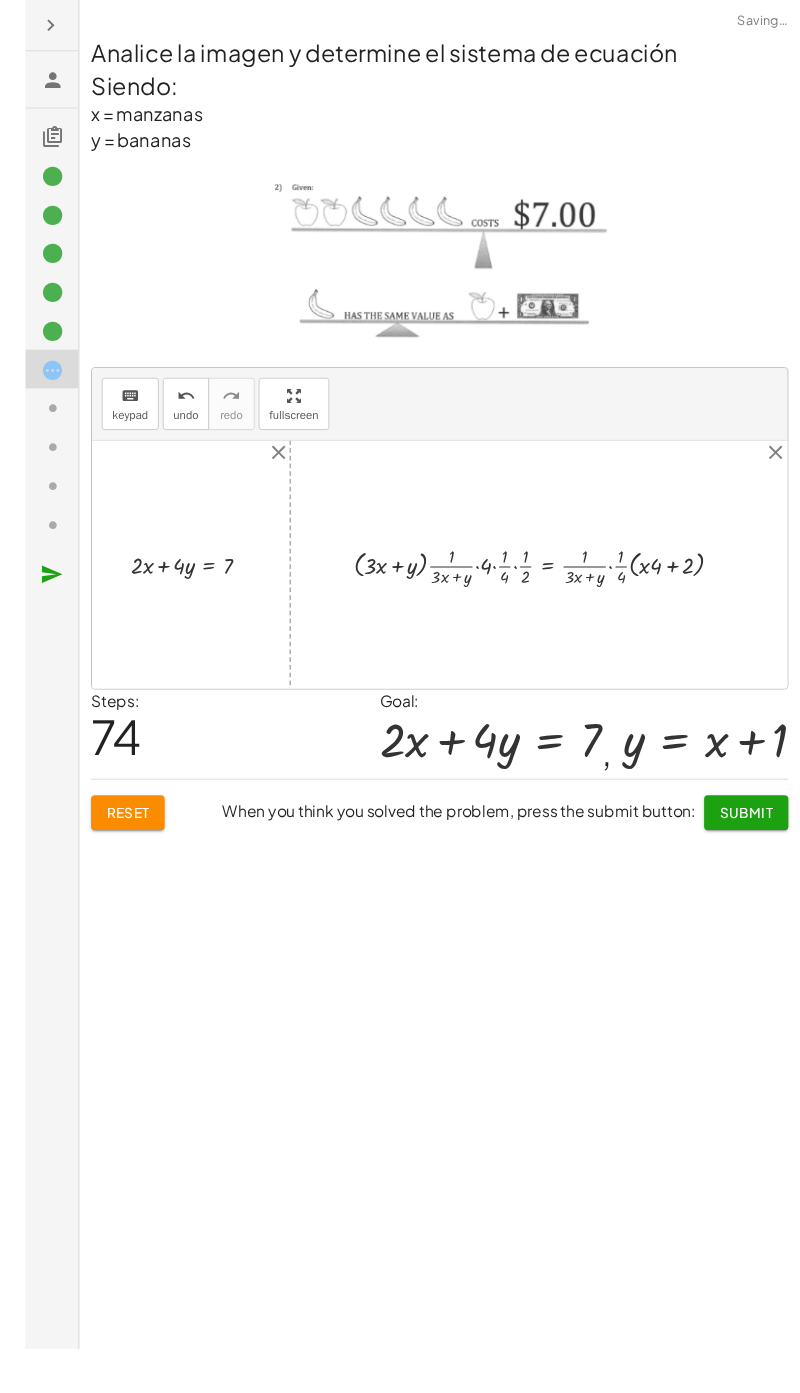 scroll, scrollTop: 109, scrollLeft: 0, axis: vertical 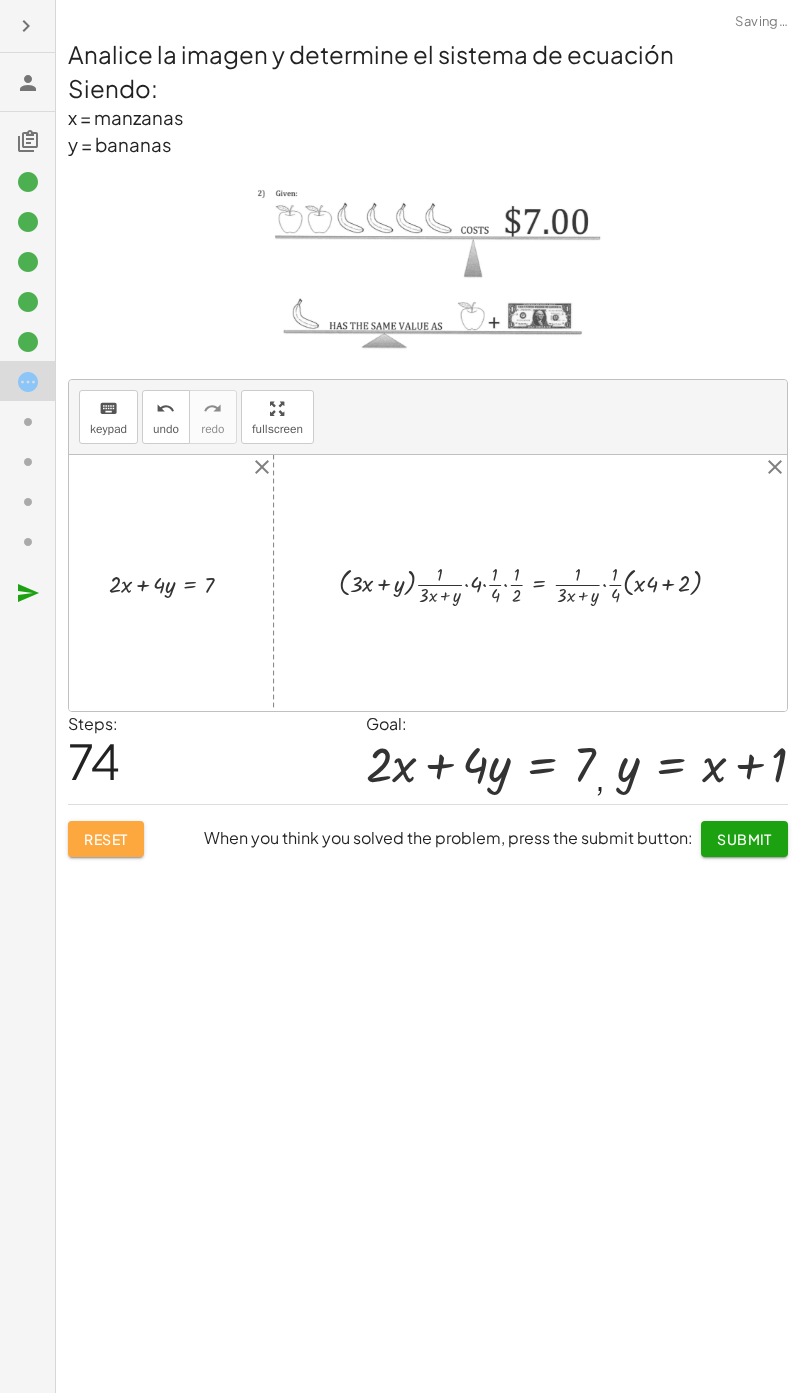 click on "Reset" at bounding box center (106, 839) 